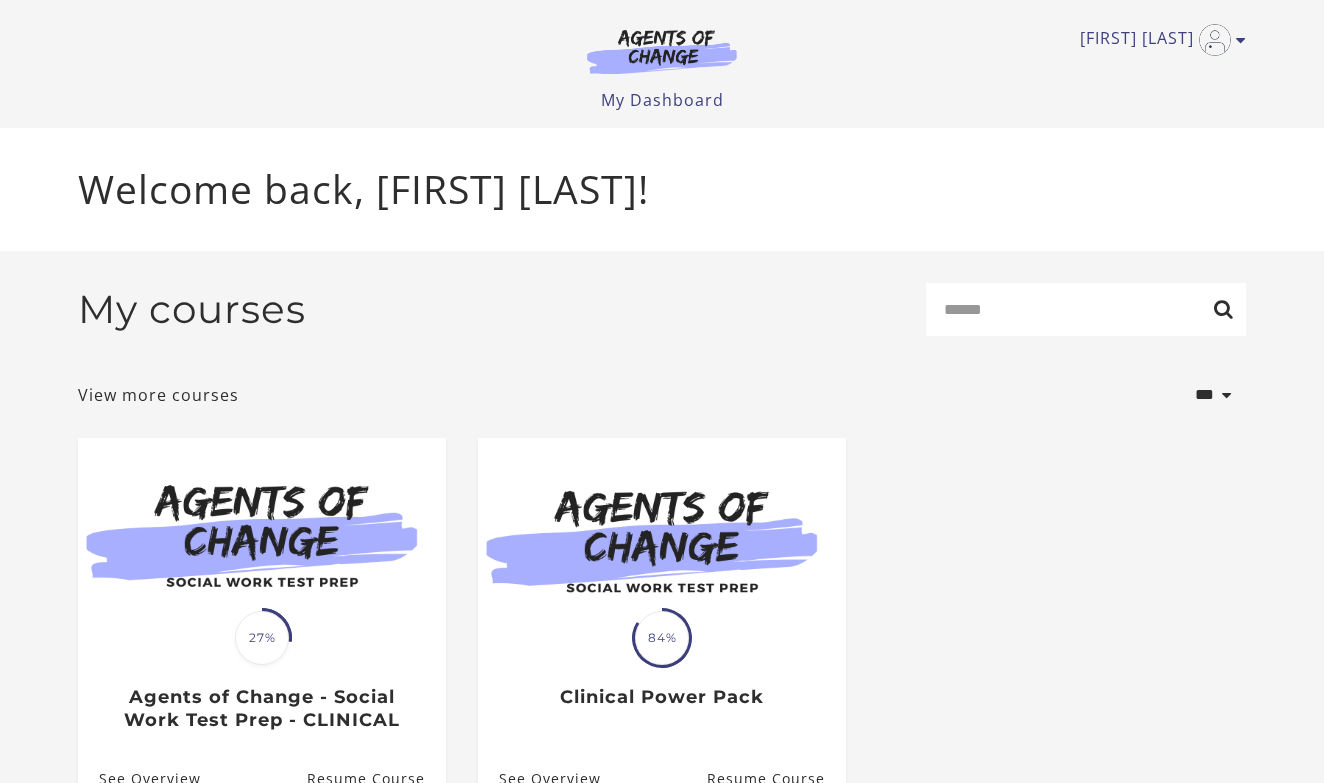 scroll, scrollTop: 0, scrollLeft: 0, axis: both 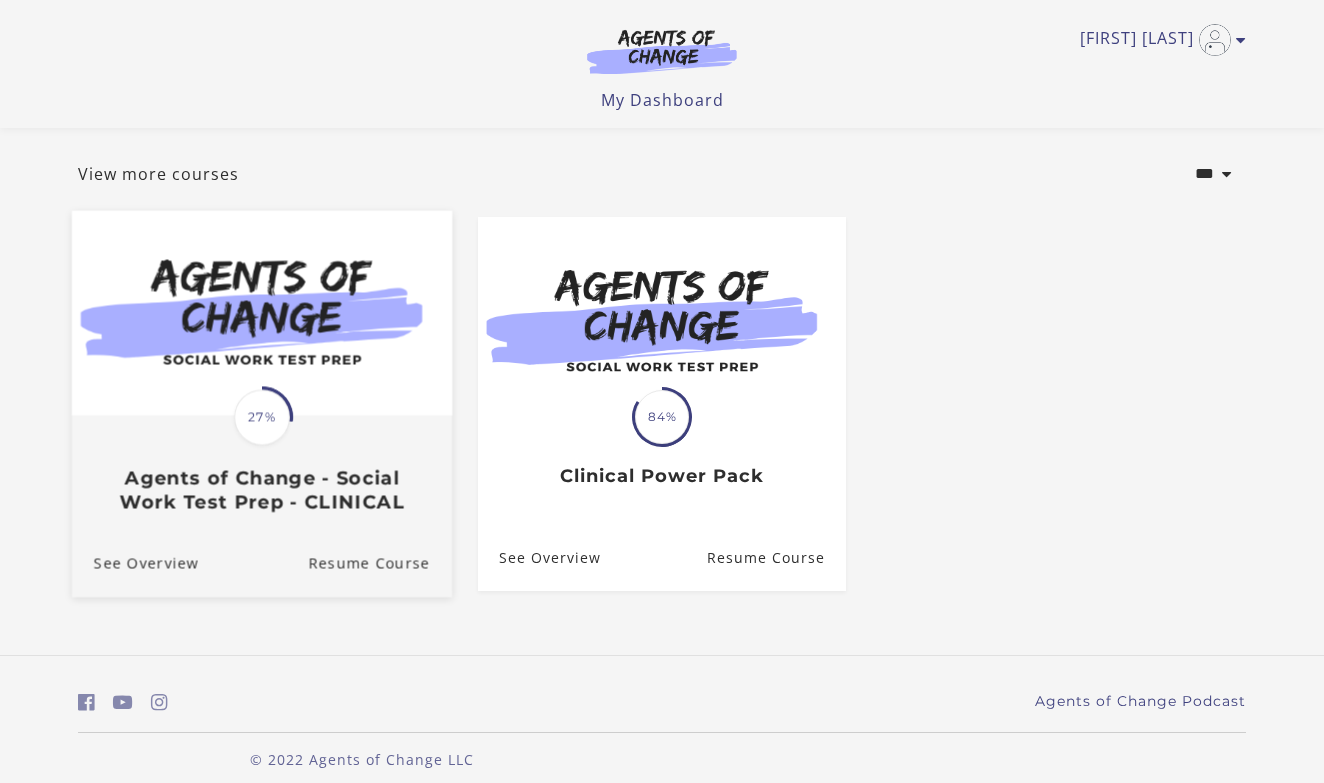 click on "Agents of Change - Social Work Test Prep - CLINICAL" at bounding box center [262, 490] 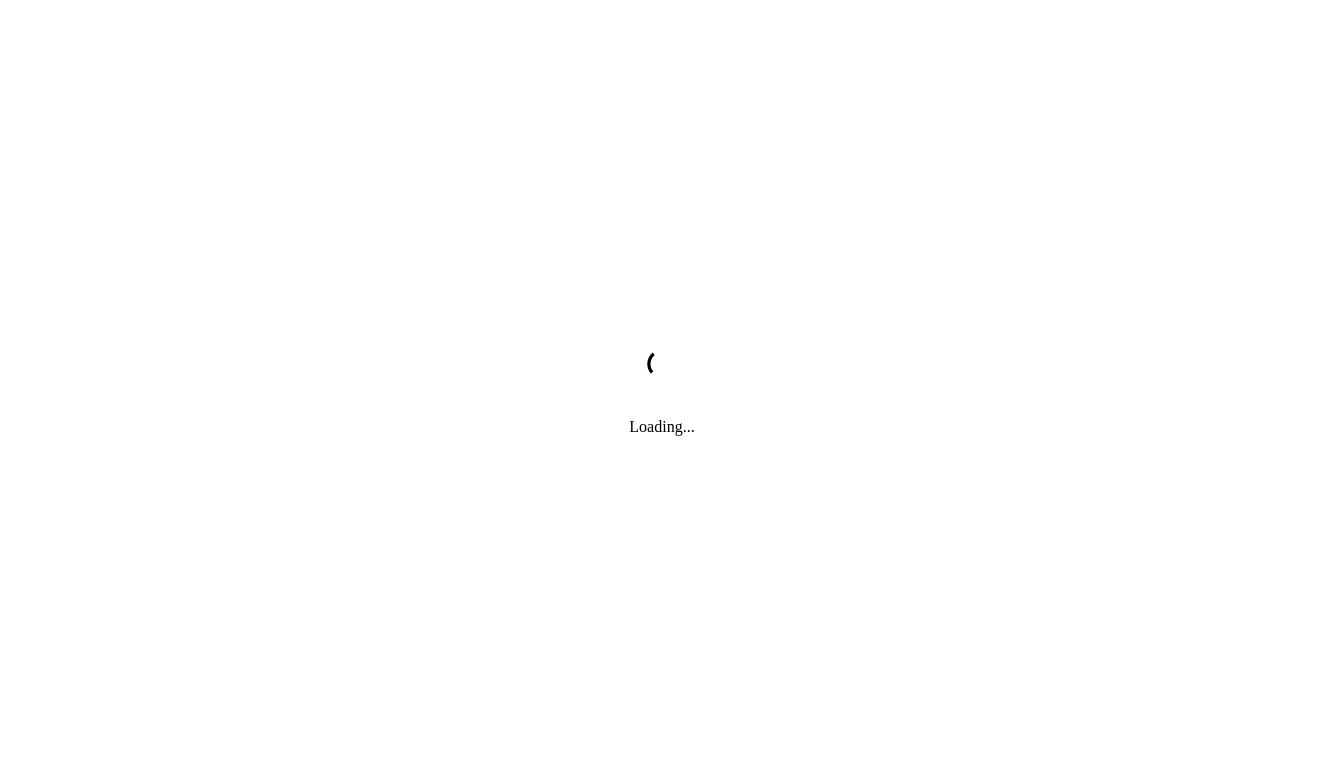 scroll, scrollTop: 0, scrollLeft: 0, axis: both 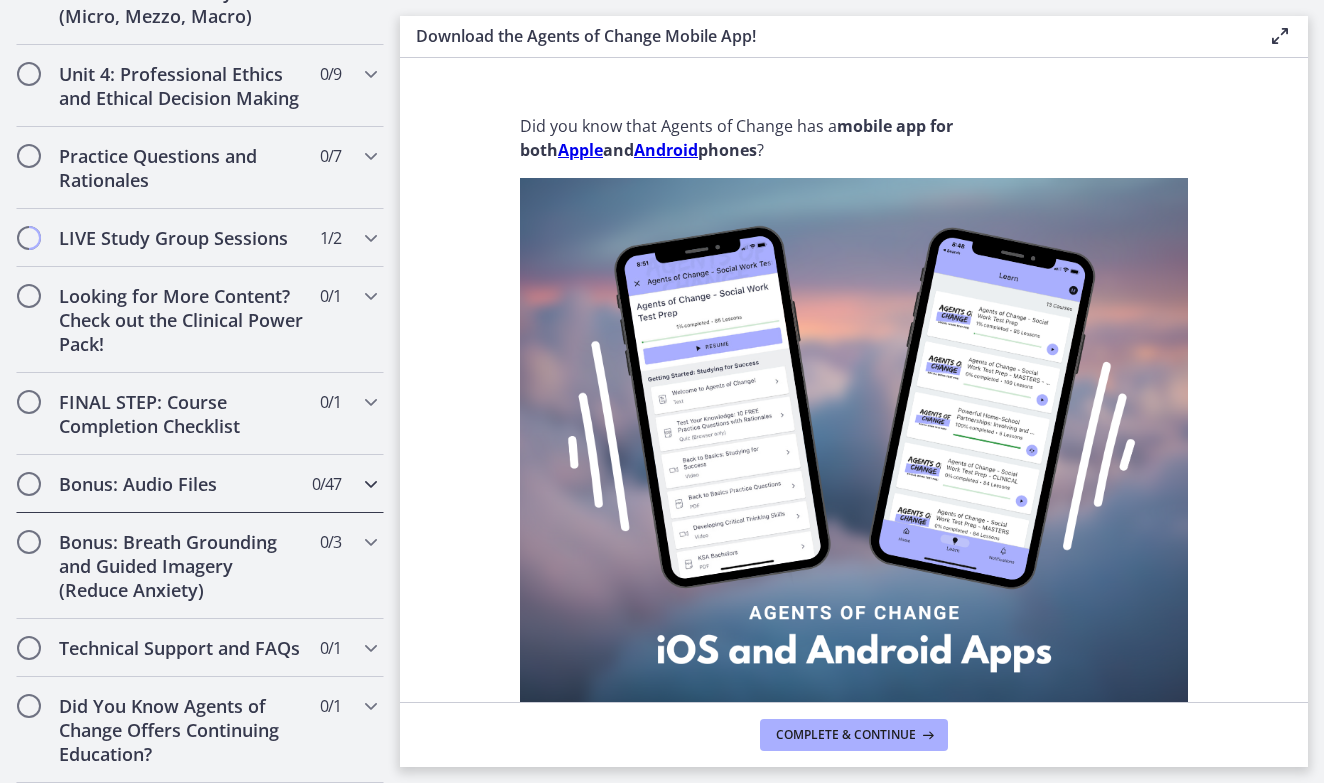 click at bounding box center (371, 484) 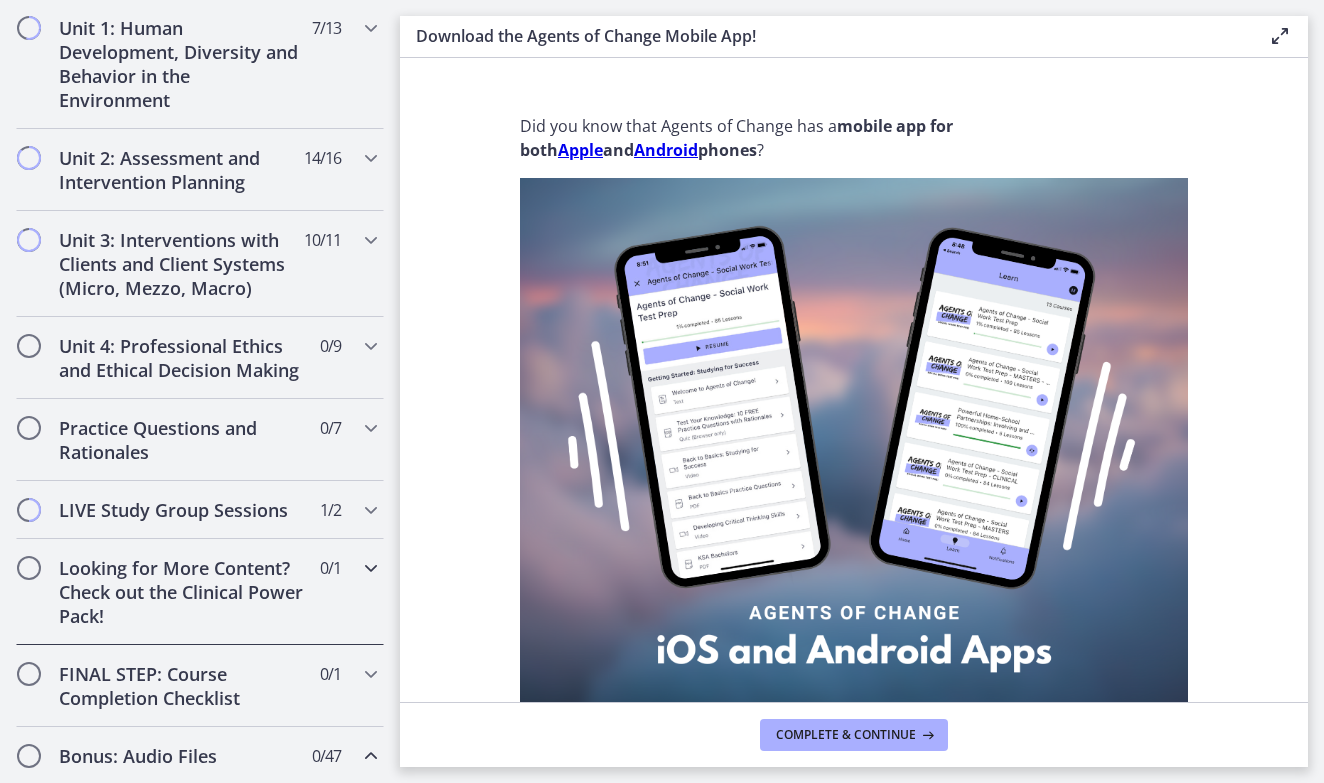 scroll, scrollTop: 567, scrollLeft: 0, axis: vertical 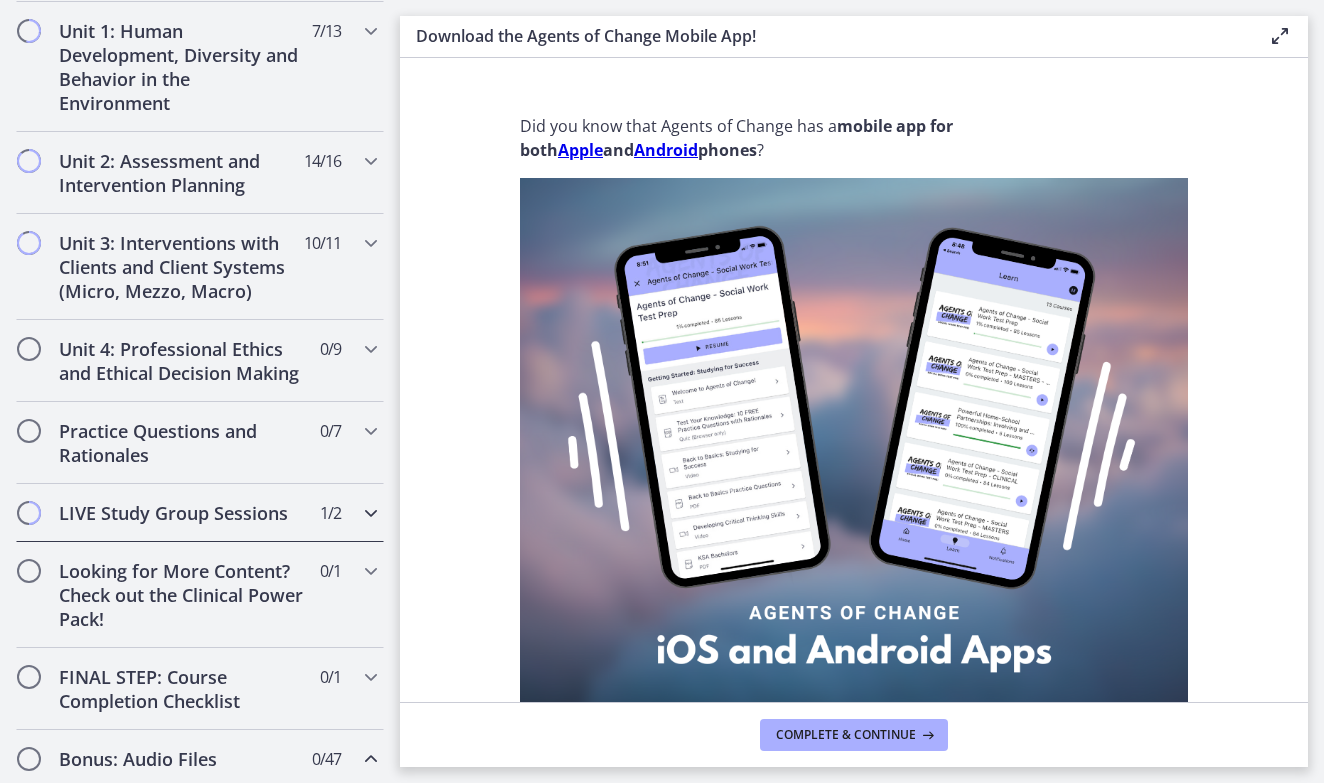 click at bounding box center (371, 513) 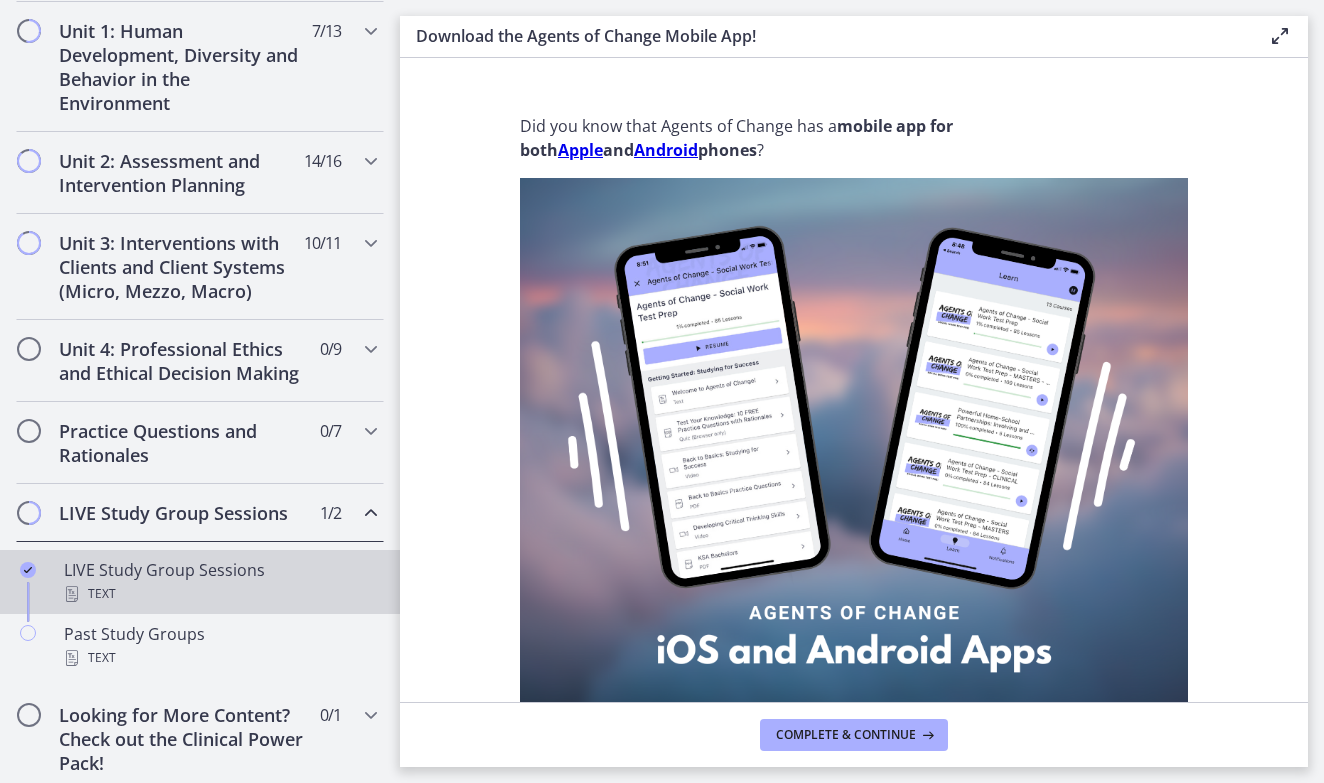 click on "LIVE Study Group Sessions
Text" at bounding box center (220, 582) 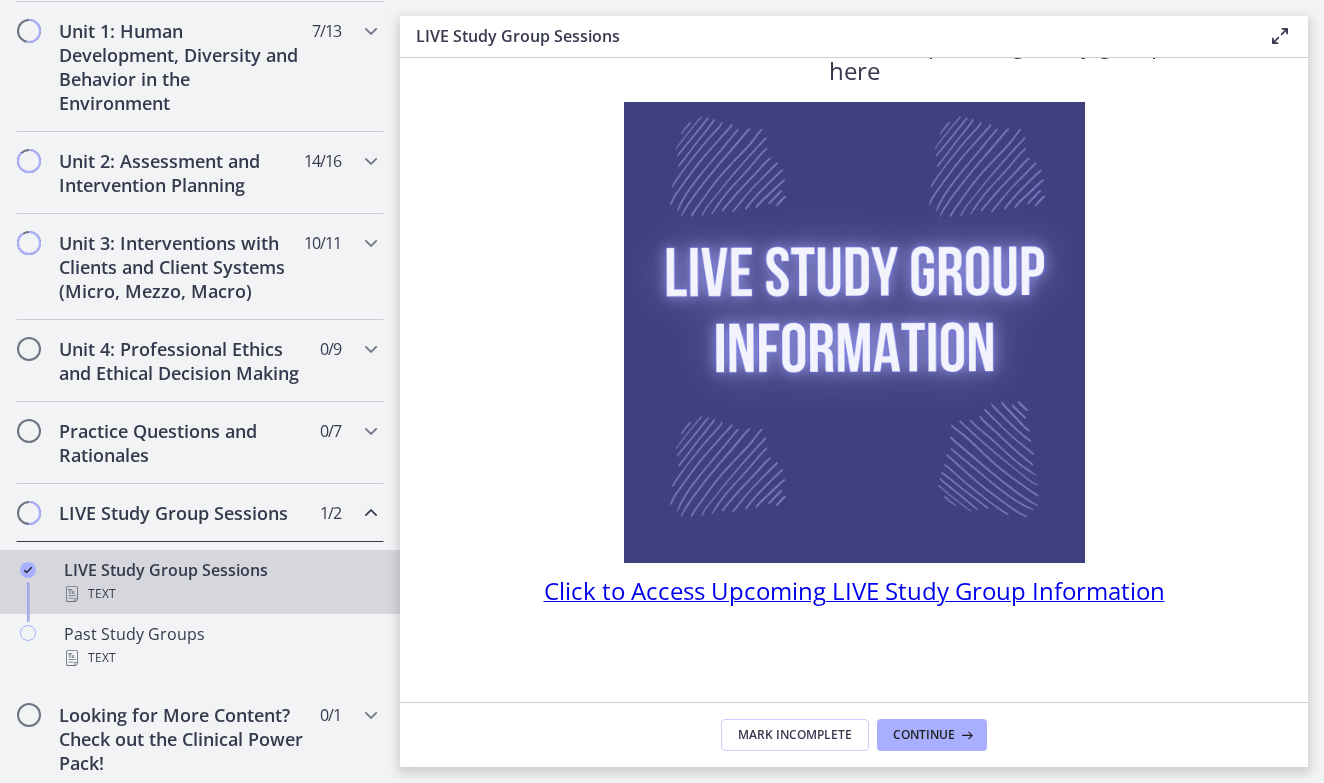 scroll, scrollTop: 82, scrollLeft: 0, axis: vertical 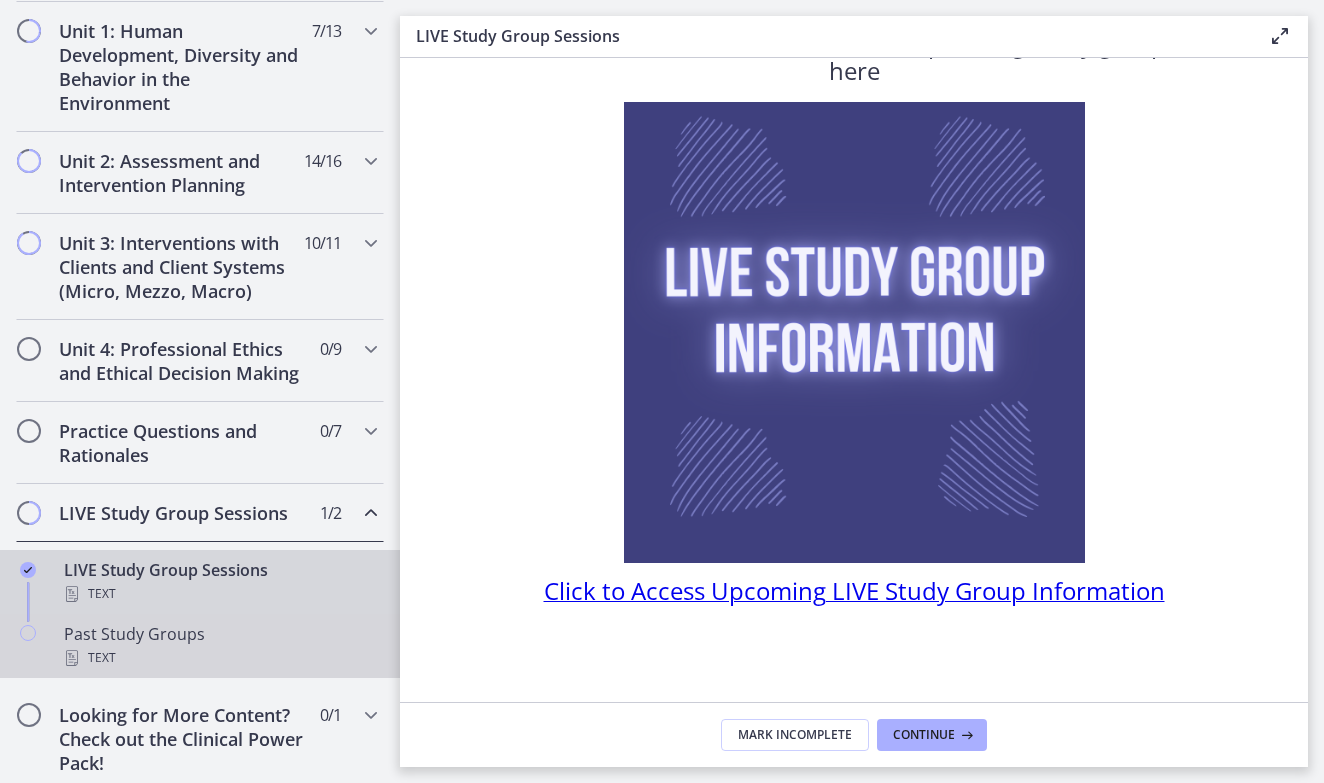 click on "Past Study Groups
Text" at bounding box center [220, 646] 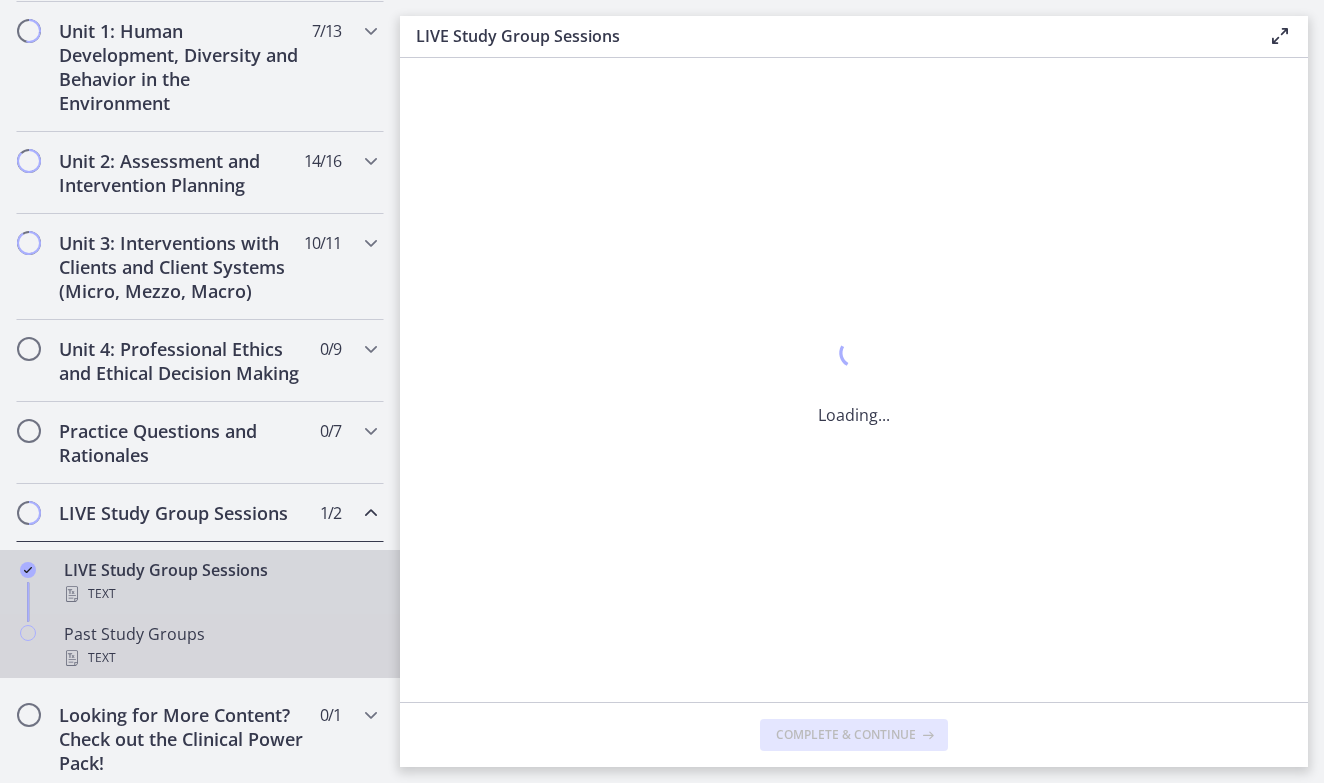 scroll, scrollTop: 0, scrollLeft: 0, axis: both 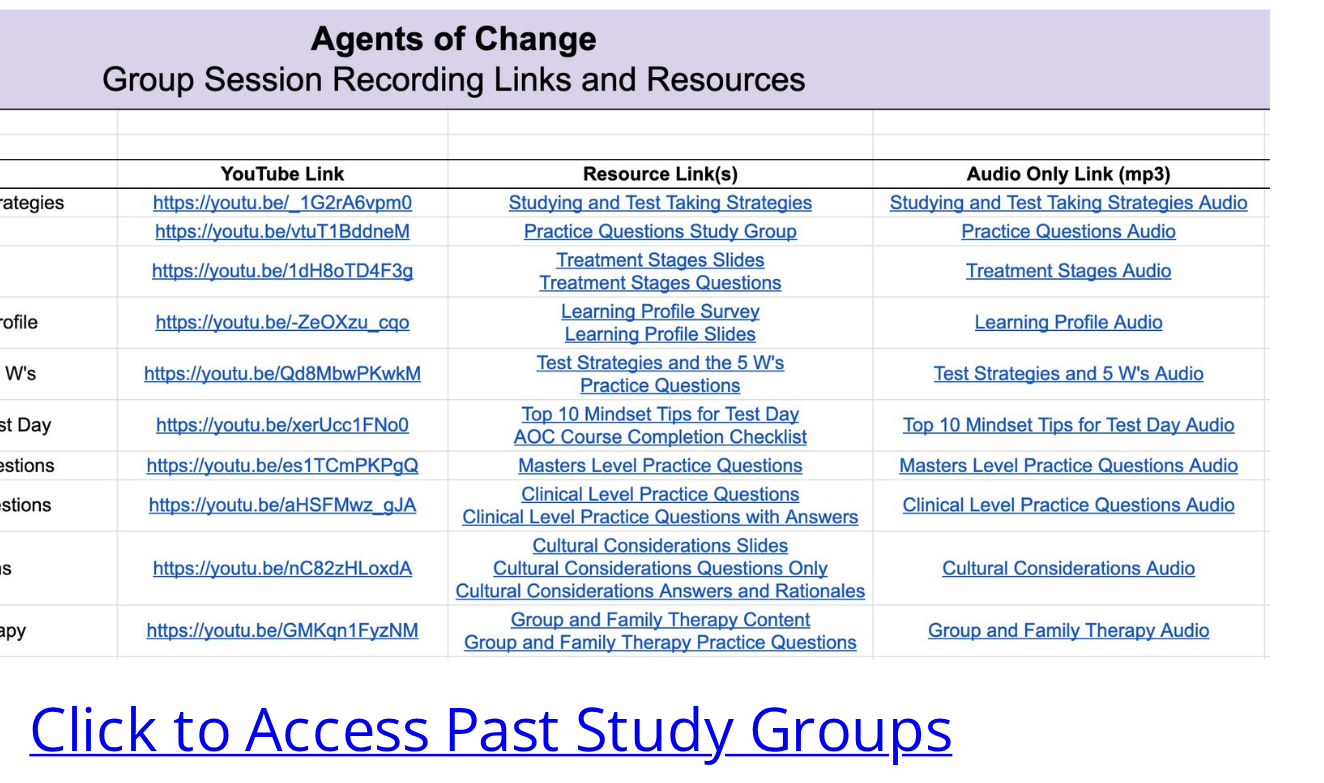 click at bounding box center (854, 315) 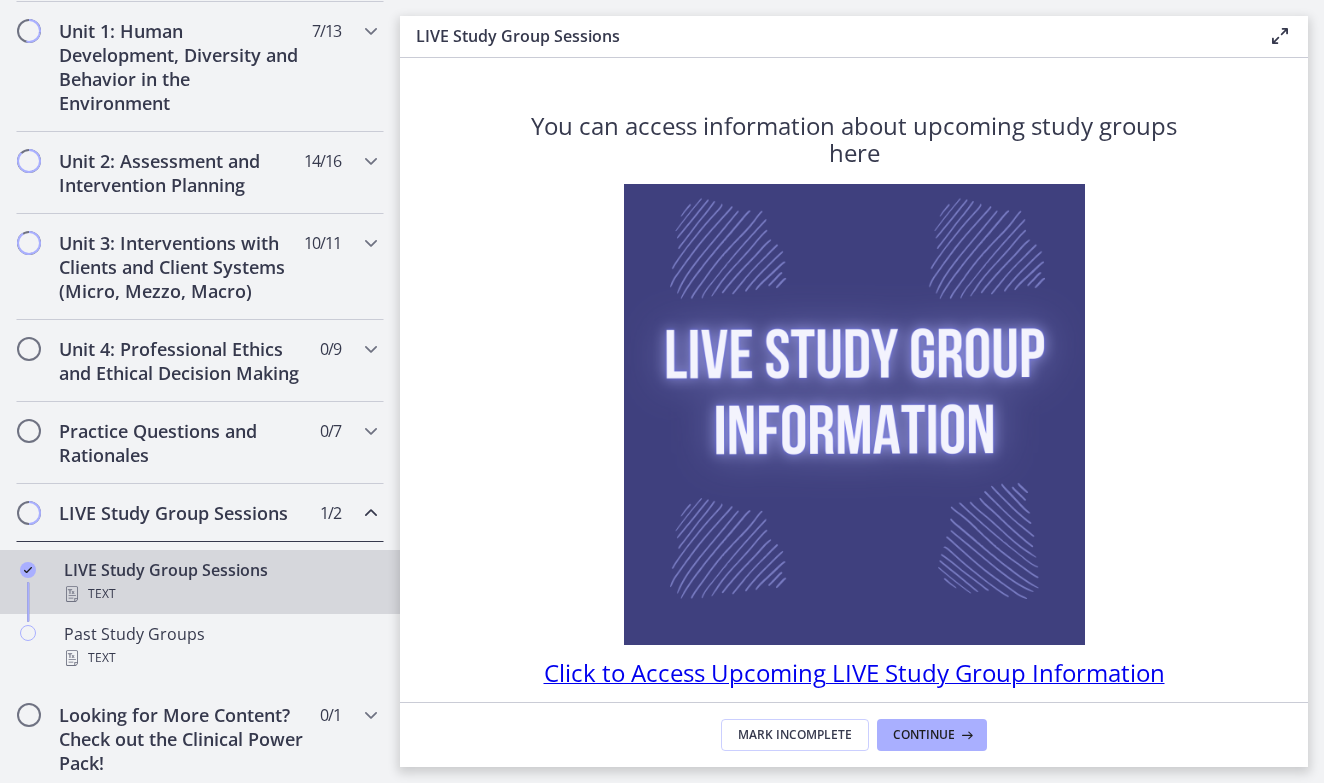 click on "LIVE Study Group Sessions
Text" at bounding box center (220, 582) 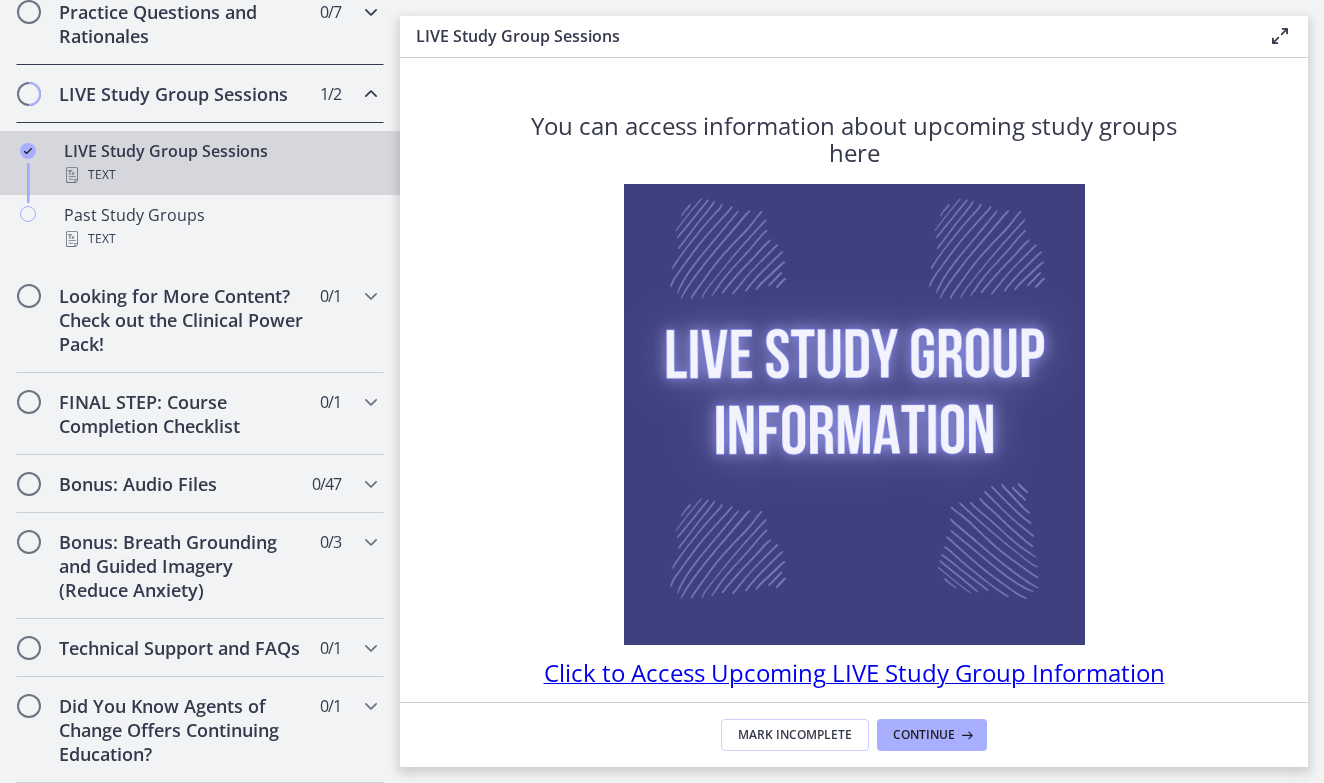 scroll, scrollTop: 986, scrollLeft: 0, axis: vertical 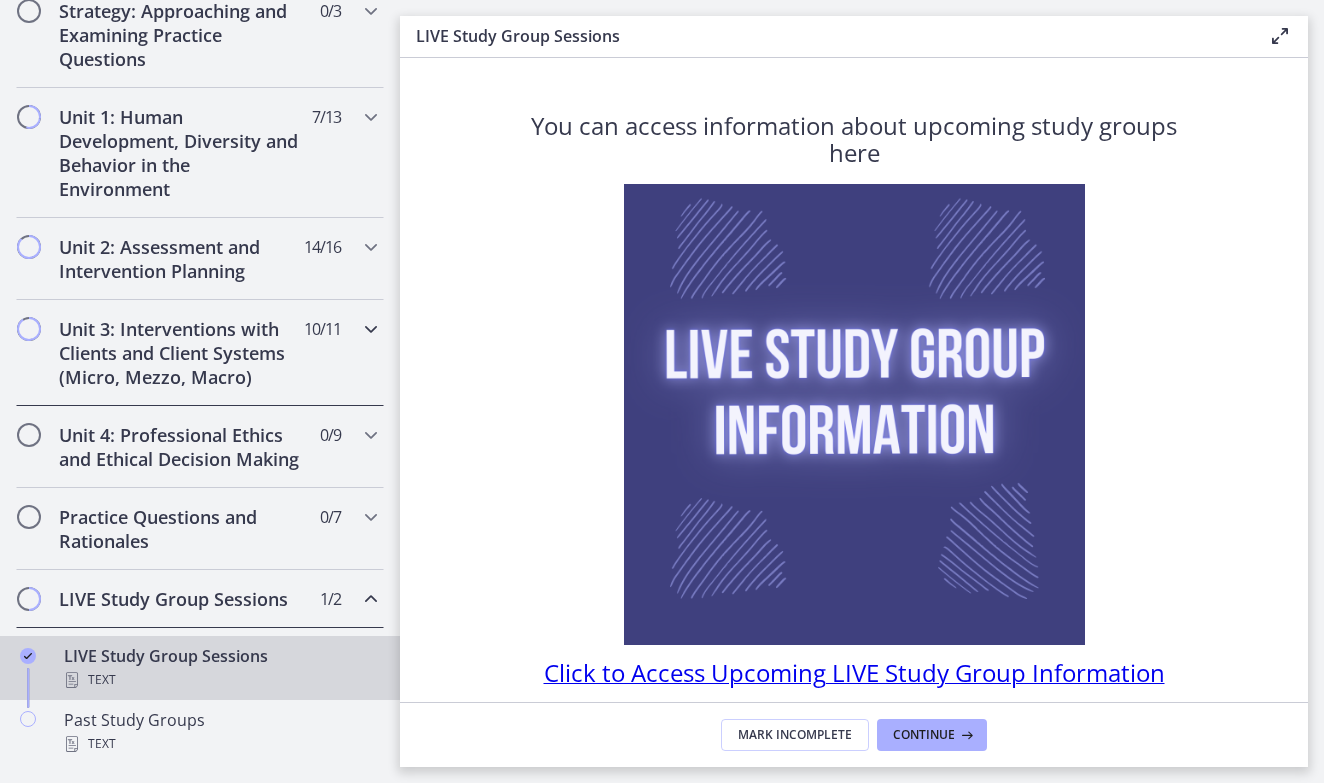 click on "Unit 3: Interventions with Clients and Client Systems (Micro, Mezzo, Macro)" at bounding box center [181, 353] 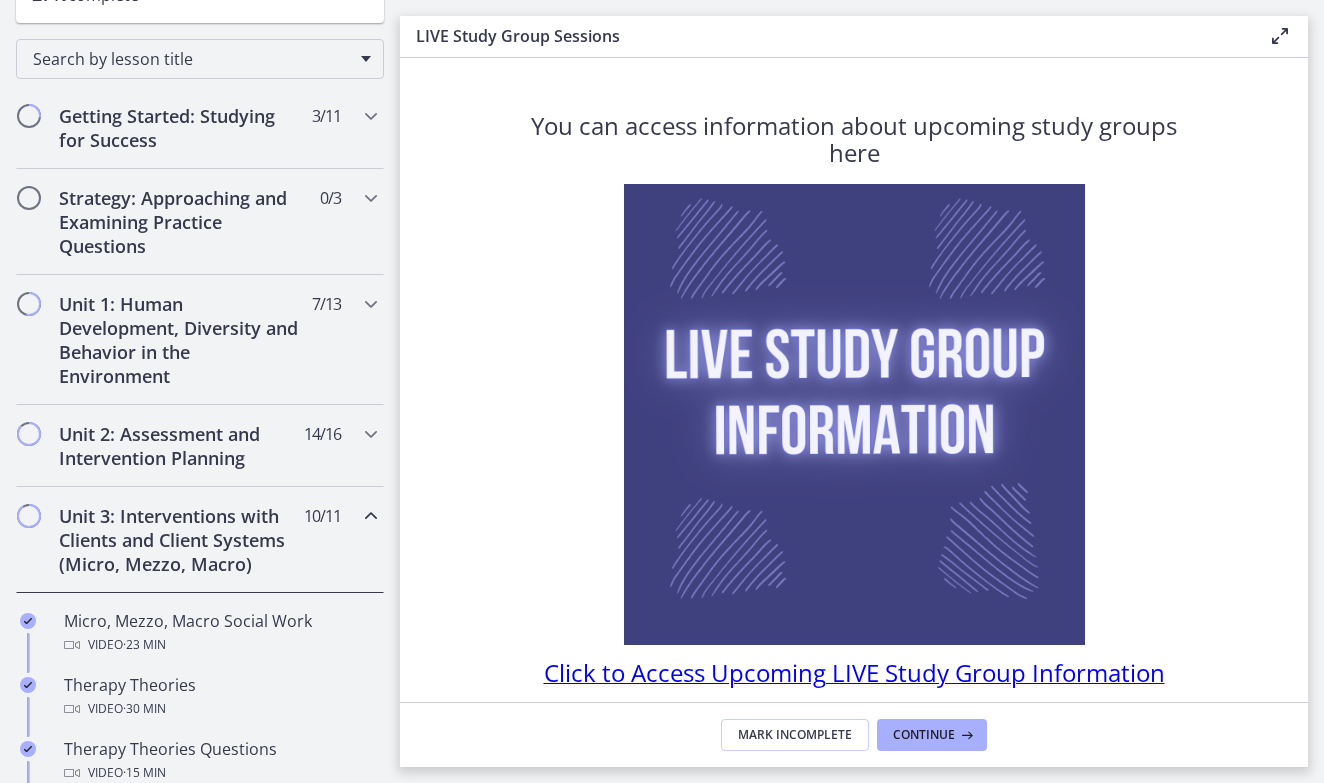 scroll, scrollTop: 293, scrollLeft: 0, axis: vertical 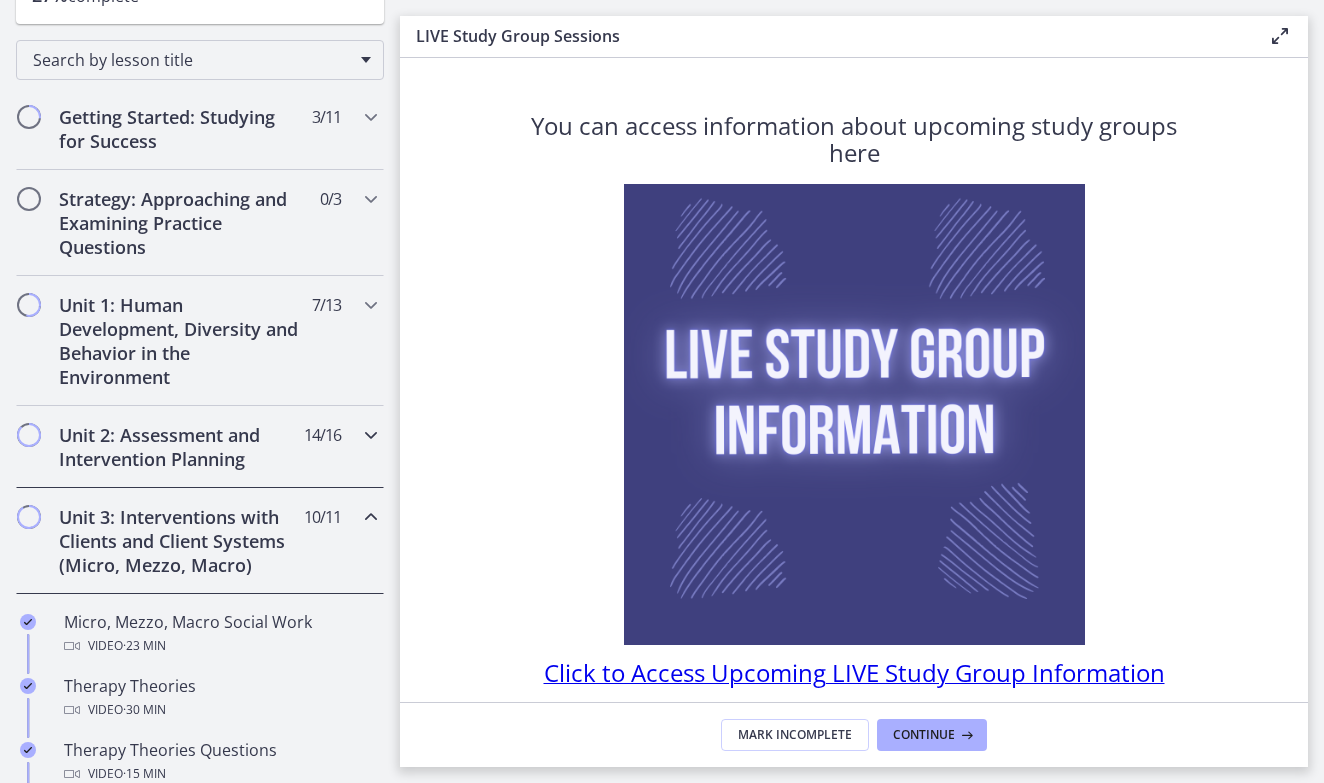 click on "Unit 2: Assessment and Intervention Planning" at bounding box center [181, 447] 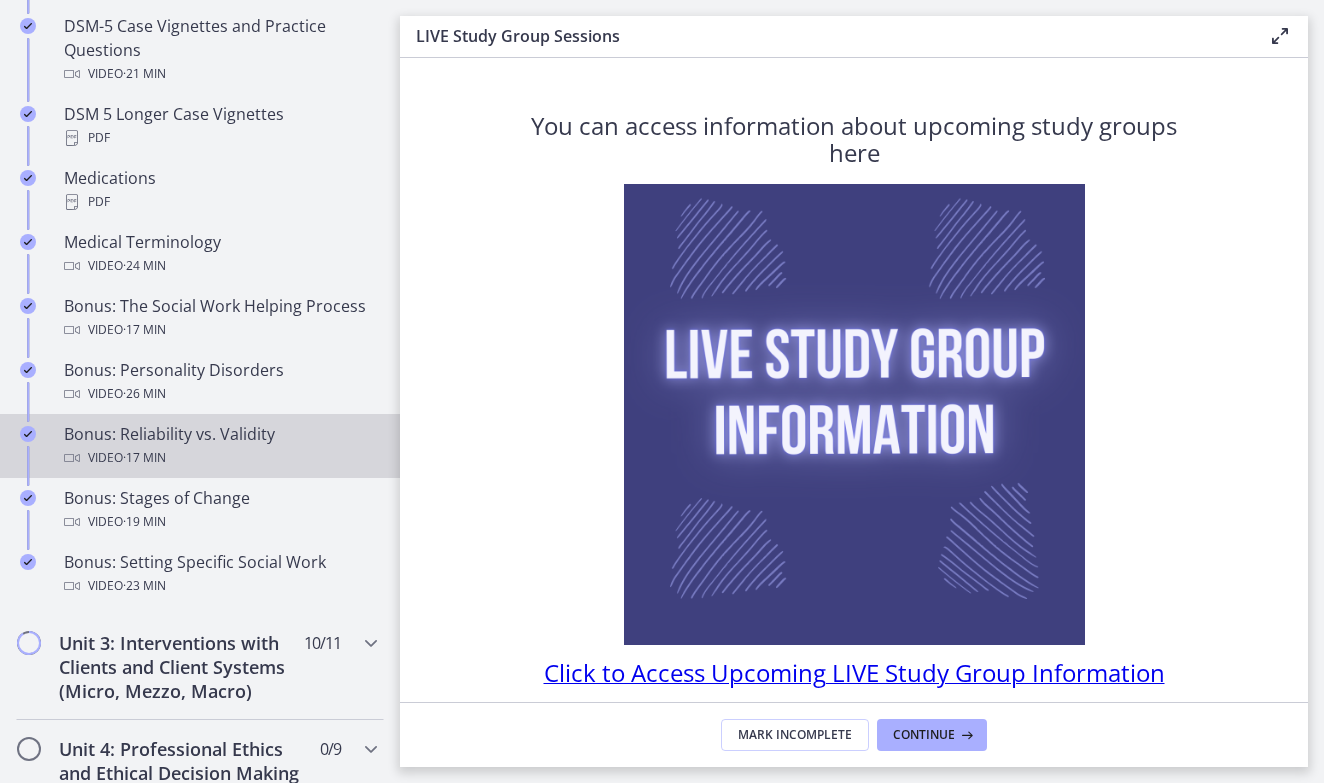 scroll, scrollTop: 1452, scrollLeft: 0, axis: vertical 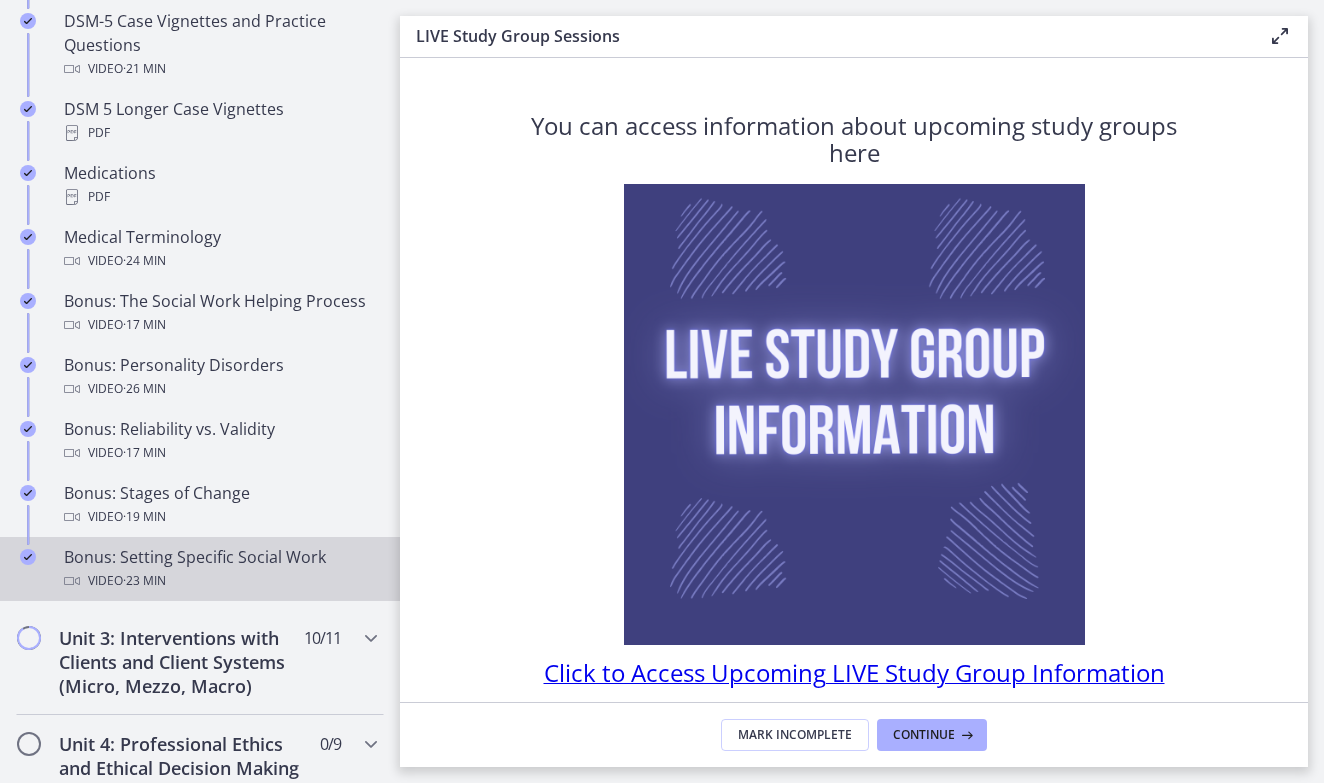click on "Bonus: Setting Specific Social Work
Video
·  23 min" at bounding box center [220, 569] 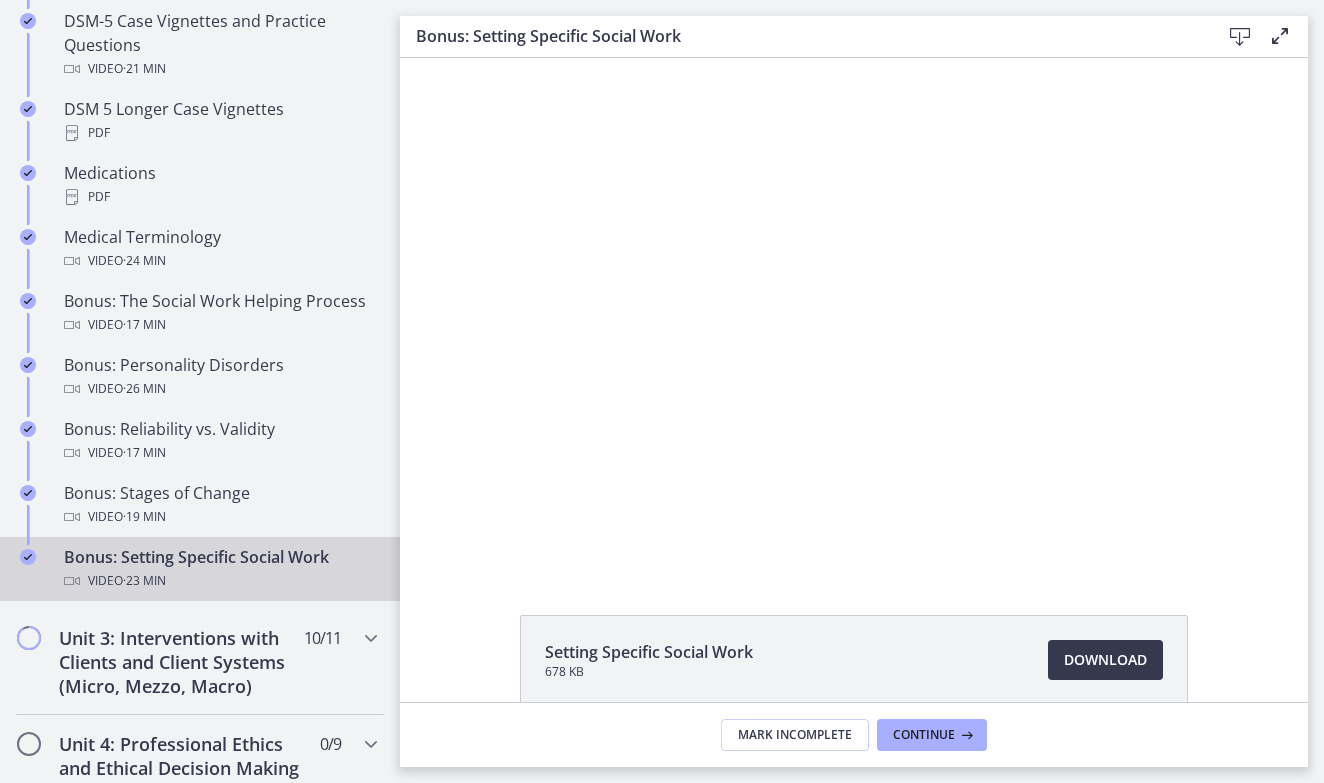 scroll, scrollTop: 0, scrollLeft: 0, axis: both 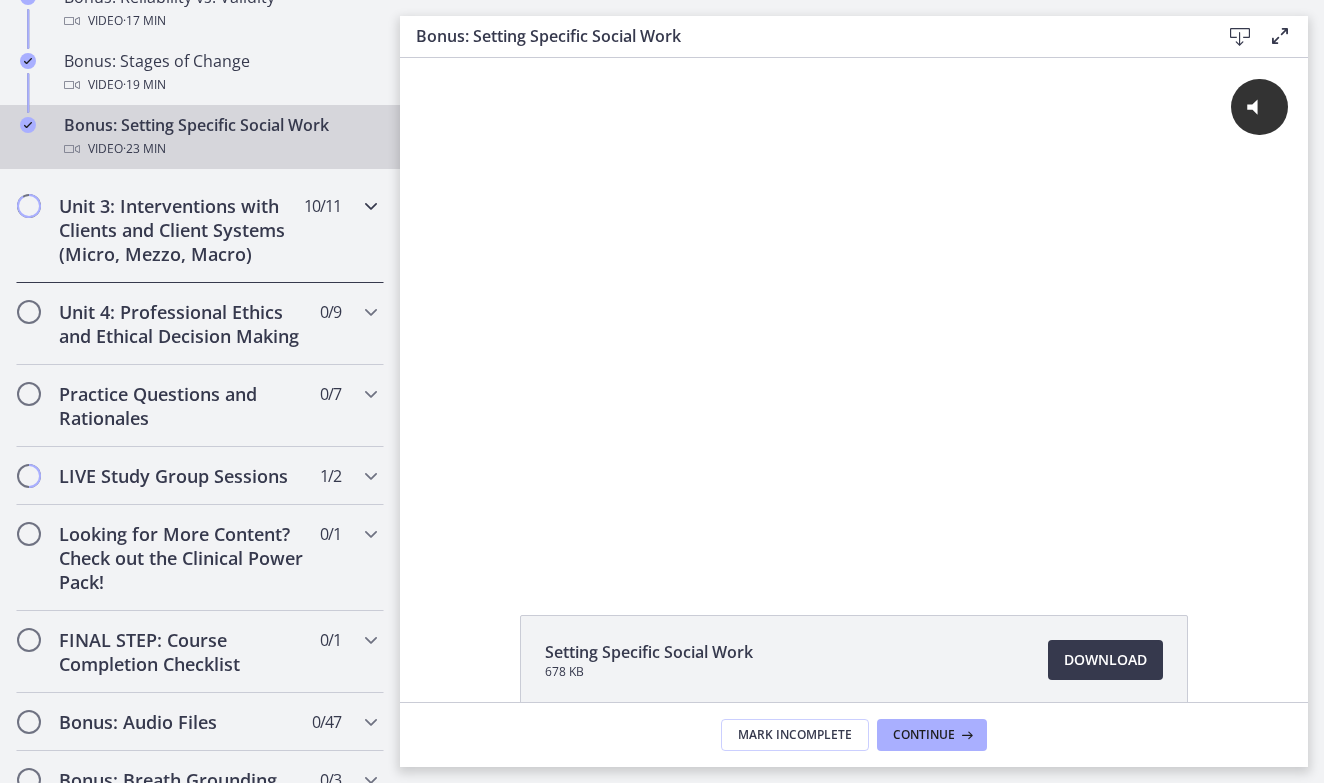 click at bounding box center (371, 206) 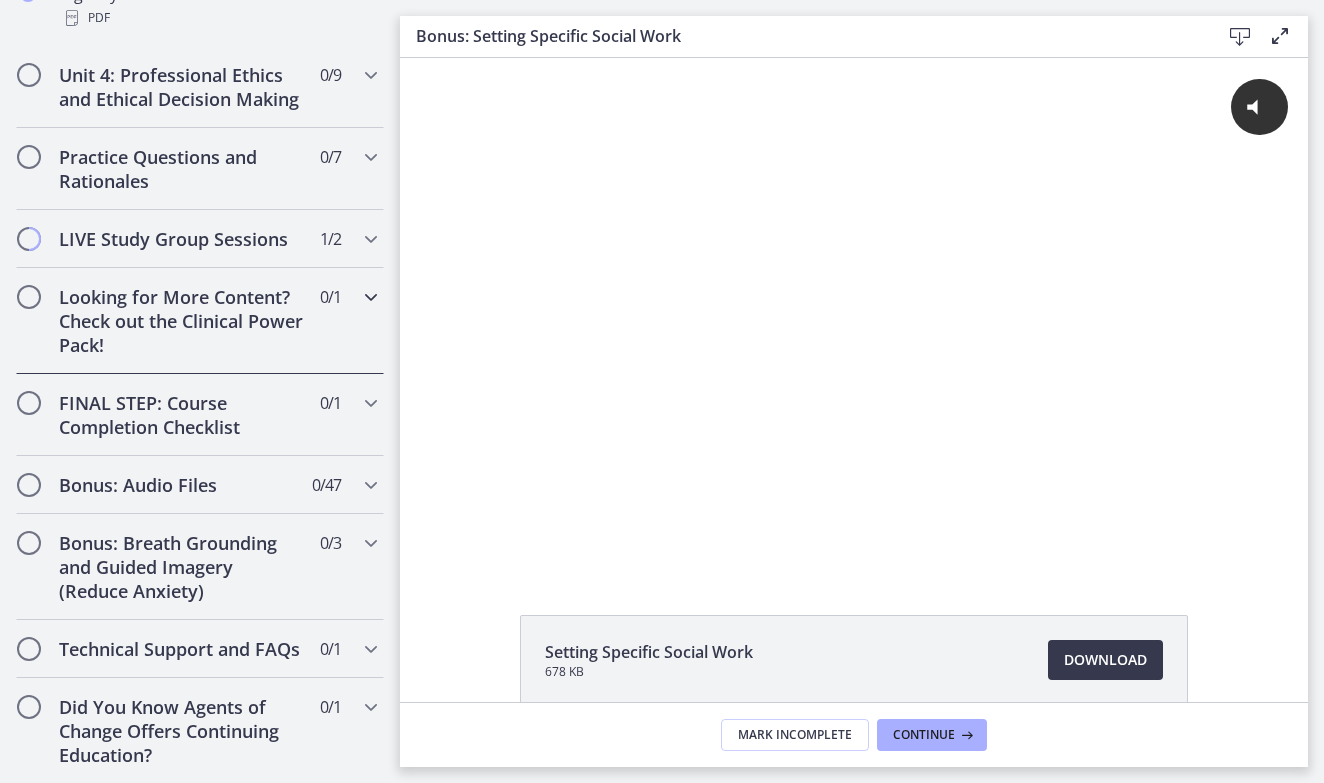 scroll, scrollTop: 1590, scrollLeft: 0, axis: vertical 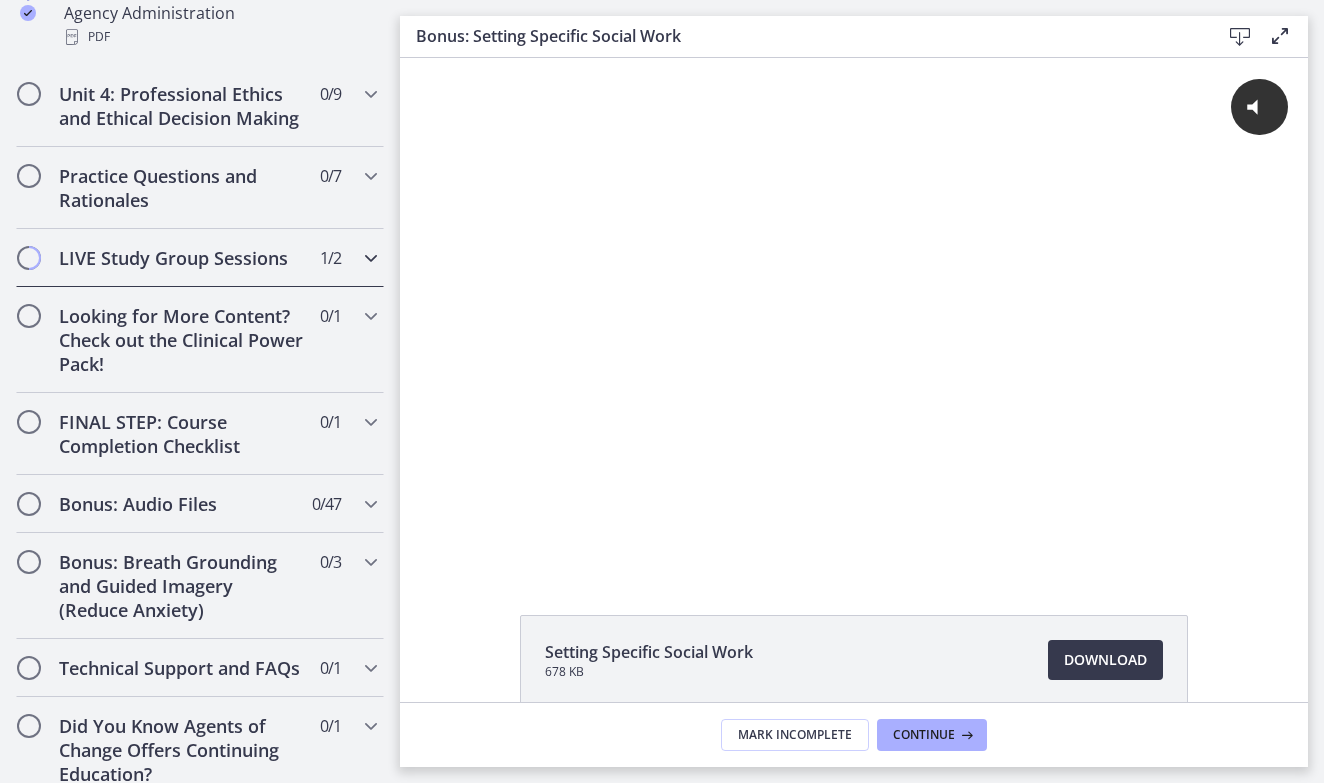 click at bounding box center (371, 258) 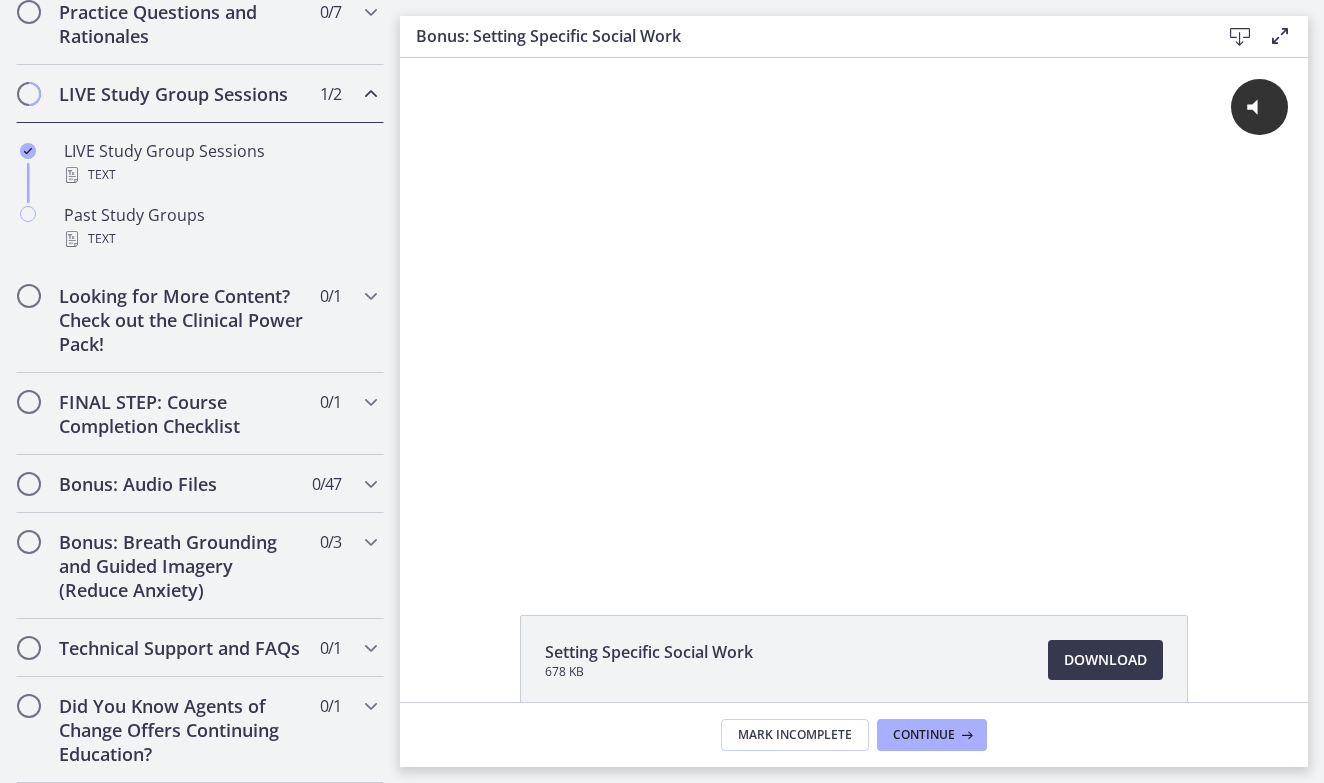 scroll, scrollTop: 986, scrollLeft: 0, axis: vertical 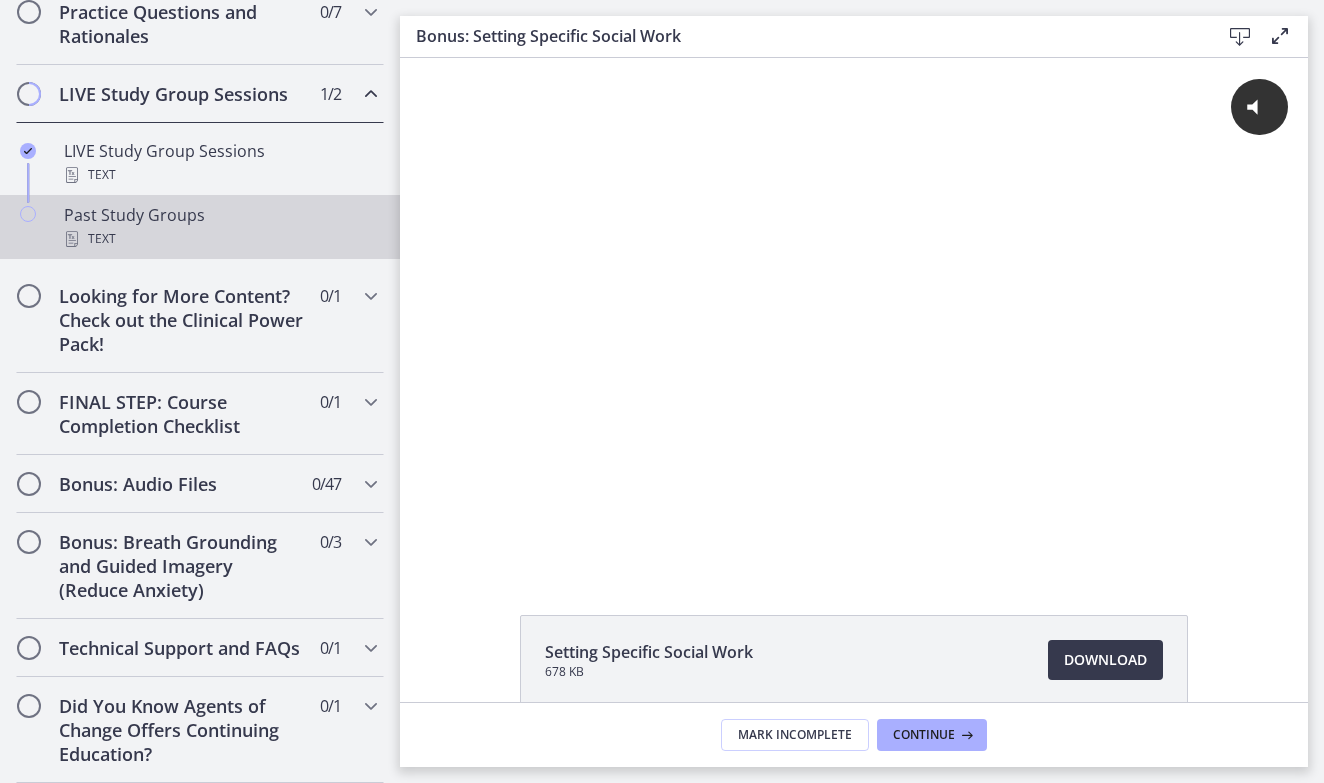 click on "Past Study Groups
Text" at bounding box center [220, 227] 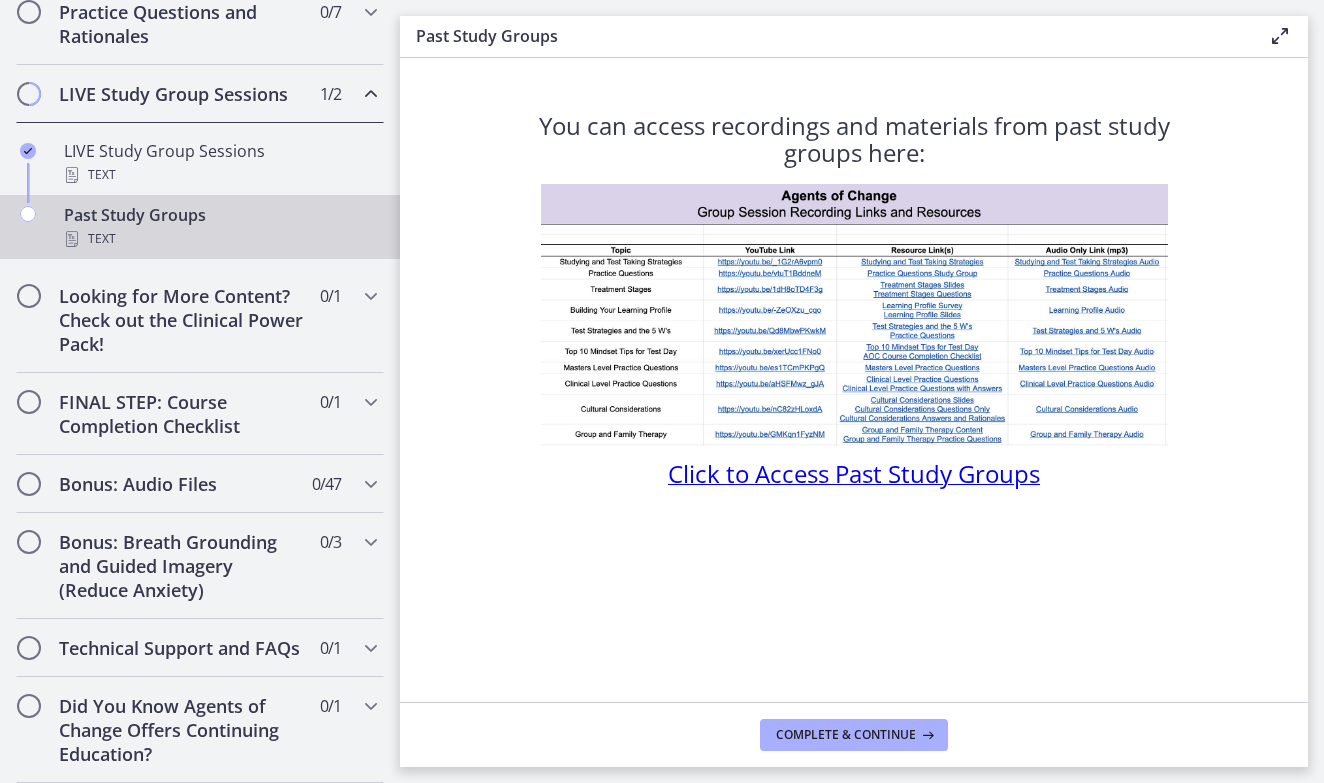 click on "Click to Access Past Study Groups" at bounding box center [854, 473] 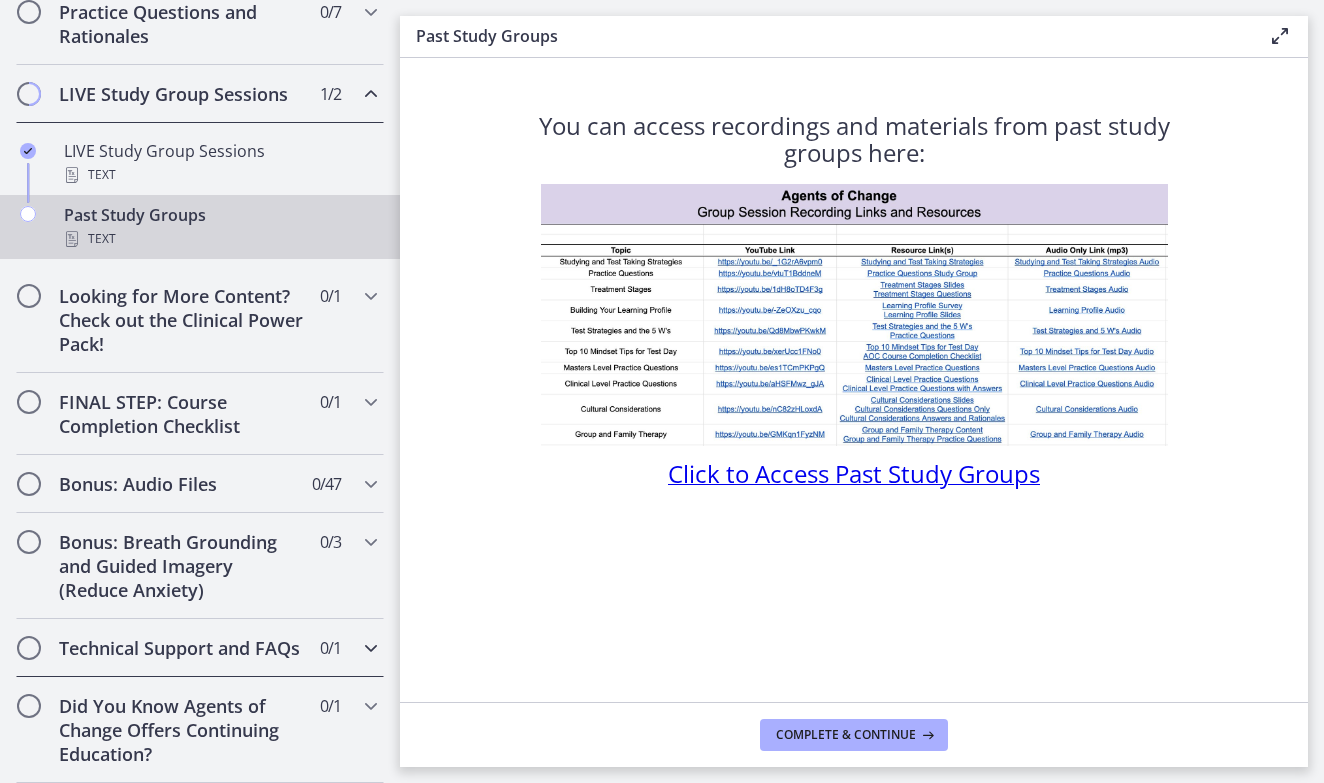 scroll, scrollTop: 0, scrollLeft: 0, axis: both 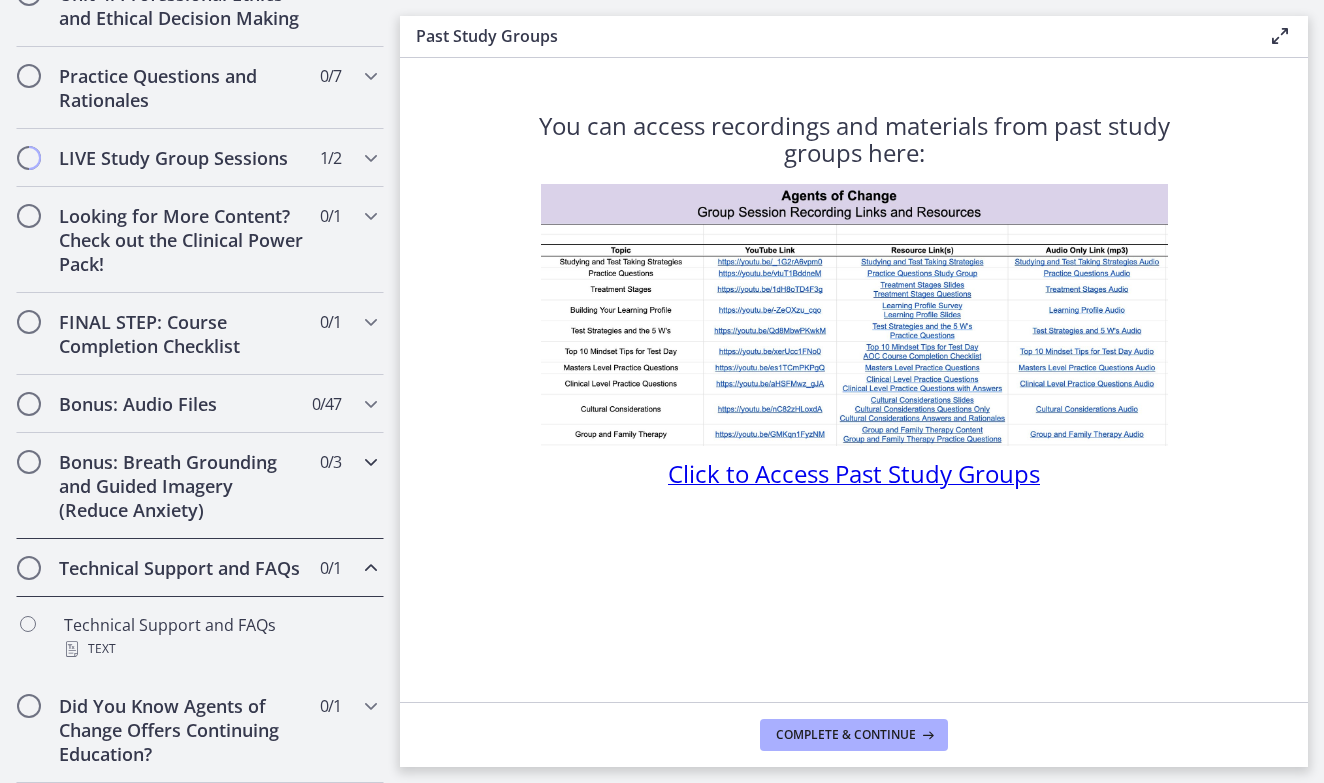 click at bounding box center [371, 462] 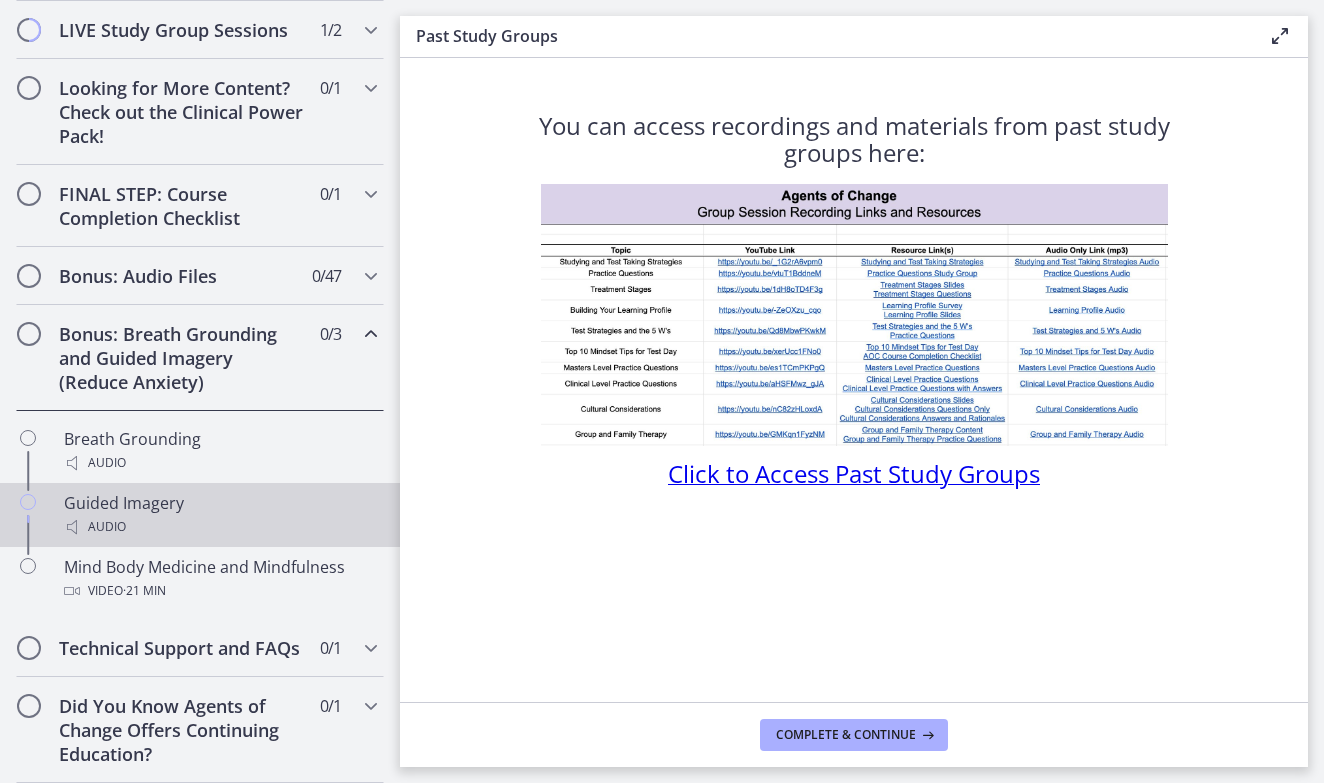 scroll, scrollTop: 1050, scrollLeft: 0, axis: vertical 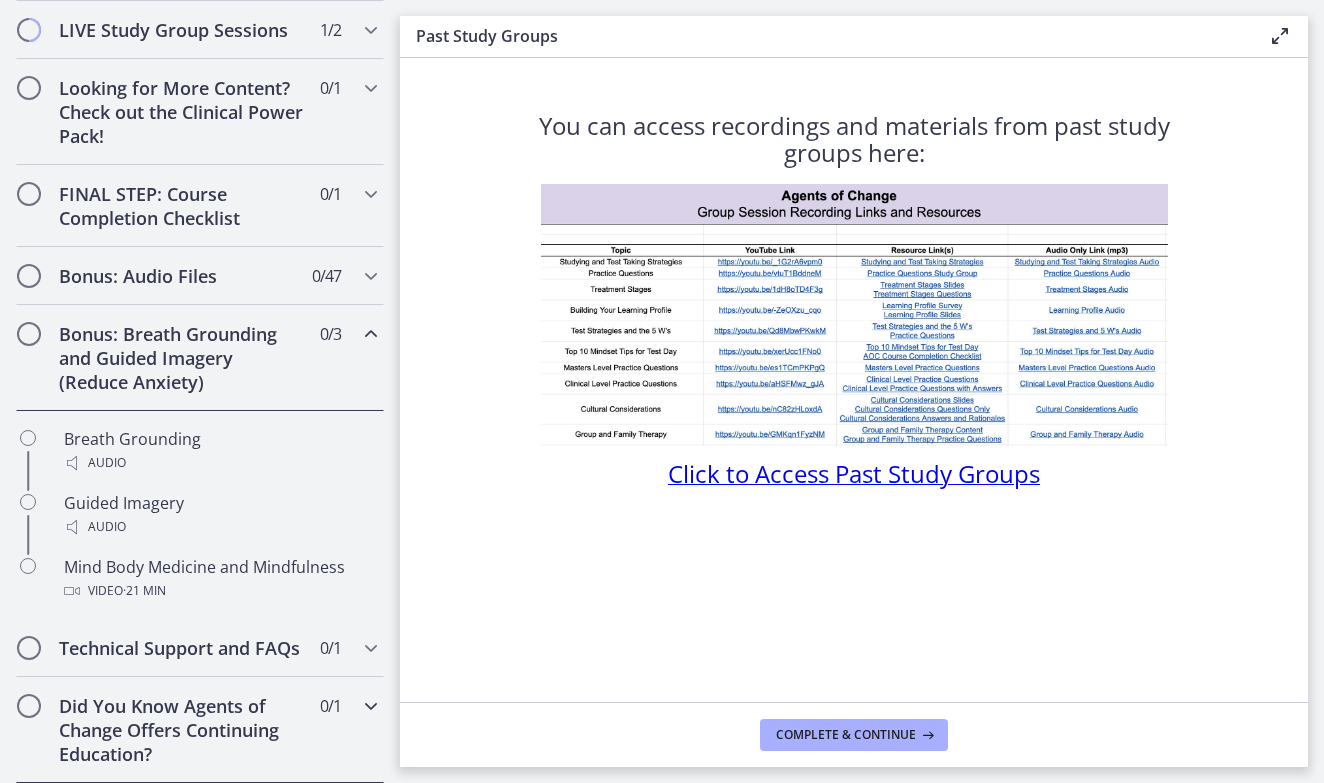 click at bounding box center [371, 706] 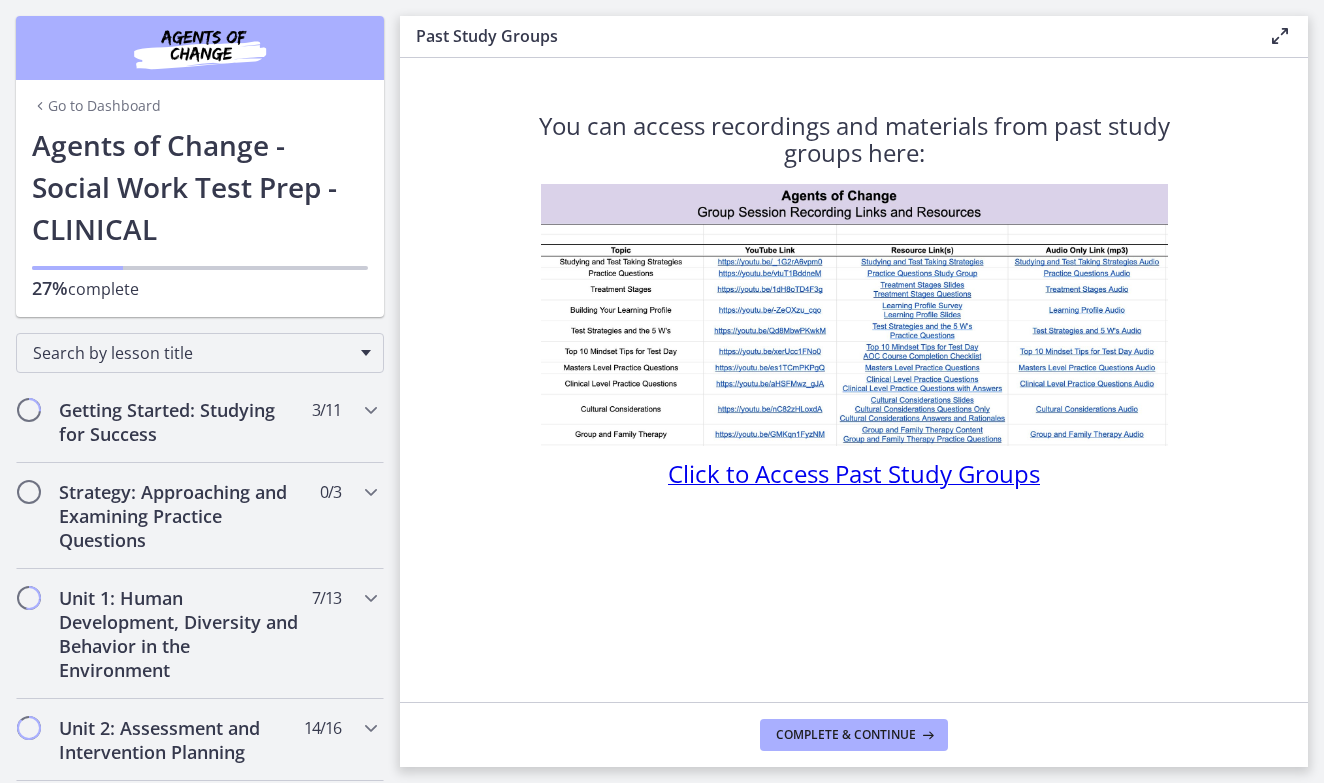 scroll, scrollTop: 0, scrollLeft: 0, axis: both 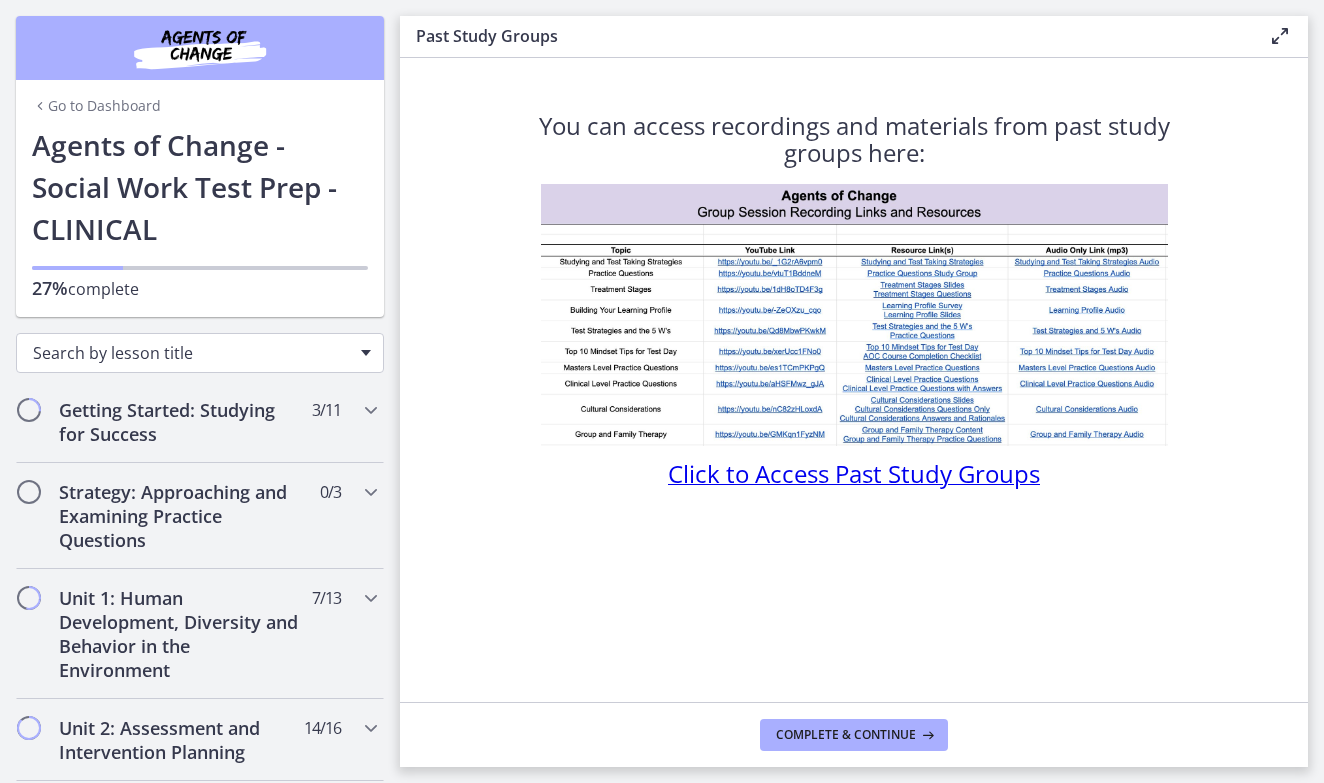 click on "Search by lesson title" at bounding box center [192, 353] 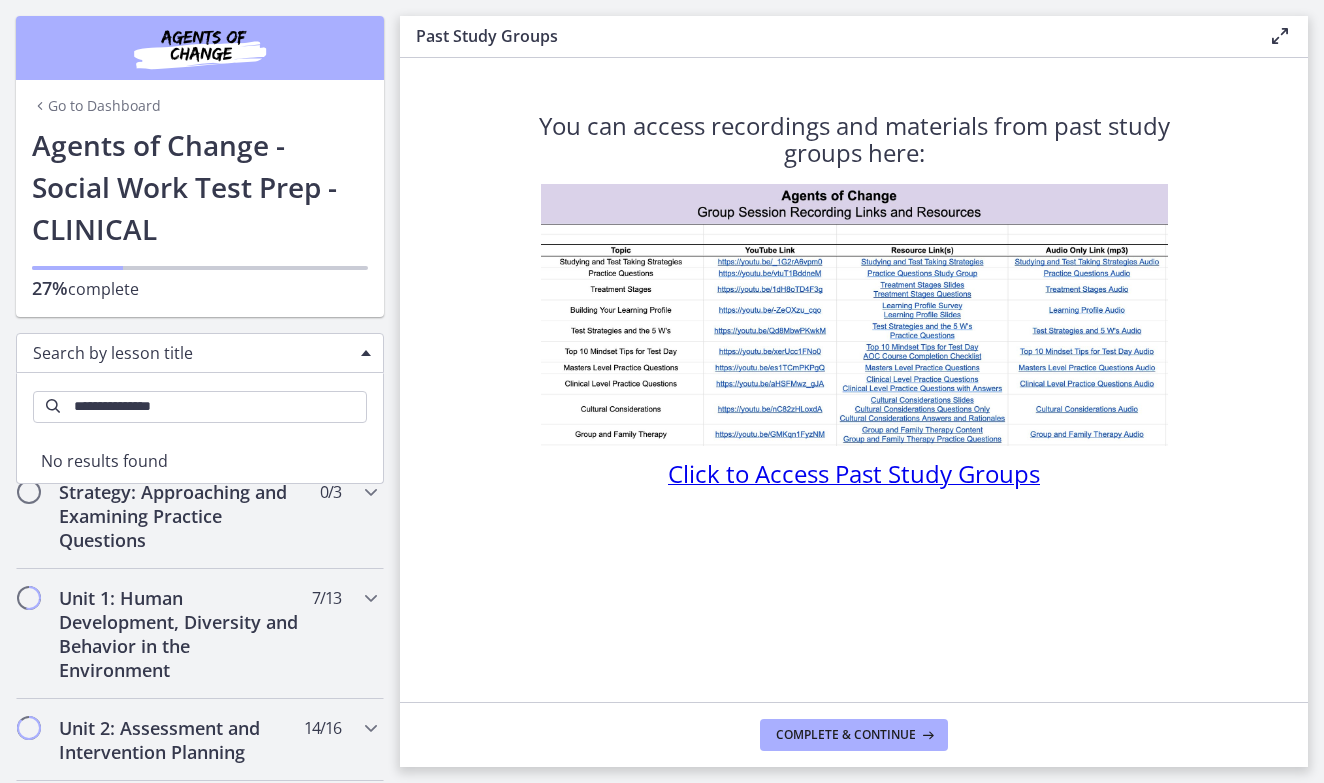 type on "**********" 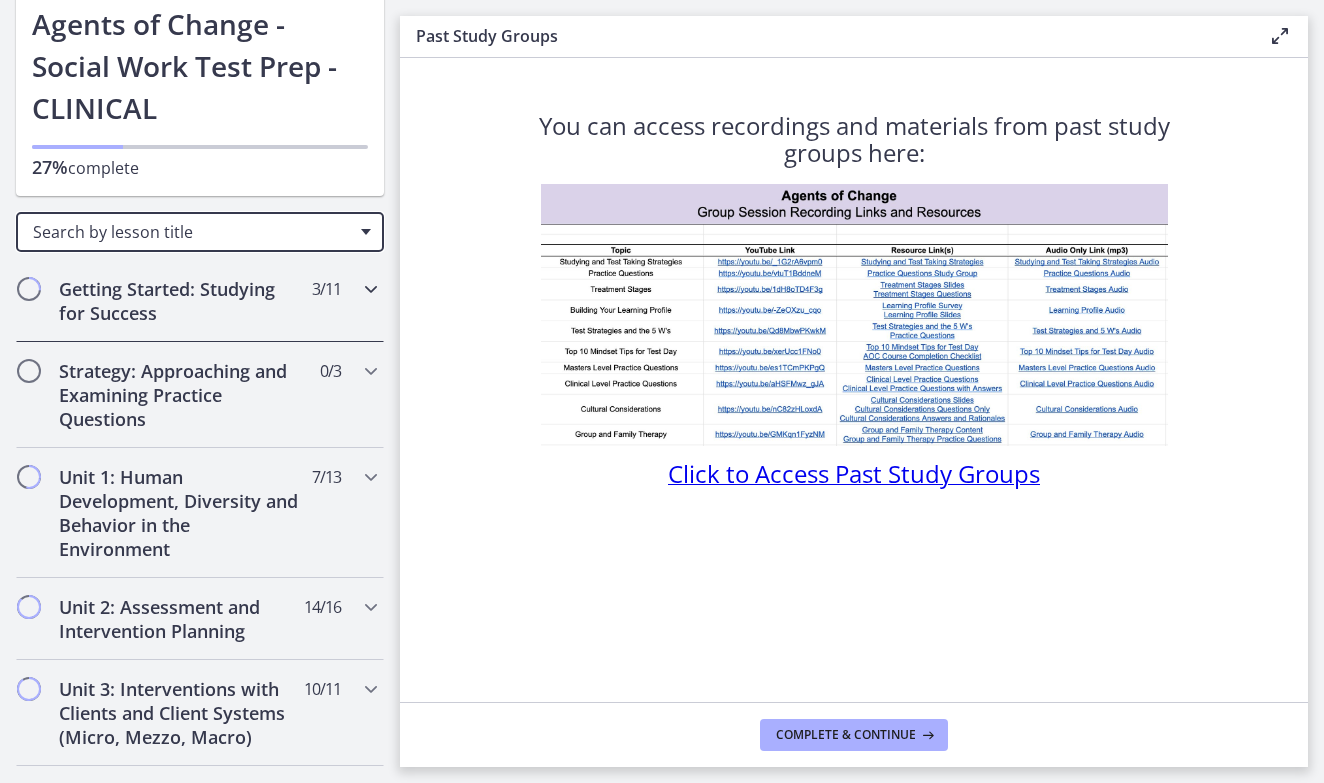scroll, scrollTop: 140, scrollLeft: 0, axis: vertical 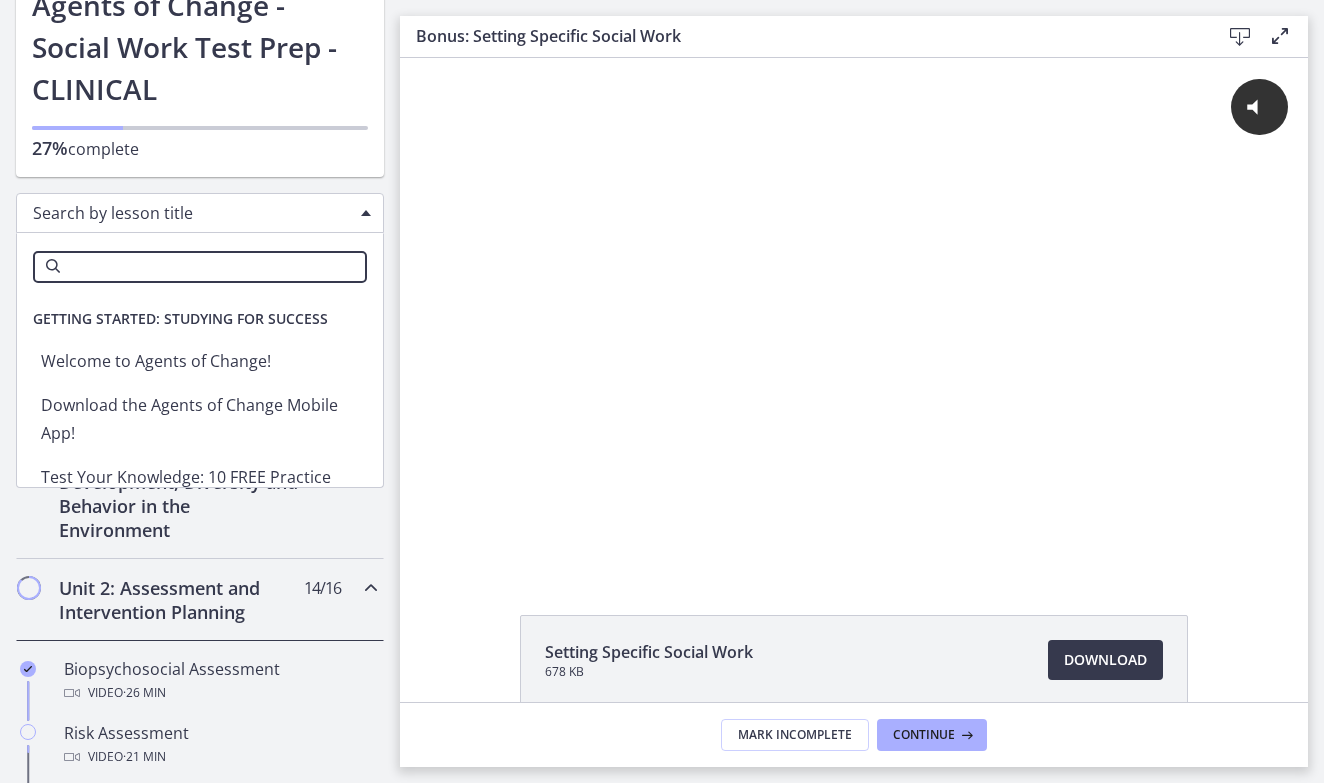 click on "Search by lesson title" at bounding box center (192, 213) 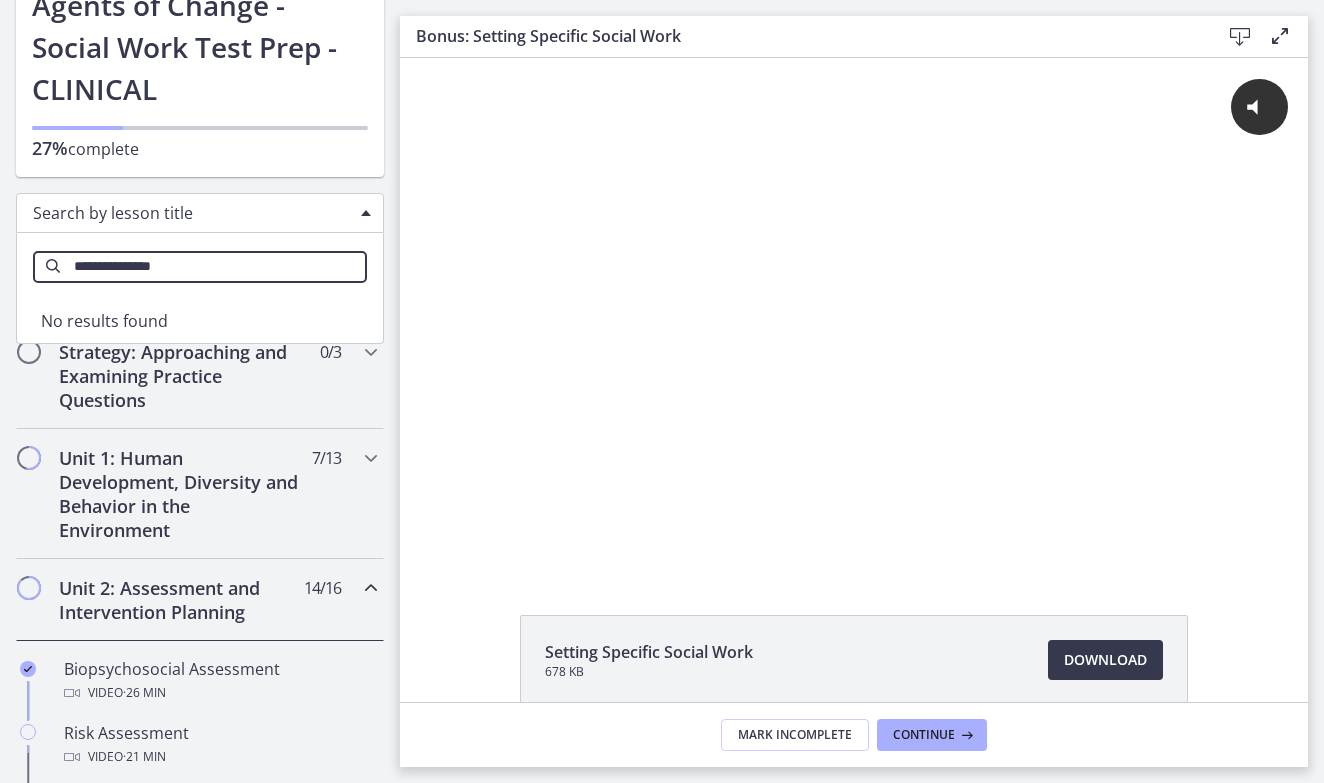 type on "**********" 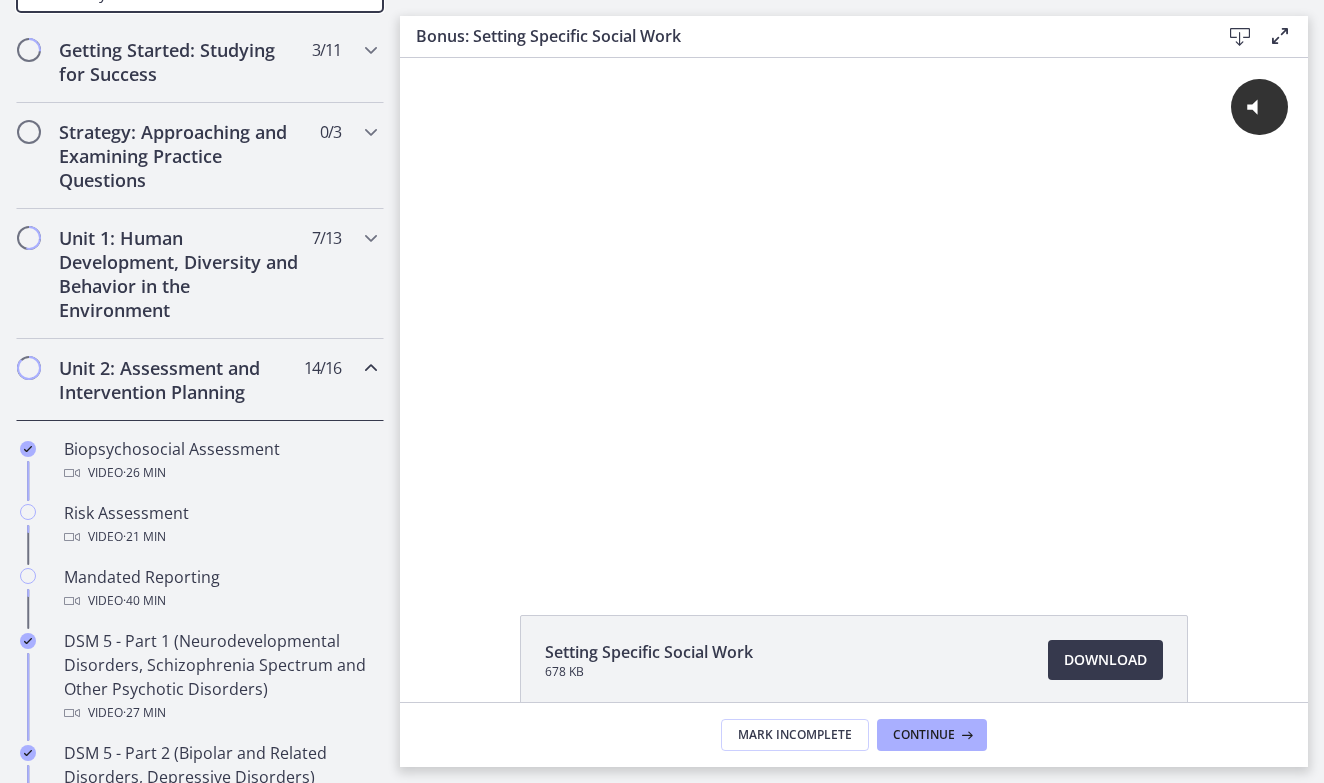 scroll, scrollTop: 361, scrollLeft: 0, axis: vertical 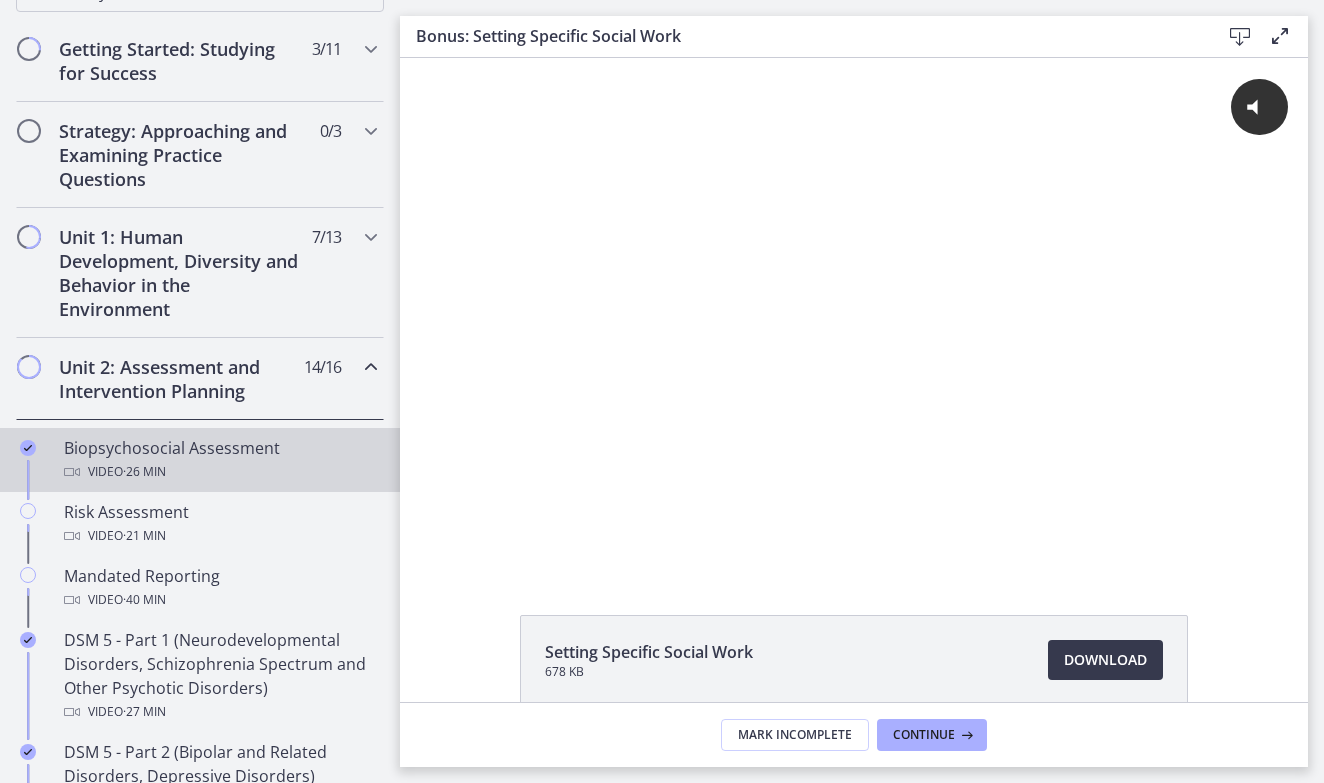 click on "Biopsychosocial Assessment
Video
·  26 min" at bounding box center [220, 460] 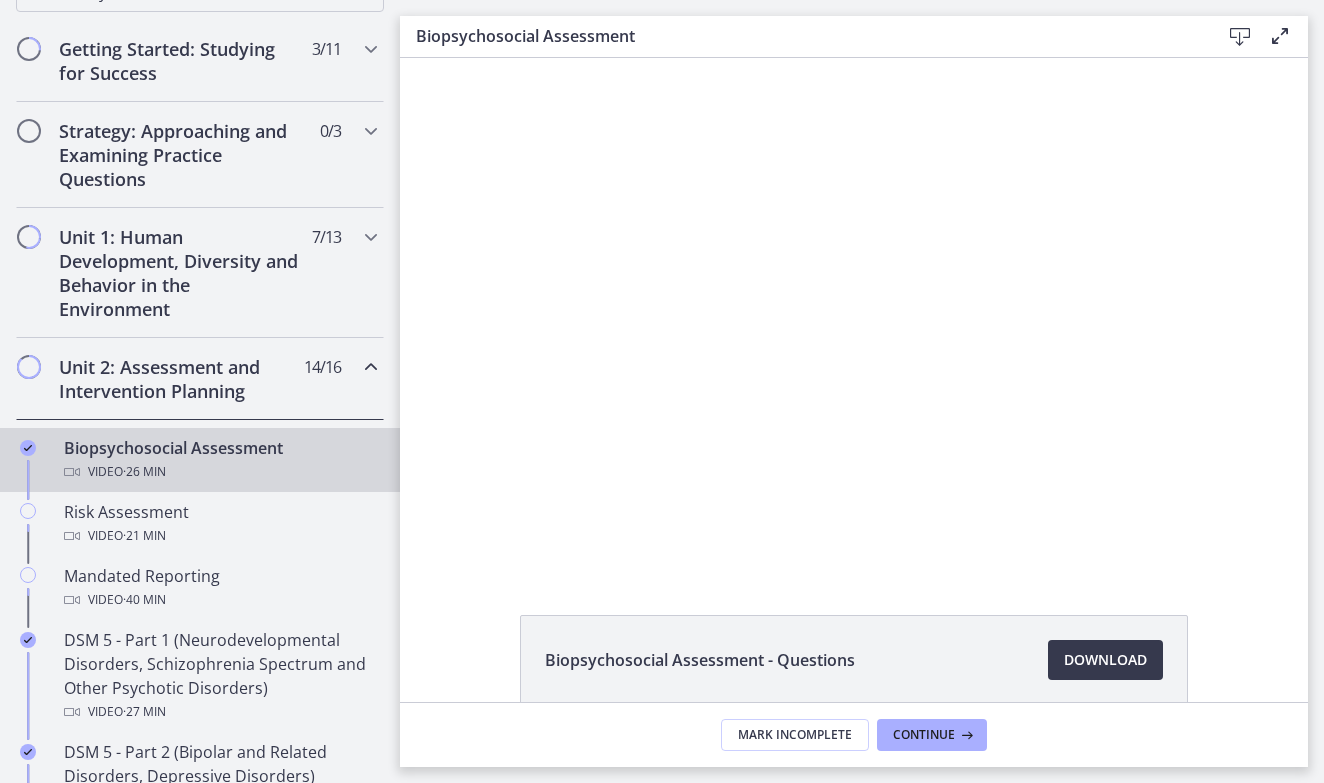 scroll, scrollTop: 0, scrollLeft: 0, axis: both 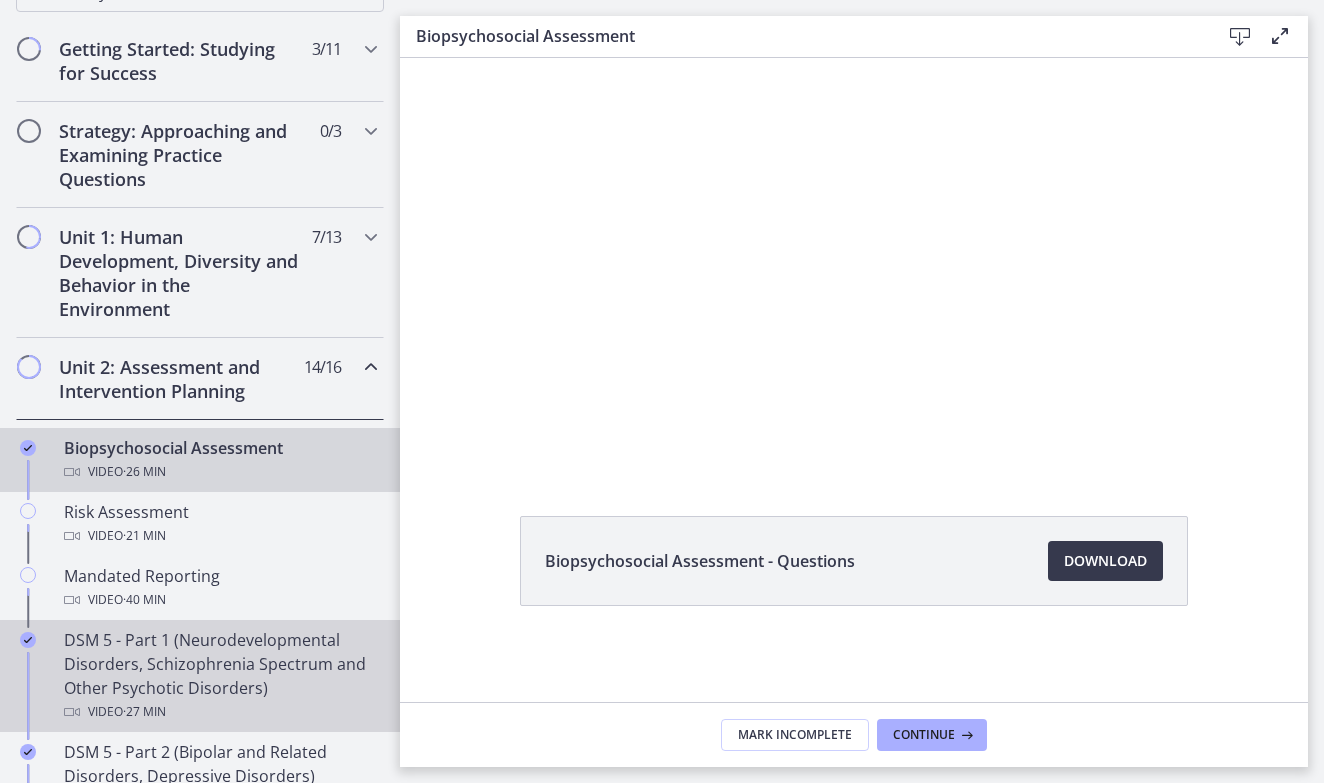 click on "DSM 5 - Part 1 (Neurodevelopmental Disorders, Schizophrenia Spectrum and Other Psychotic Disorders)
Video
·  27 min" at bounding box center (220, 676) 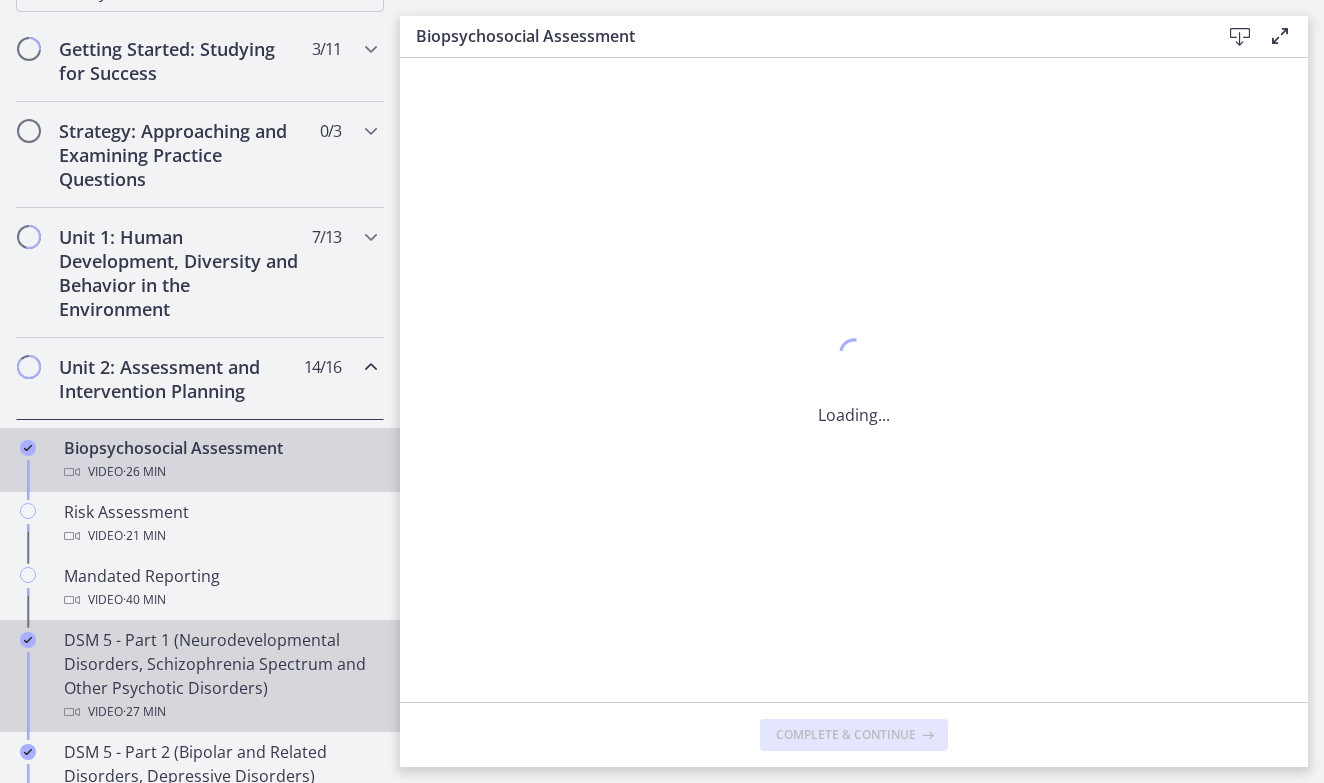 scroll, scrollTop: 0, scrollLeft: 0, axis: both 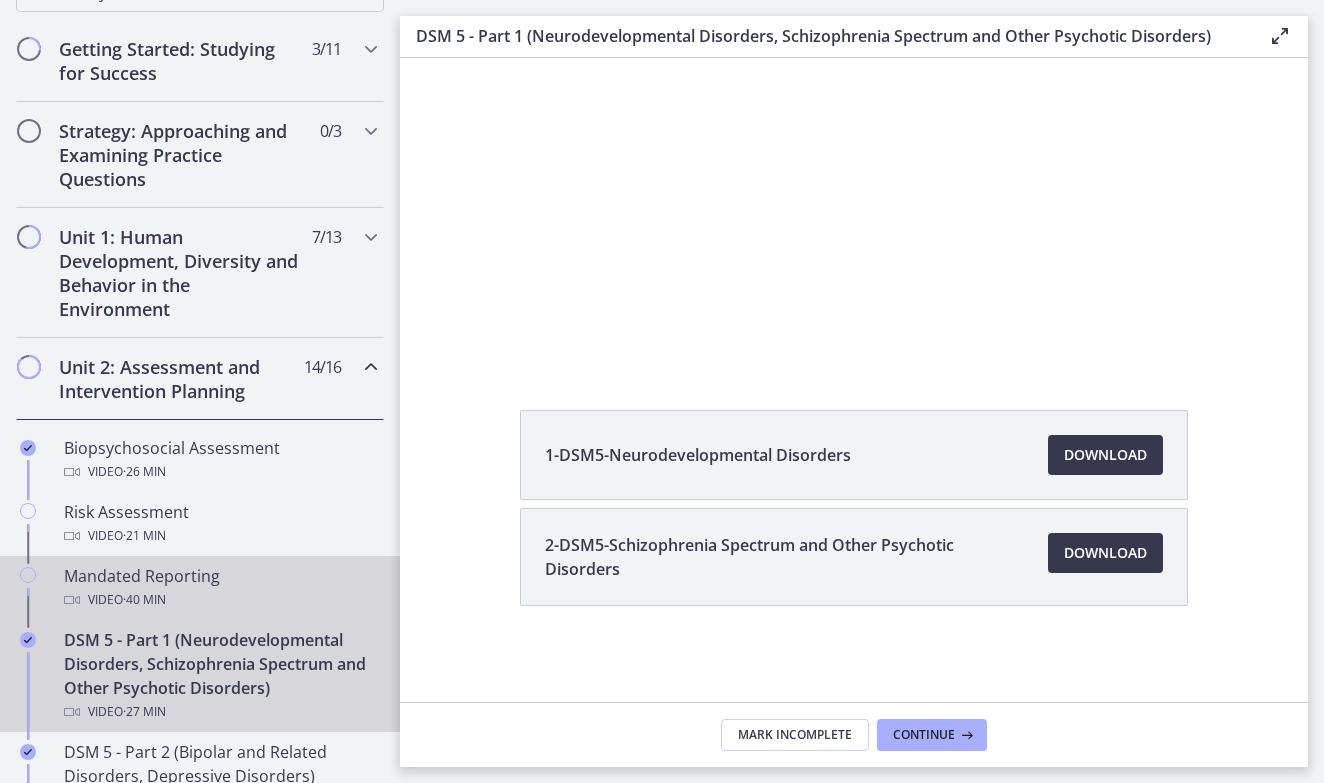 click on "Mandated Reporting
Video
·  40 min" at bounding box center (220, 588) 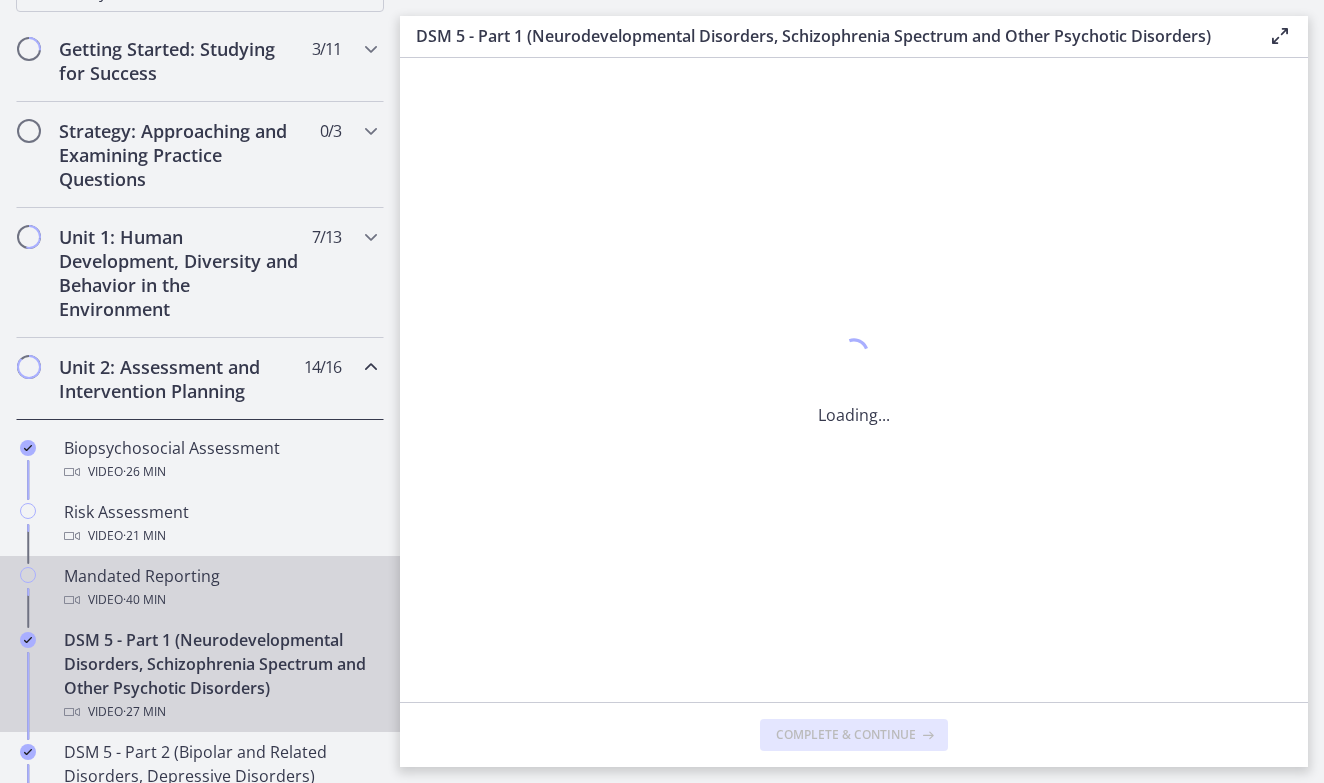 scroll, scrollTop: 0, scrollLeft: 0, axis: both 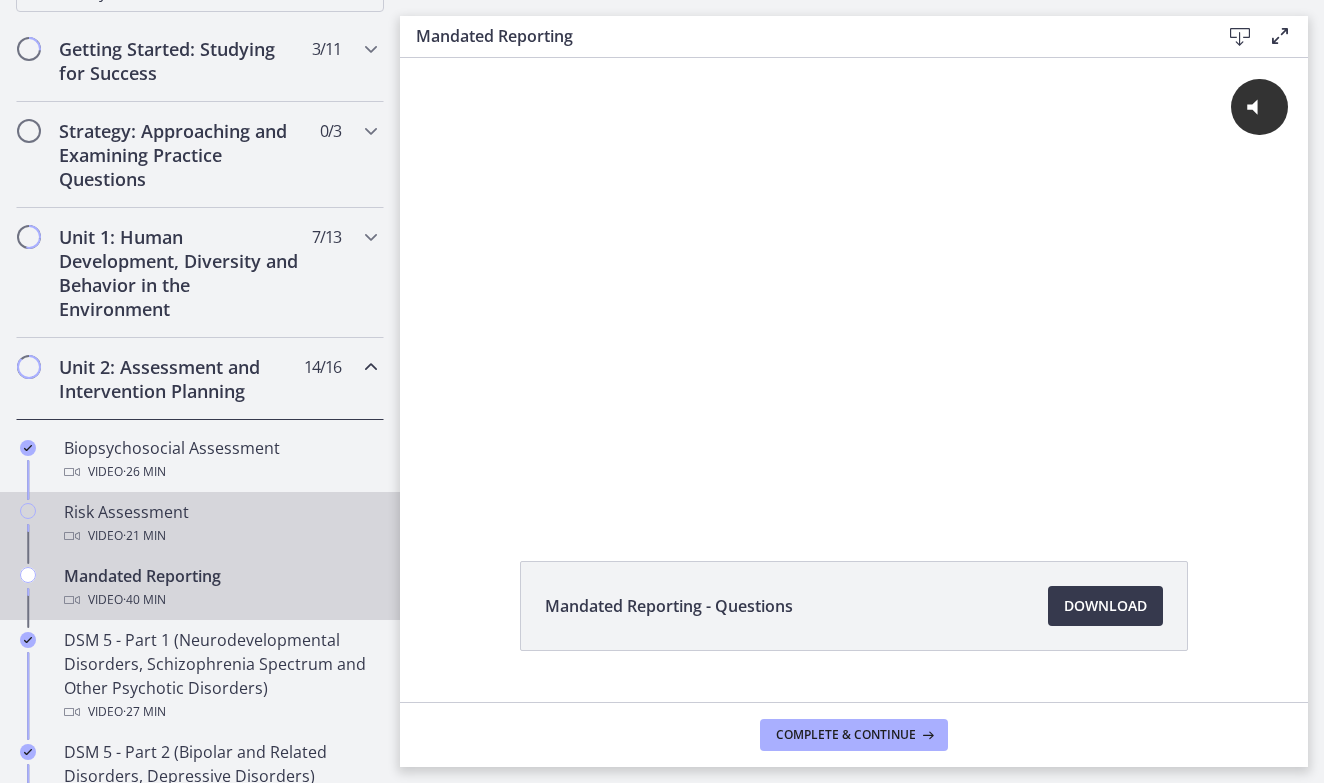click on "Risk Assessment
Video
·  21 min" at bounding box center [220, 524] 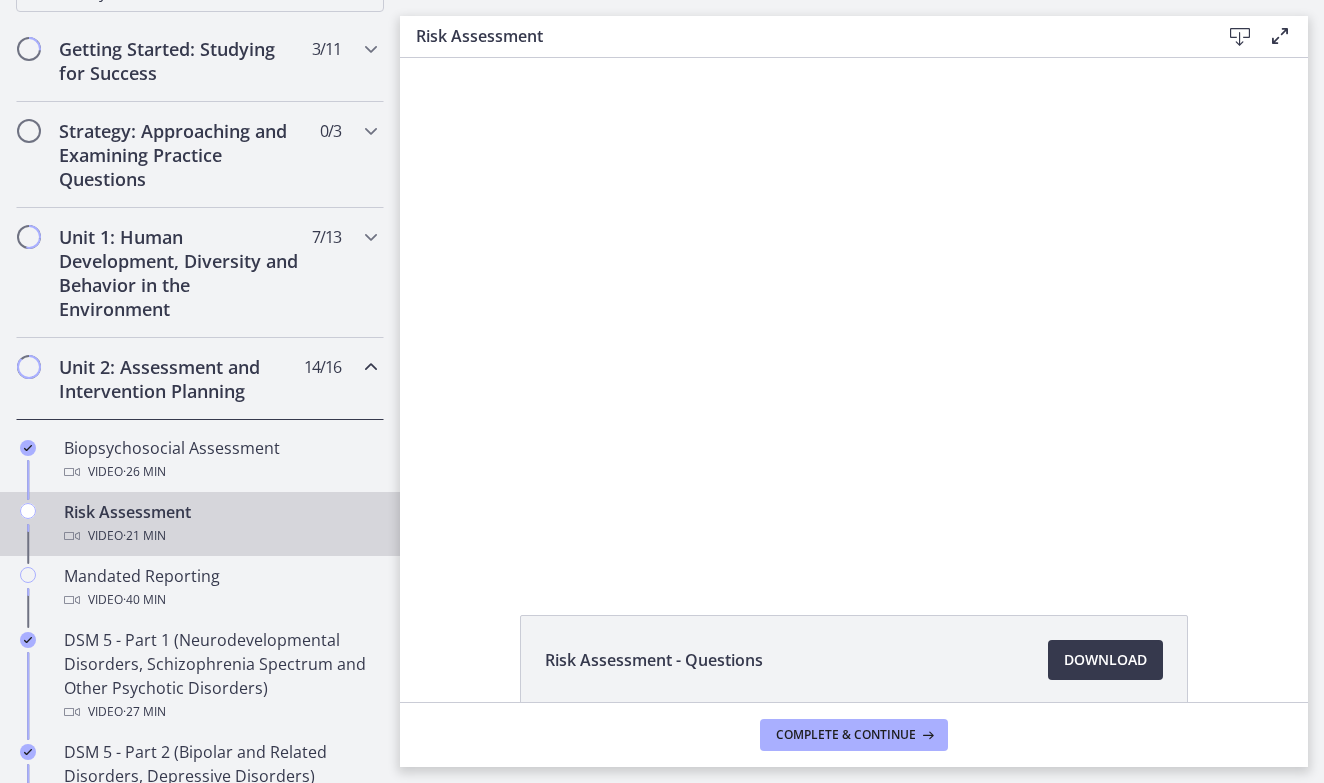 scroll, scrollTop: 0, scrollLeft: 0, axis: both 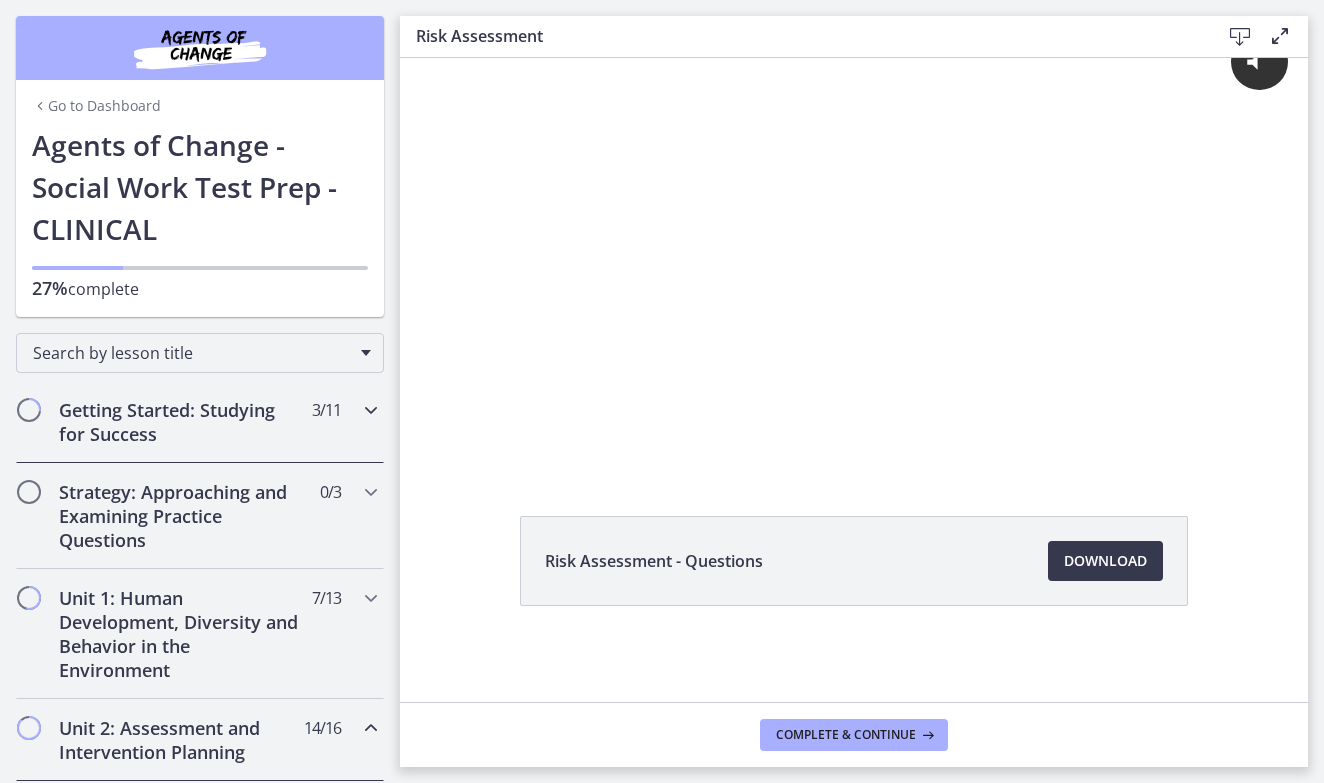 click on "Getting Started: Studying for Success" at bounding box center (181, 422) 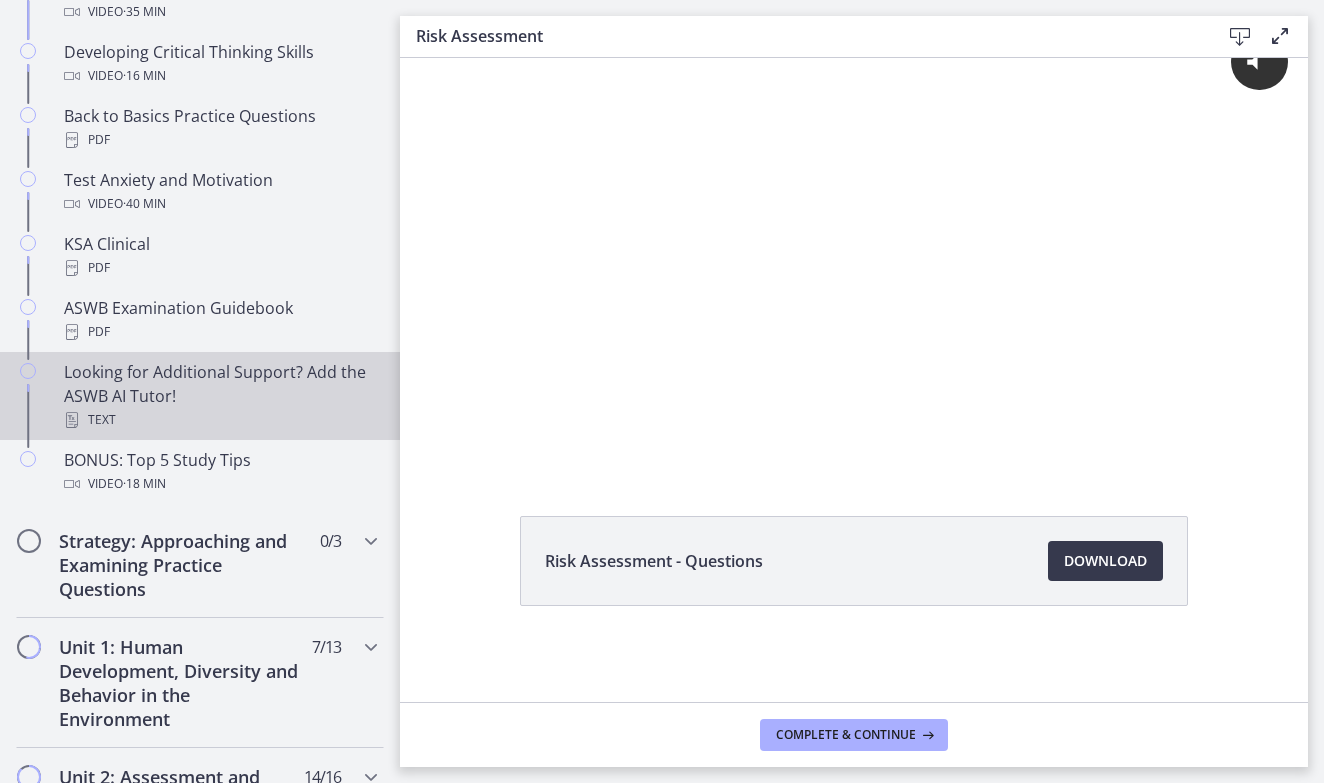 scroll, scrollTop: 745, scrollLeft: 0, axis: vertical 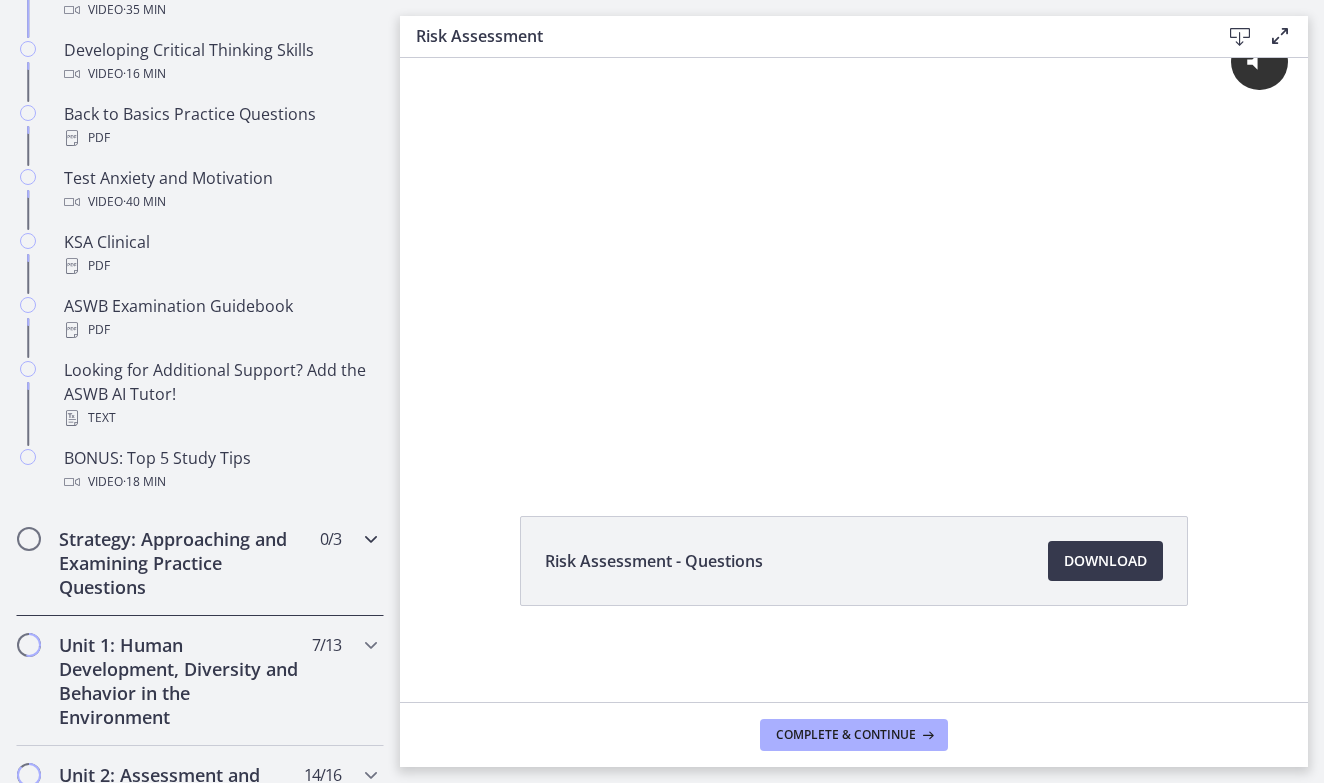 click on "Strategy: Approaching and Examining Practice Questions" at bounding box center [181, 563] 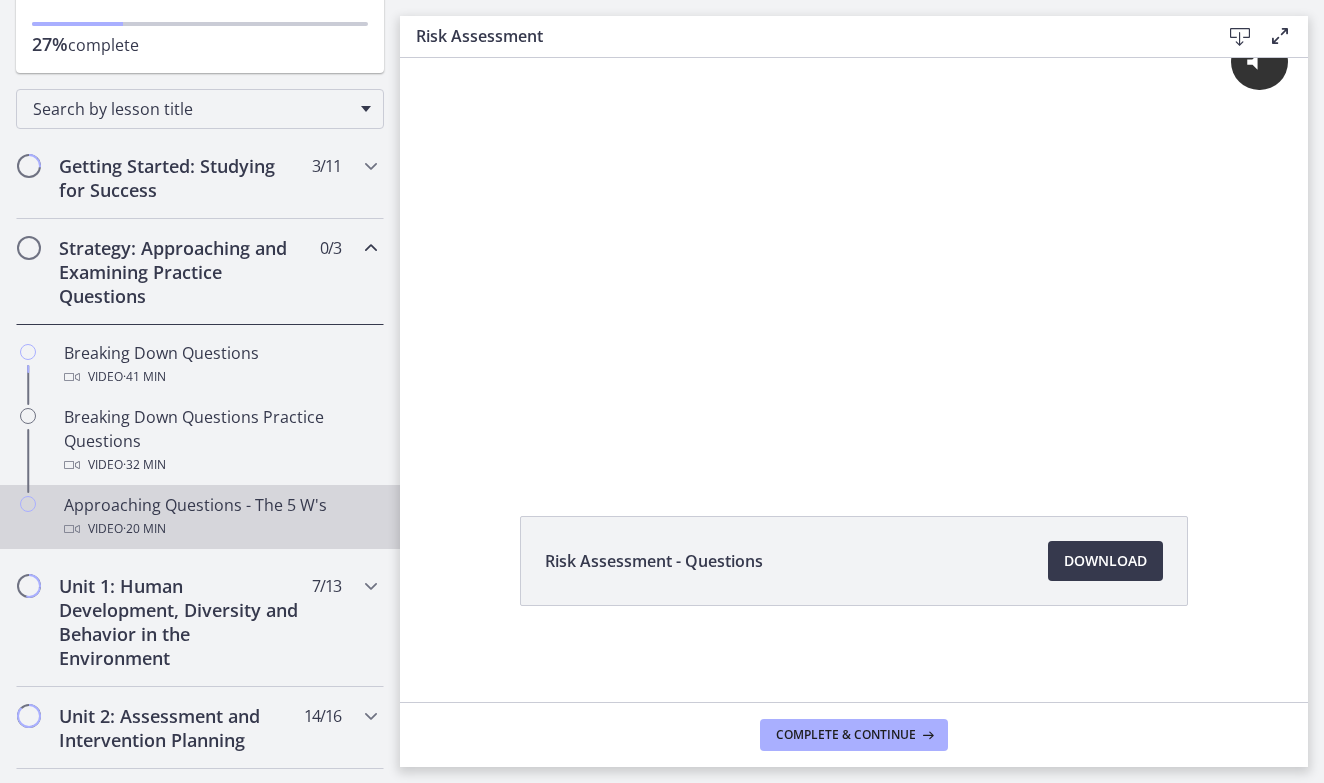scroll, scrollTop: 242, scrollLeft: 0, axis: vertical 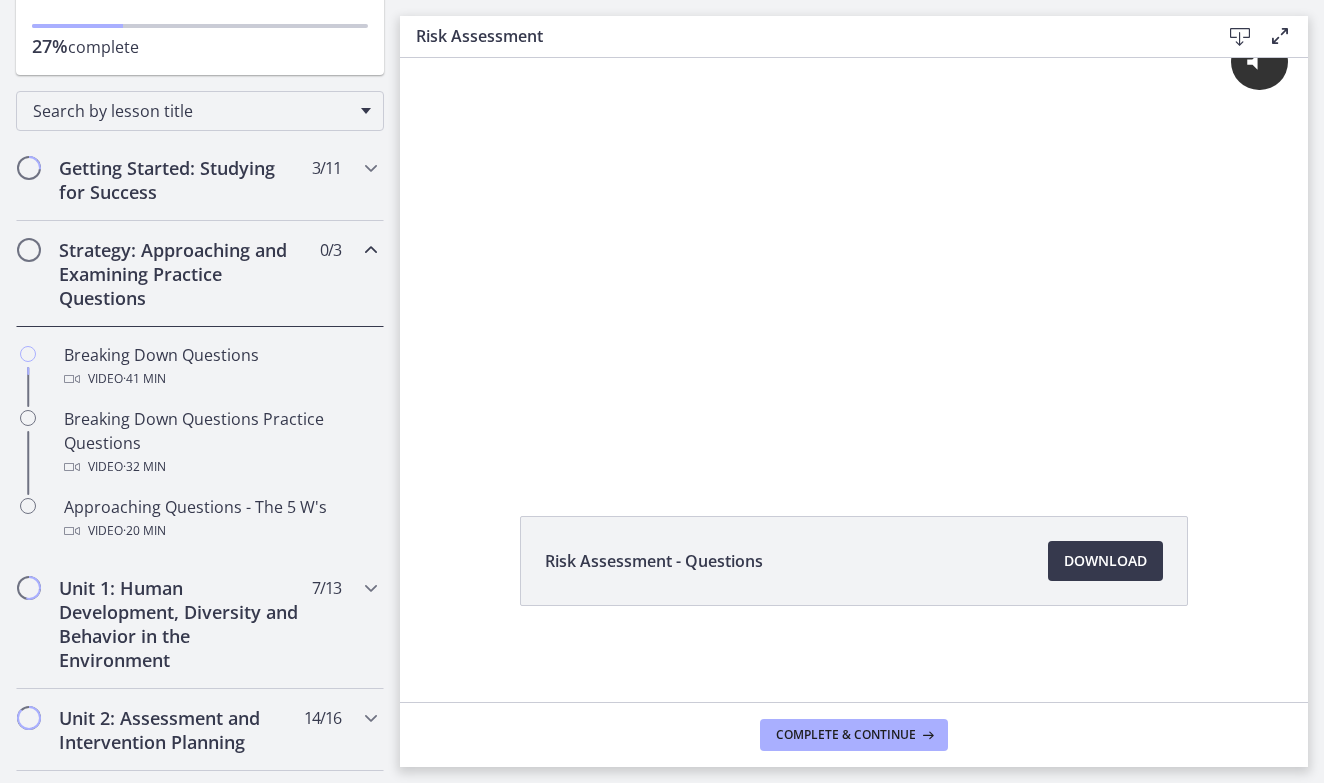 click at bounding box center [371, 250] 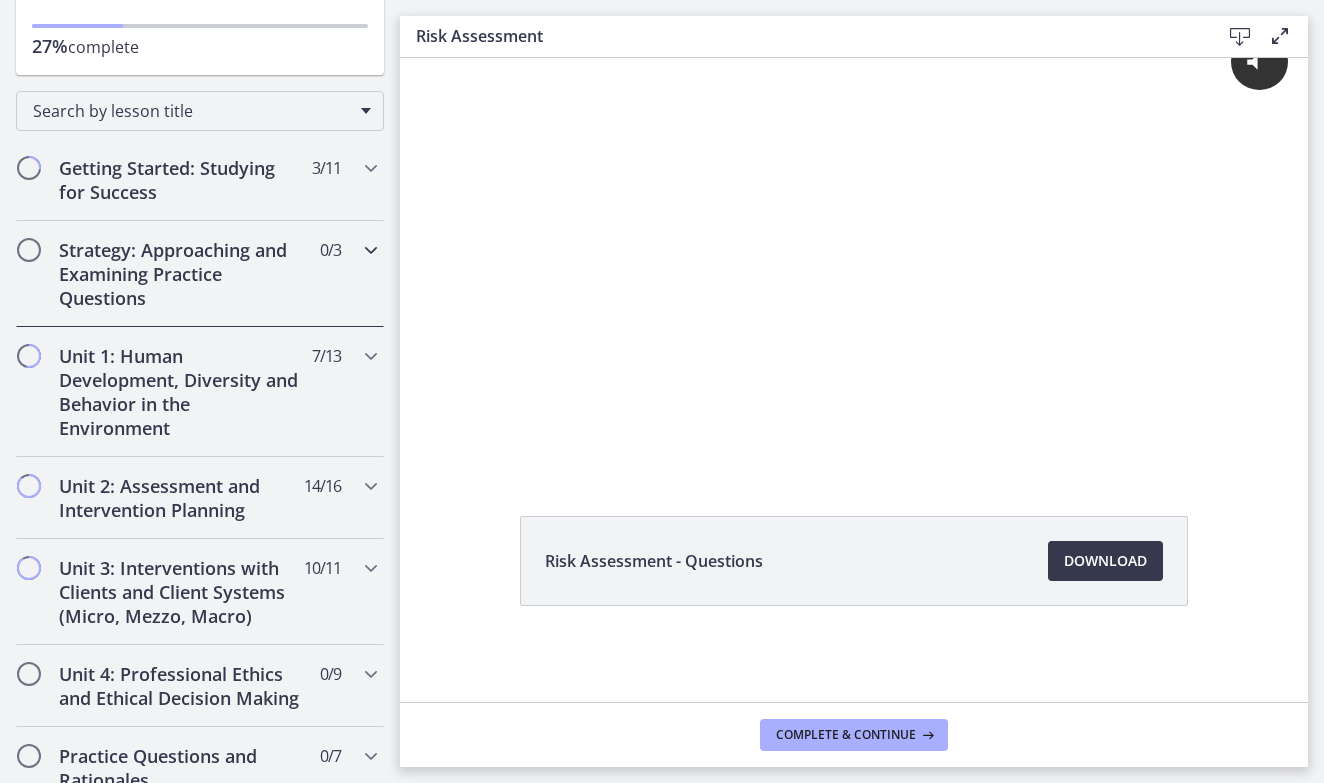 click at bounding box center [371, 250] 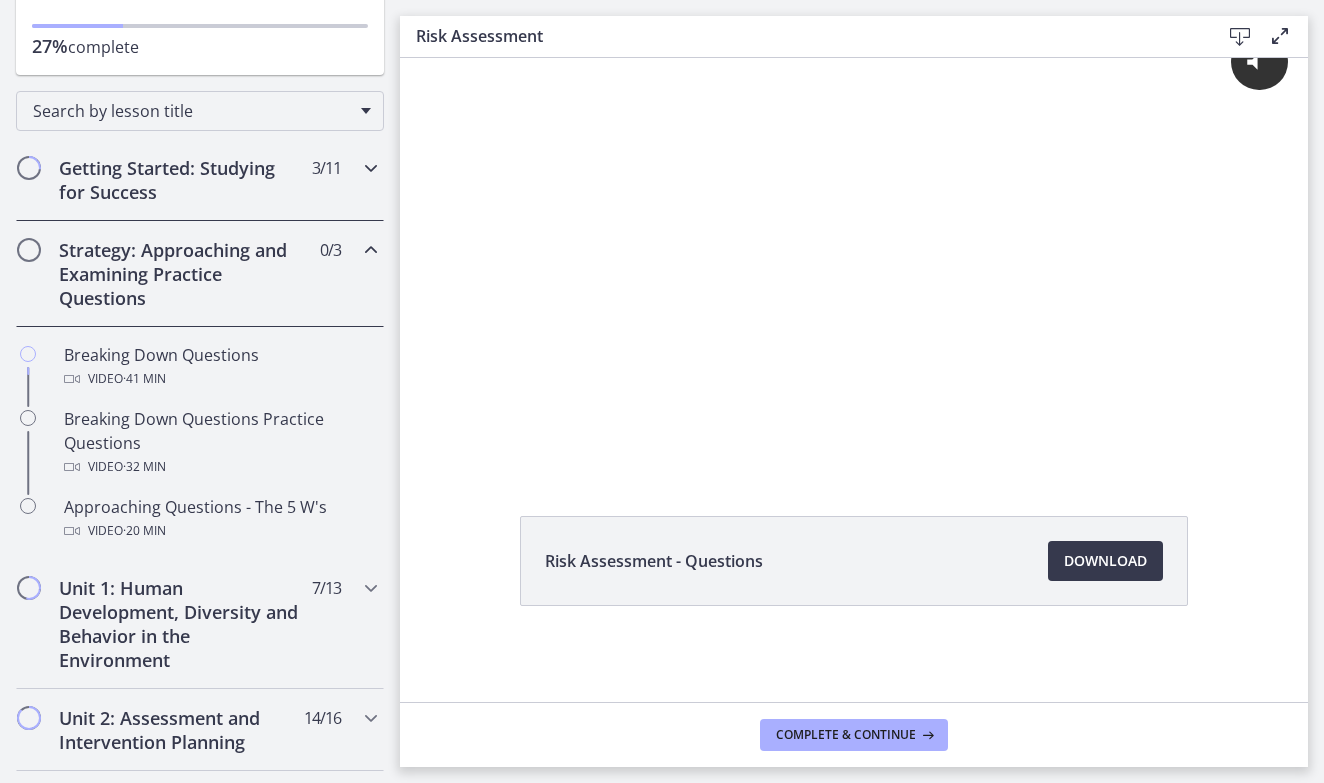 click at bounding box center [371, 168] 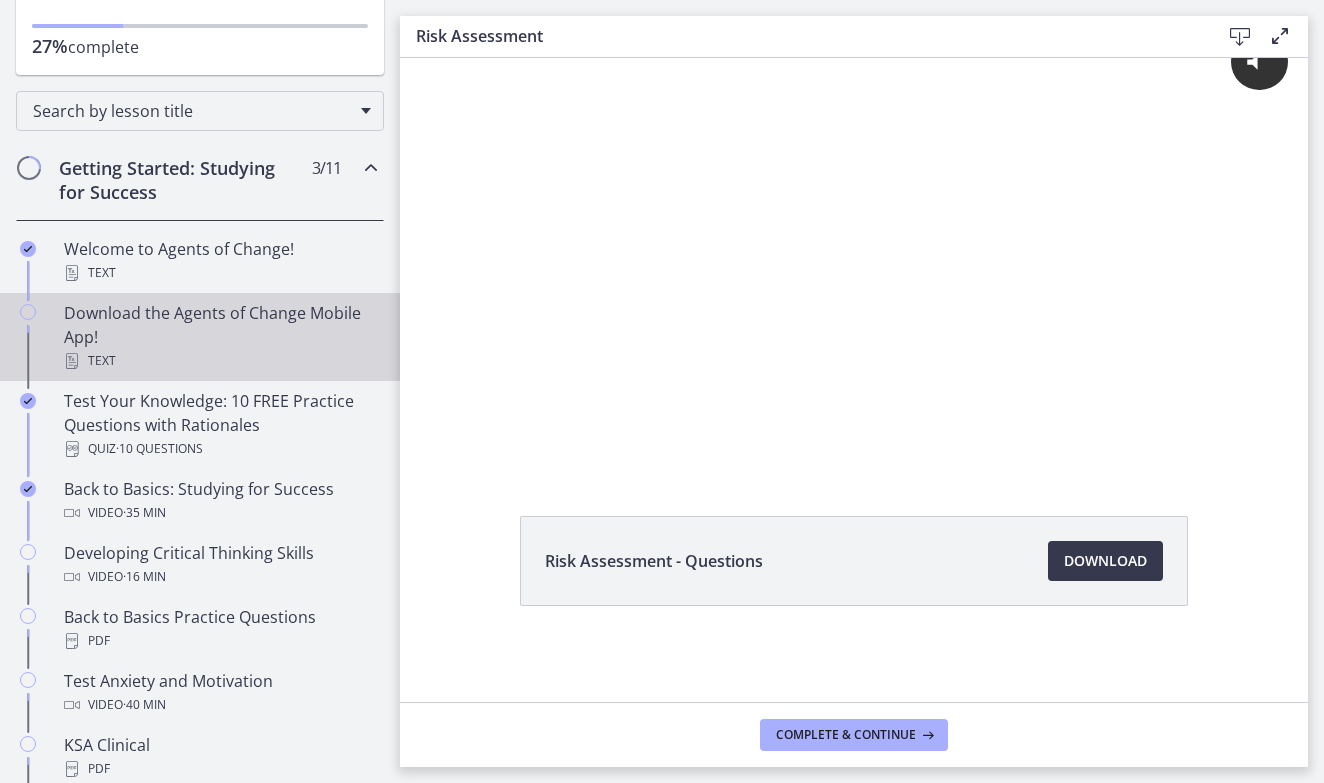 click on "Download the Agents of Change Mobile App!
Text" at bounding box center [220, 337] 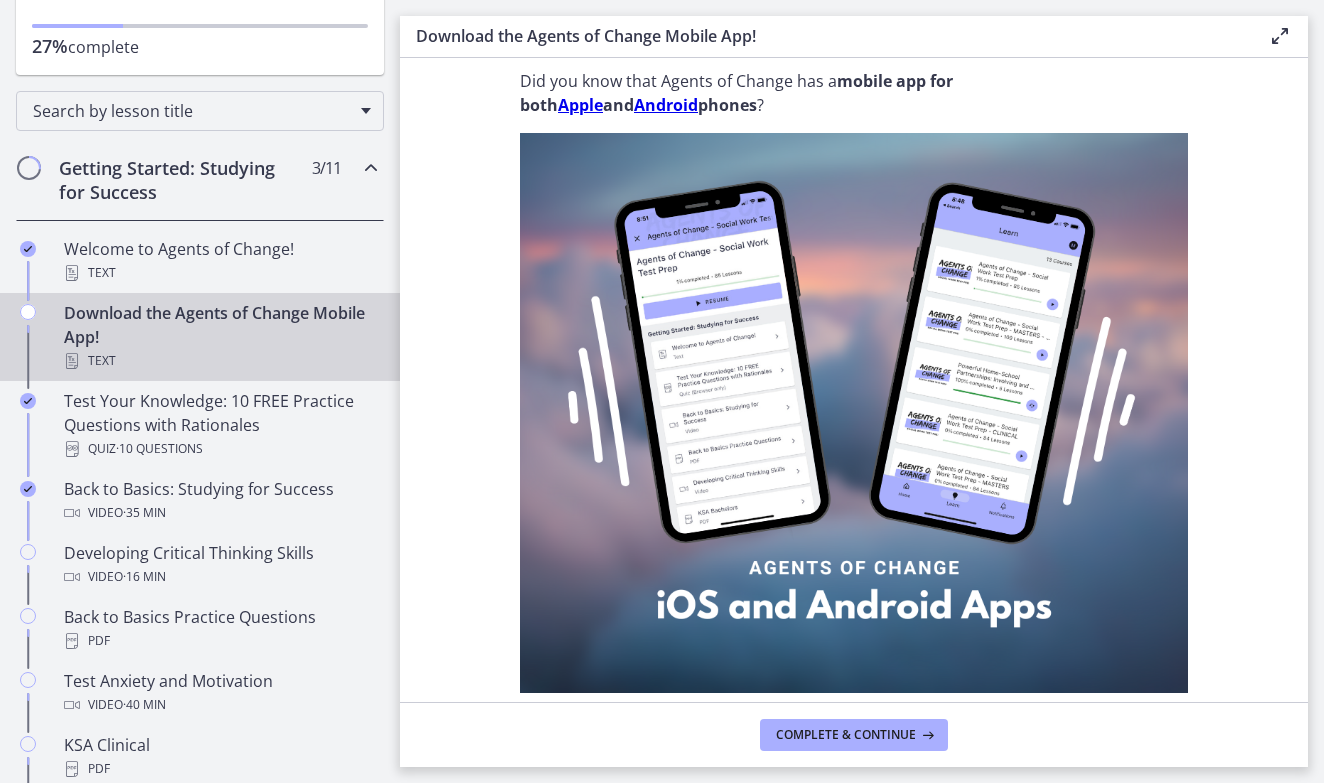 scroll, scrollTop: 0, scrollLeft: 0, axis: both 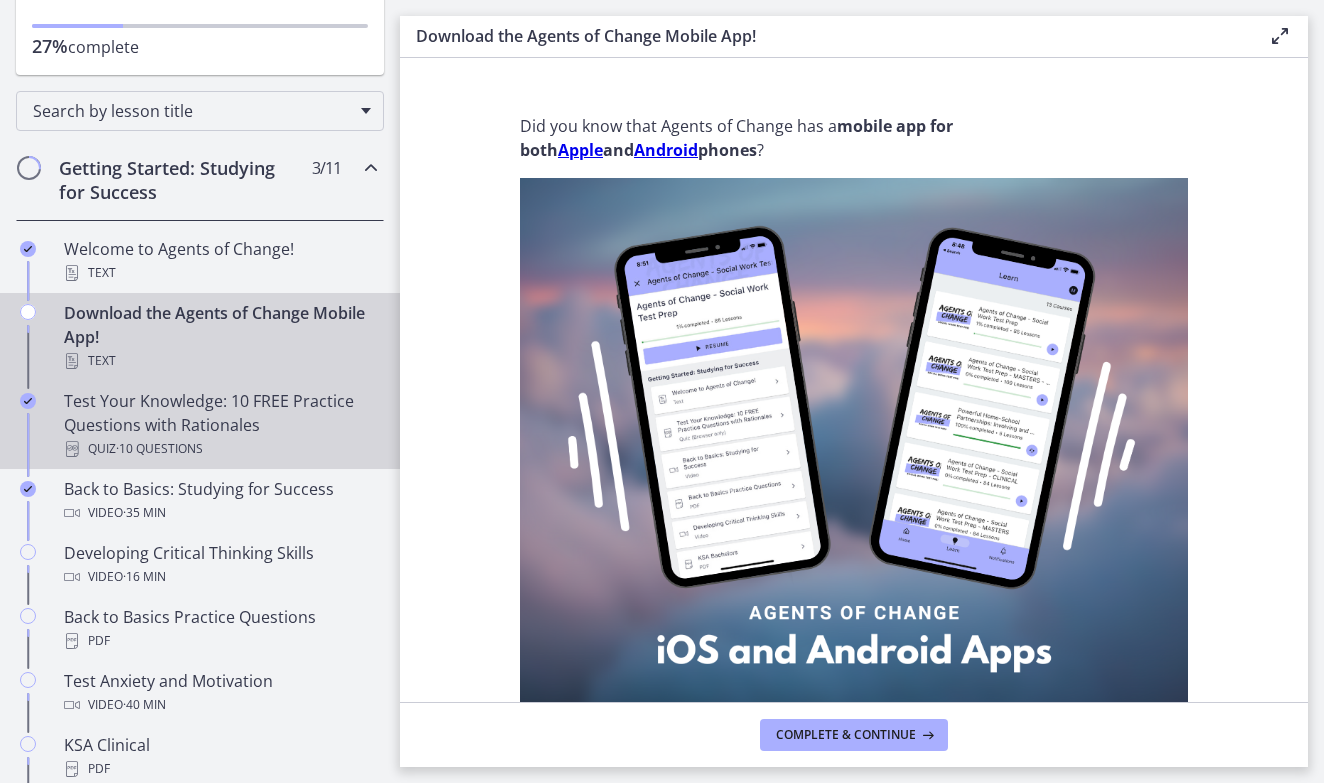 click on "Test Your Knowledge: 10 FREE Practice Questions with Rationales
Quiz
·  10 Questions" at bounding box center [220, 425] 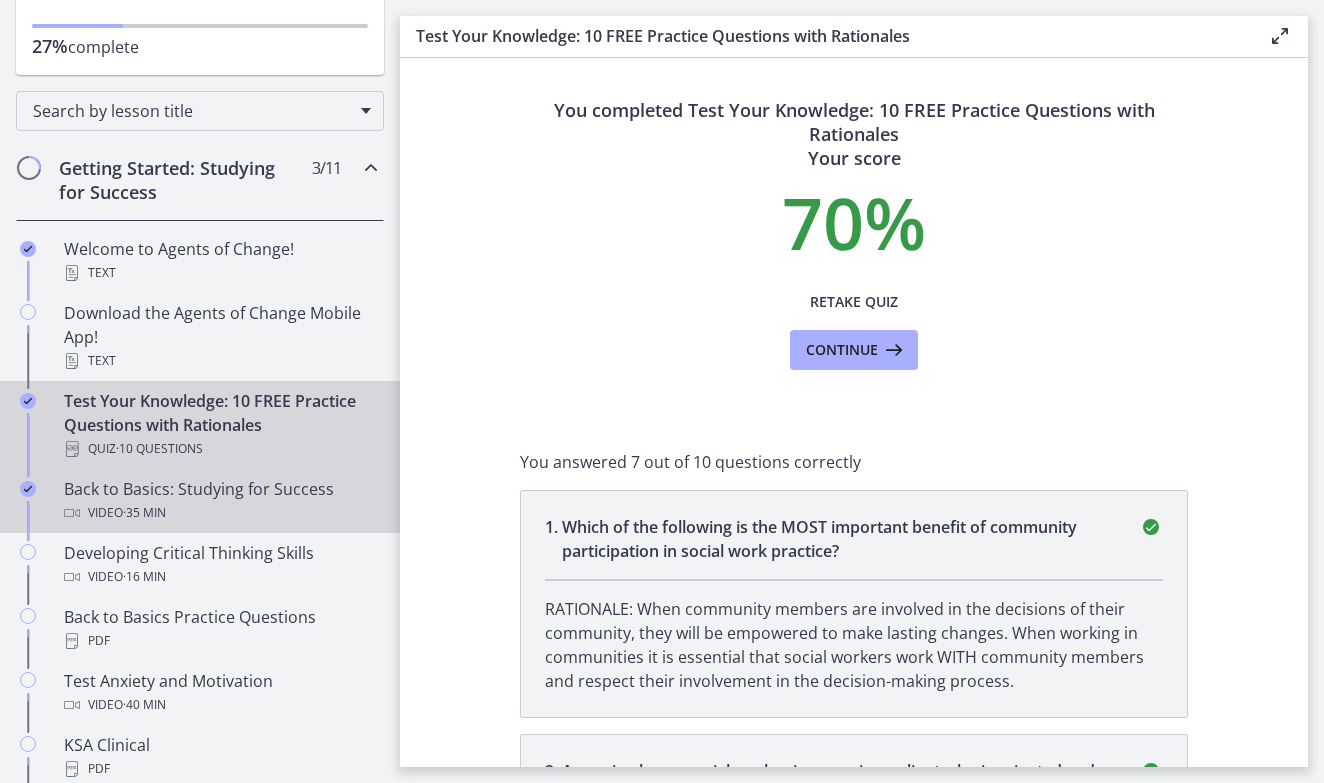 click on "Back to Basics: Studying for Success
Video
·  35 min" at bounding box center (220, 501) 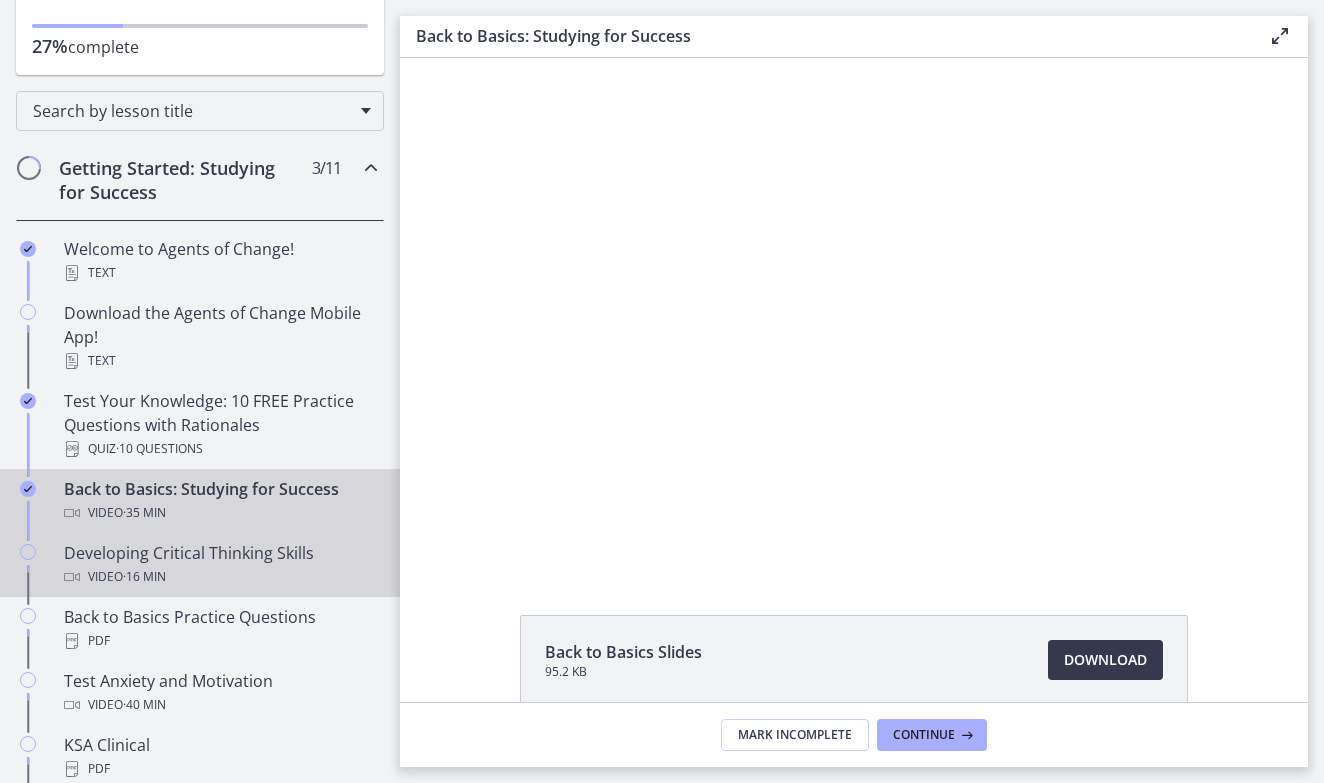 scroll, scrollTop: 0, scrollLeft: 0, axis: both 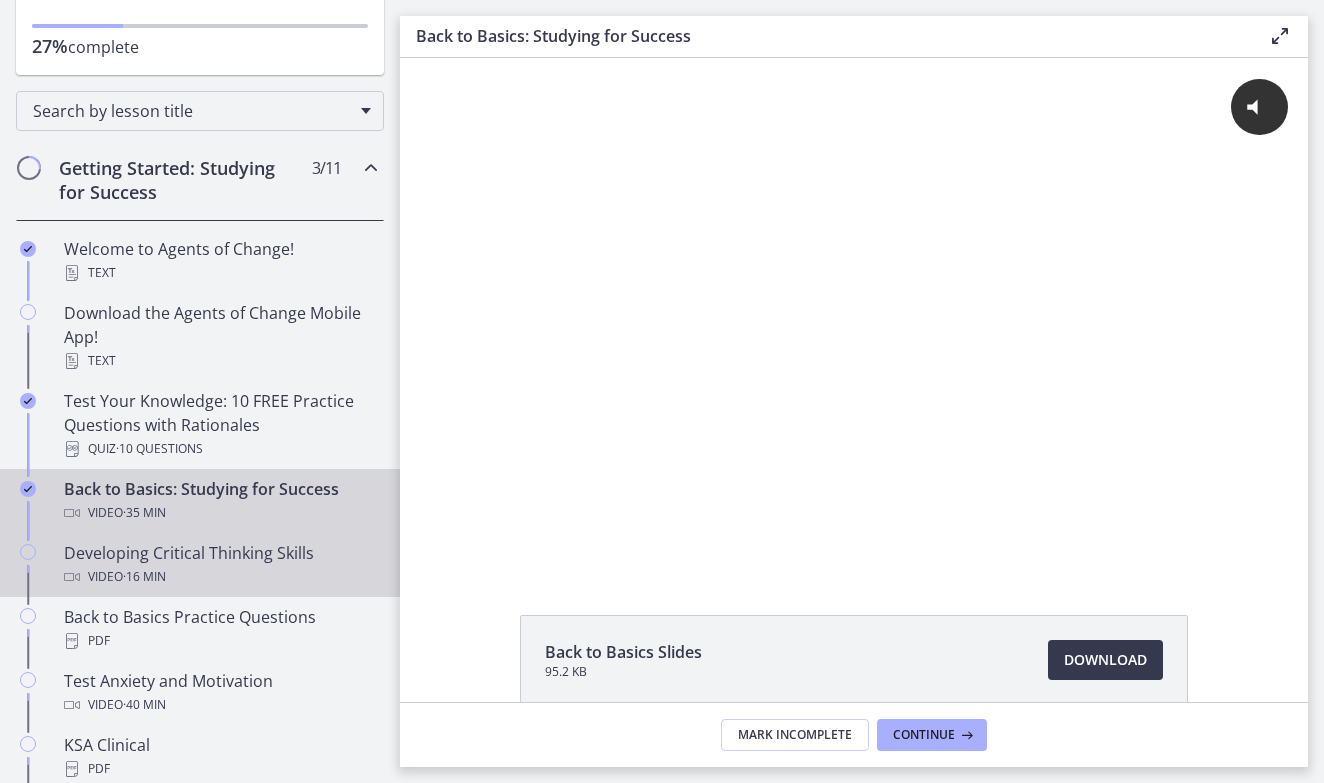 click on "Developing Critical Thinking Skills
Video
·  16 min" at bounding box center (220, 565) 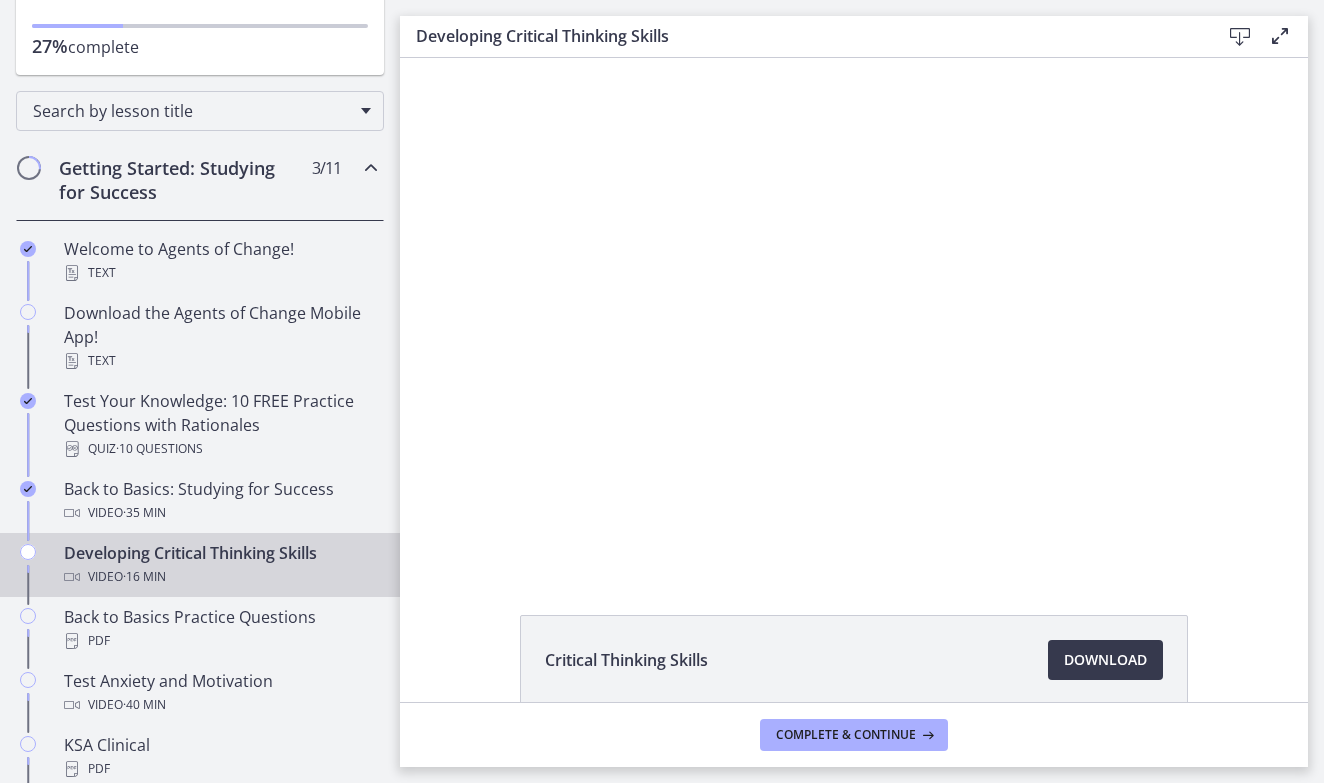 scroll, scrollTop: 0, scrollLeft: 0, axis: both 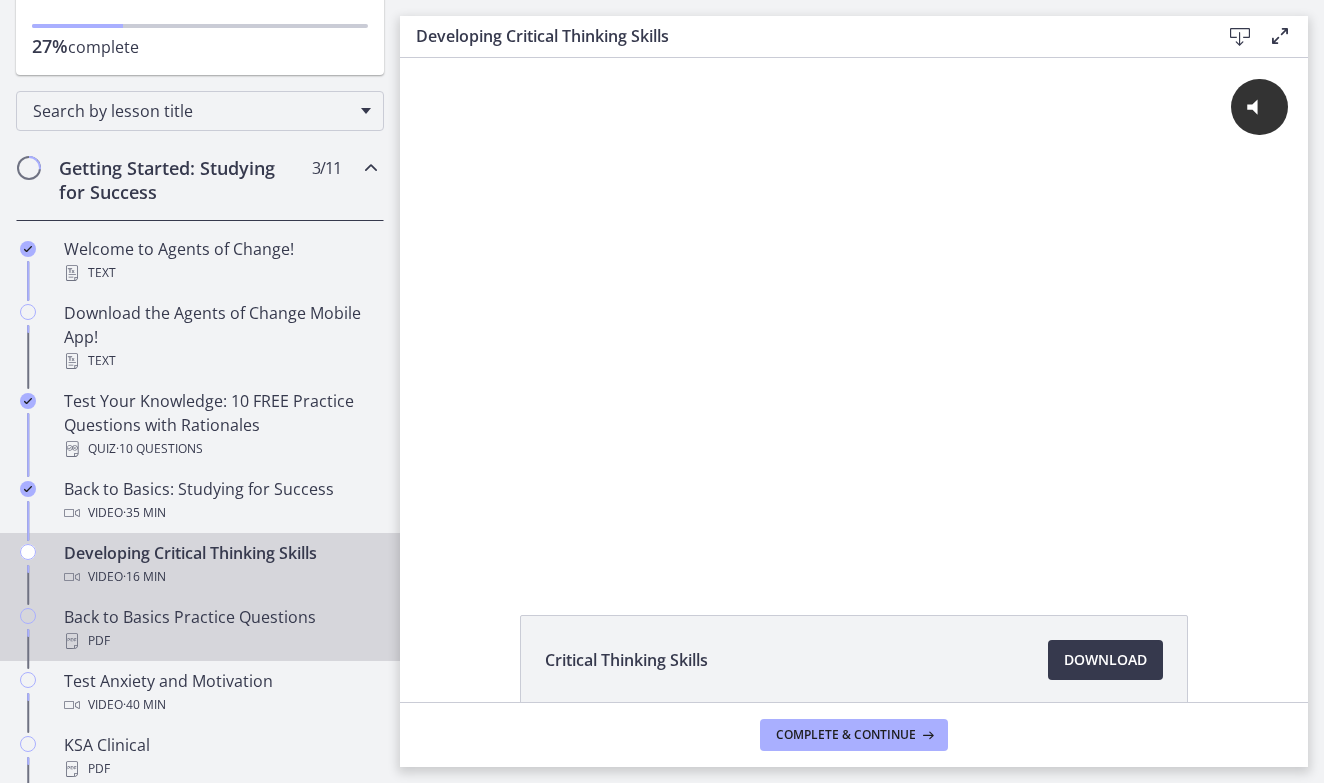 click on "Back to Basics Practice Questions
PDF" at bounding box center (220, 629) 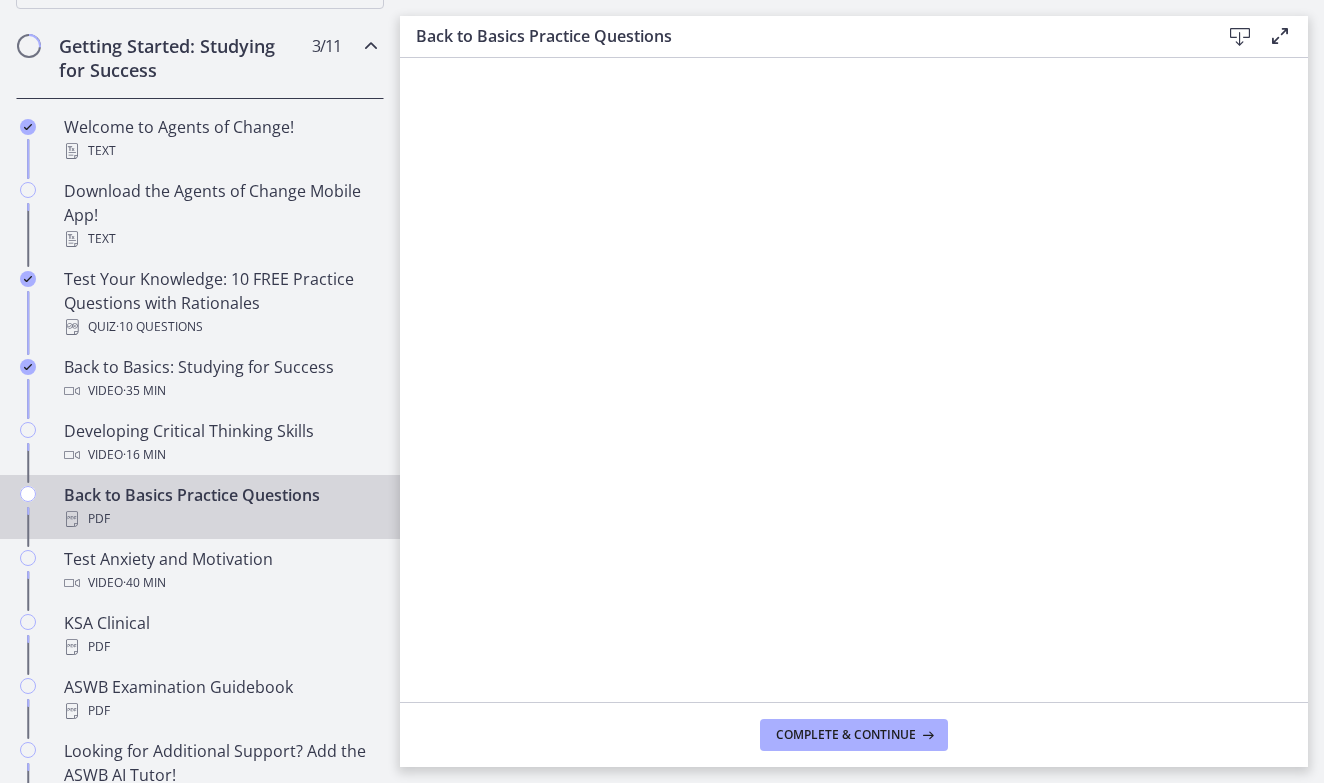 scroll, scrollTop: 379, scrollLeft: 0, axis: vertical 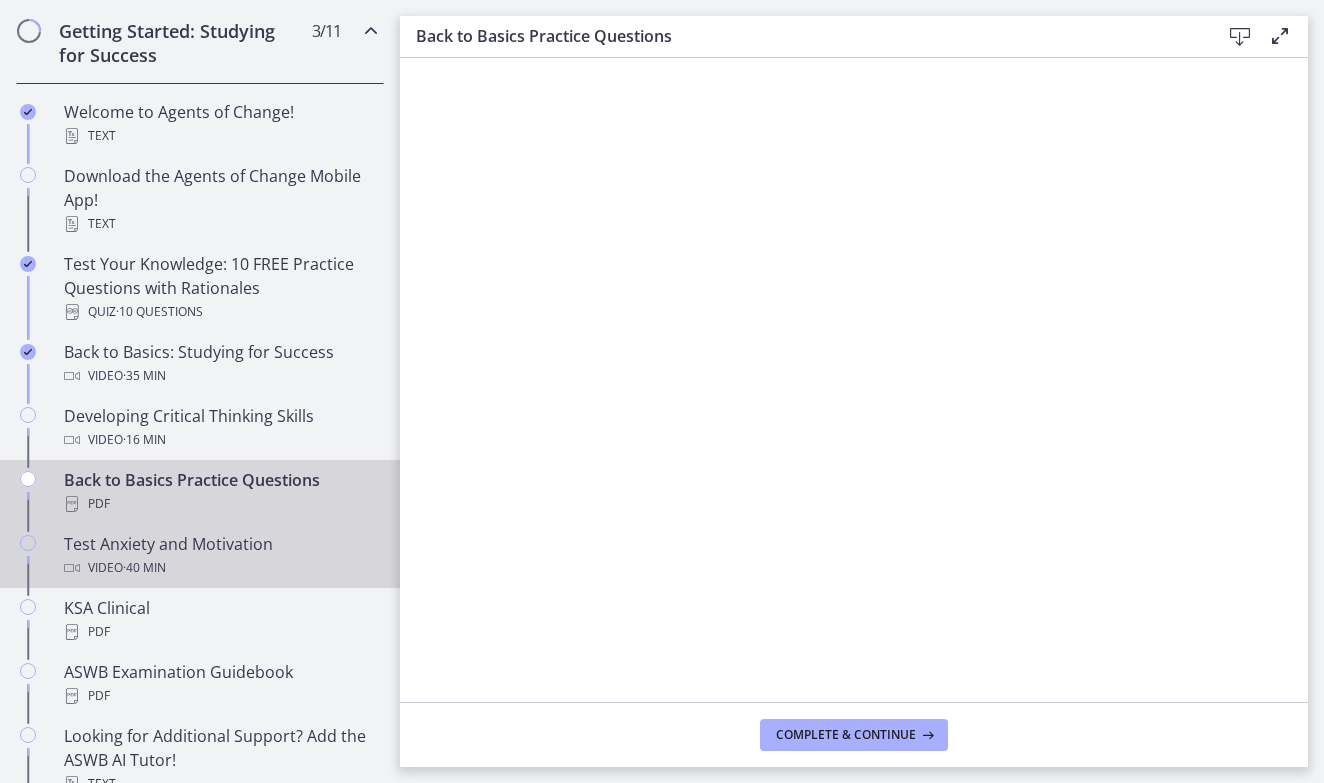 click on "Test Anxiety and Motivation
Video
·  40 min" at bounding box center (220, 556) 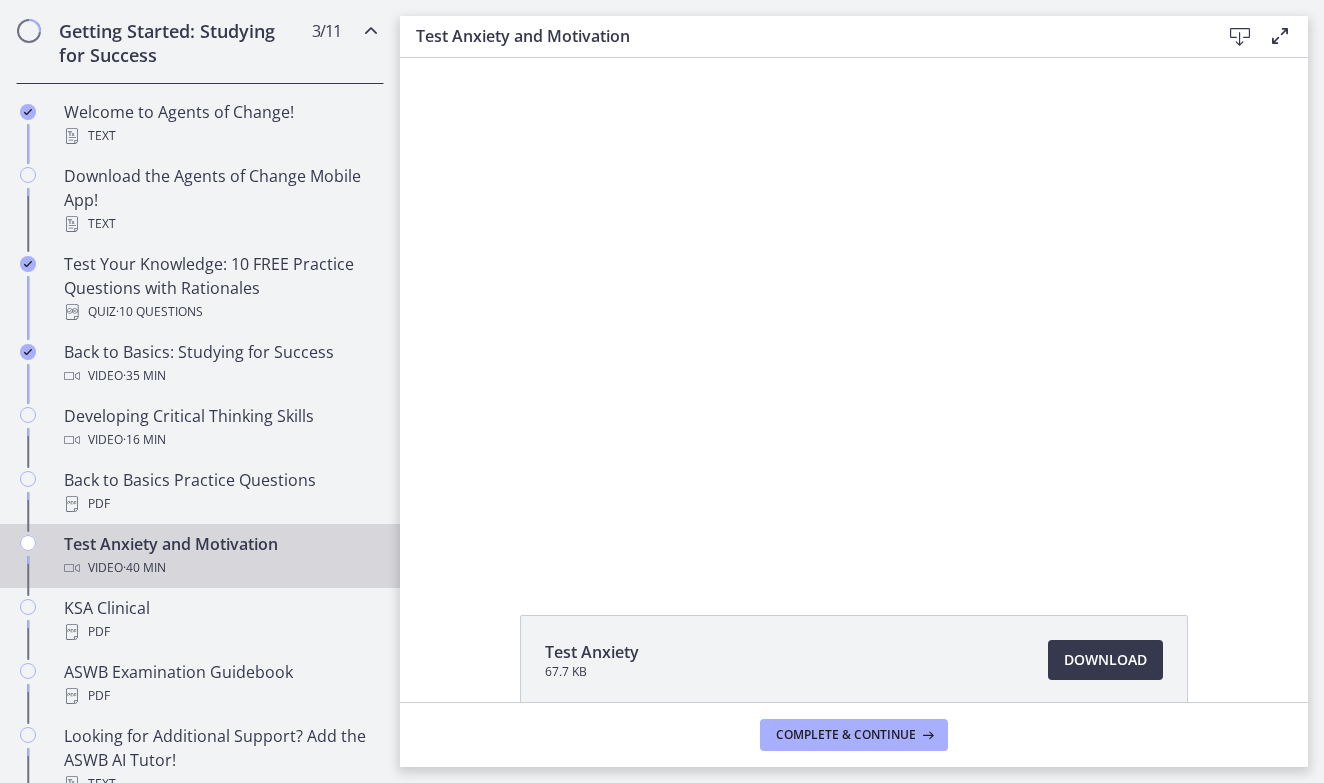 scroll, scrollTop: 0, scrollLeft: 0, axis: both 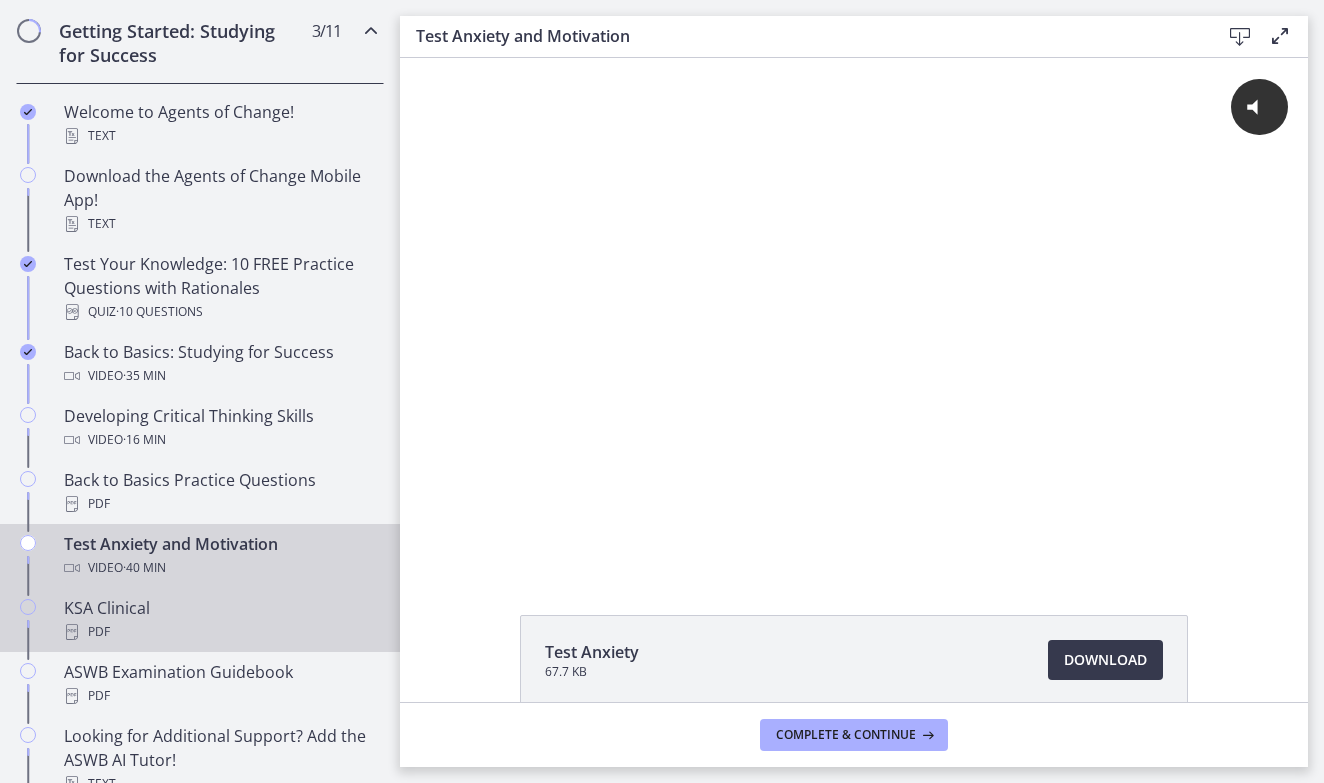 click on "KSA Clinical
PDF" at bounding box center [220, 620] 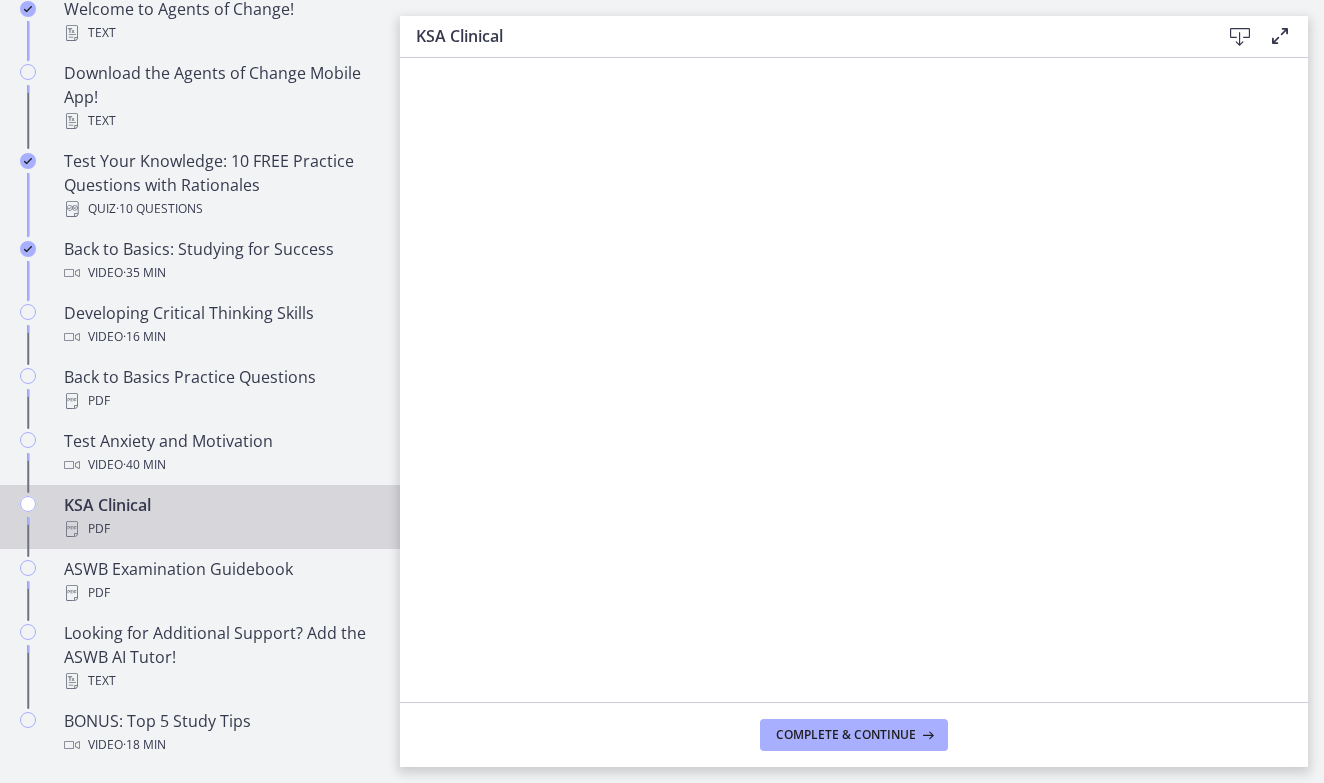 scroll, scrollTop: 494, scrollLeft: 0, axis: vertical 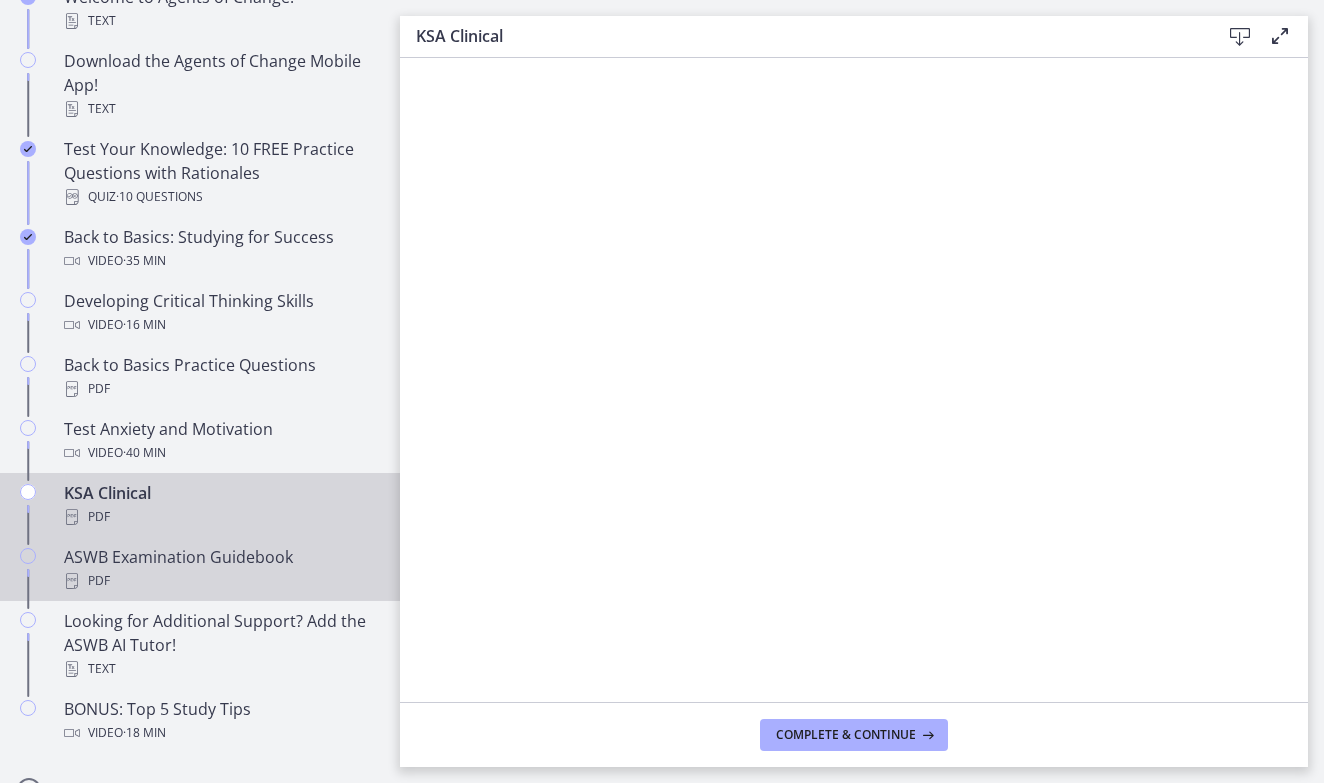 click on "PDF" at bounding box center [220, 581] 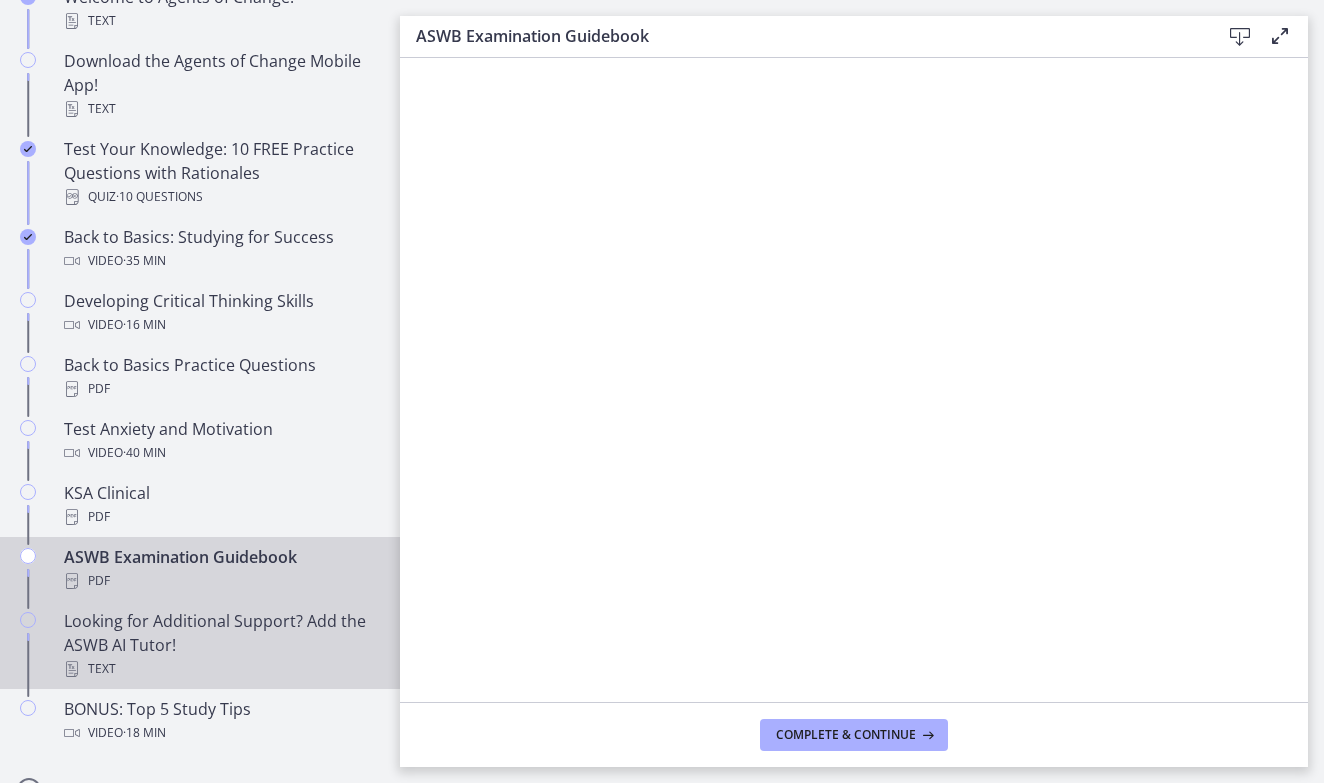 click on "Looking for Additional Support? Add the ASWB AI Tutor!
Text" at bounding box center (220, 645) 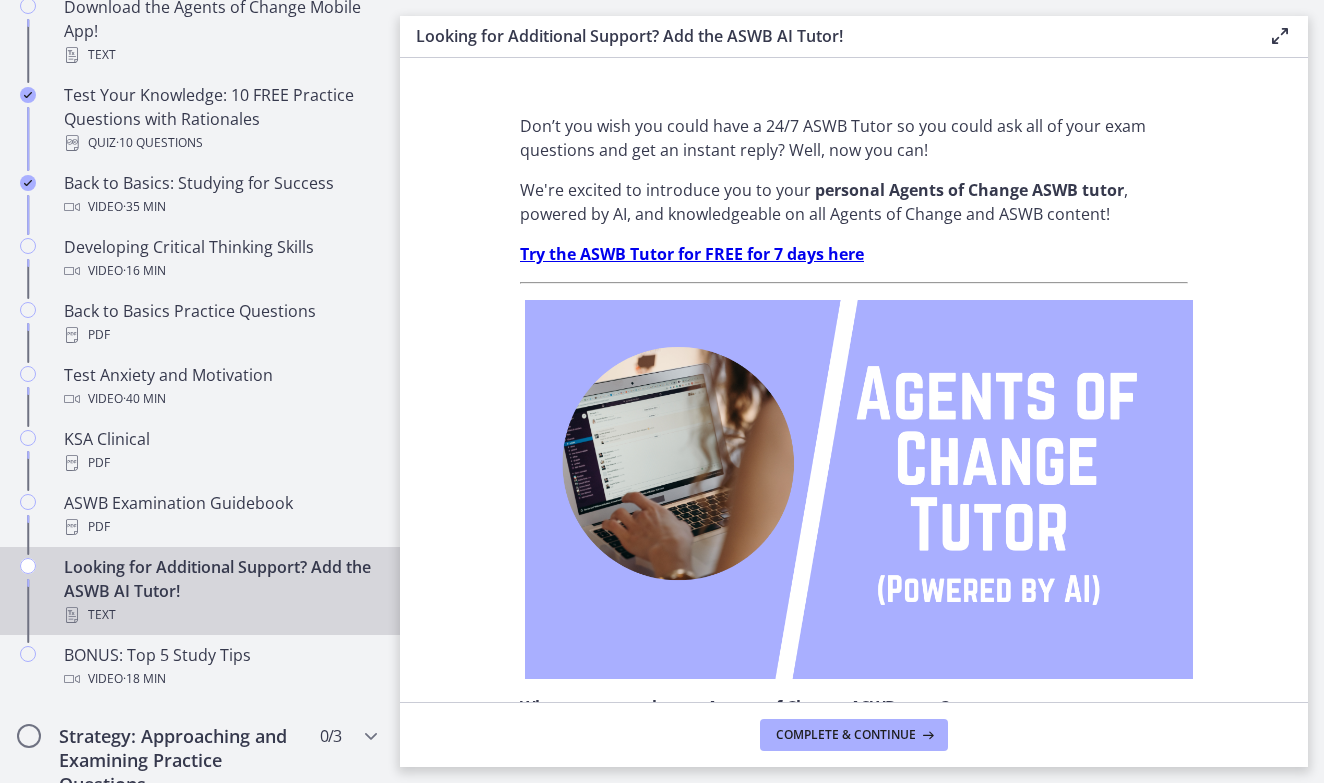 scroll, scrollTop: 595, scrollLeft: 0, axis: vertical 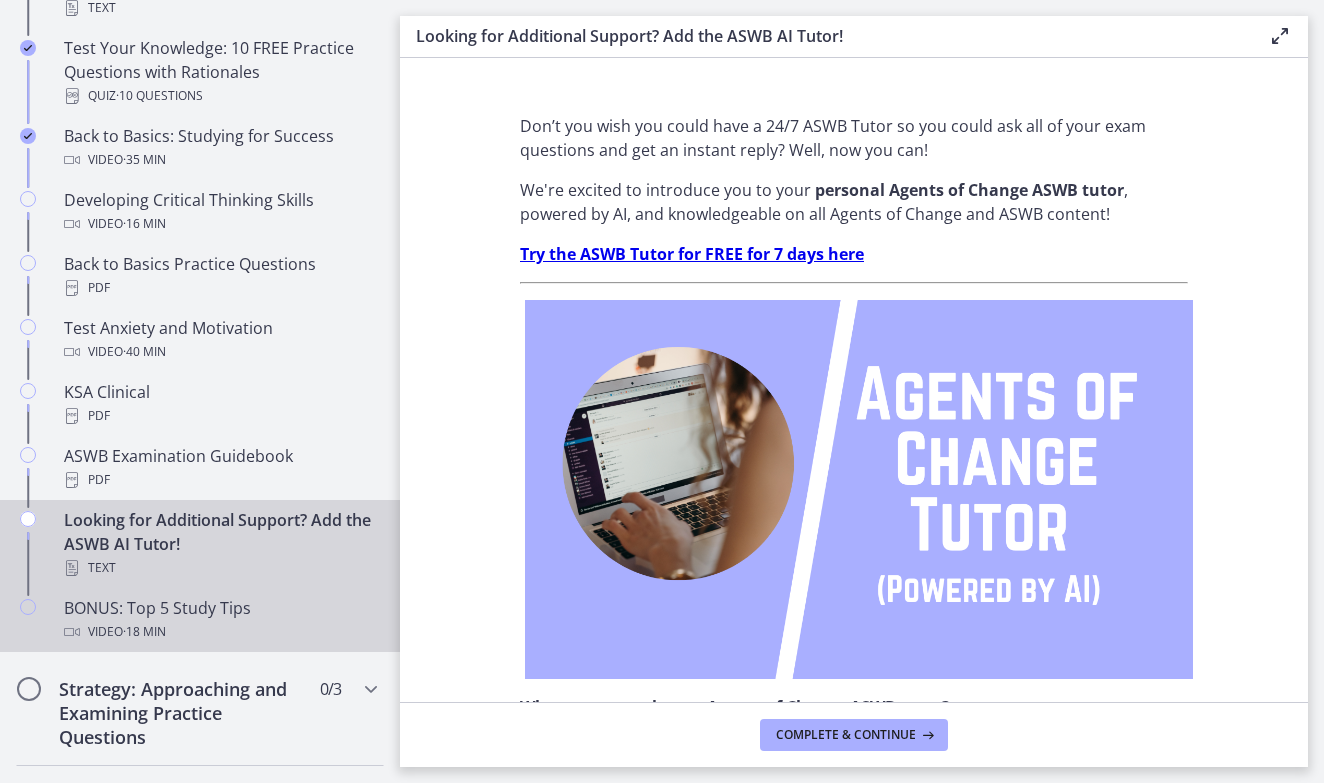 click on "·  18 min" at bounding box center [144, 632] 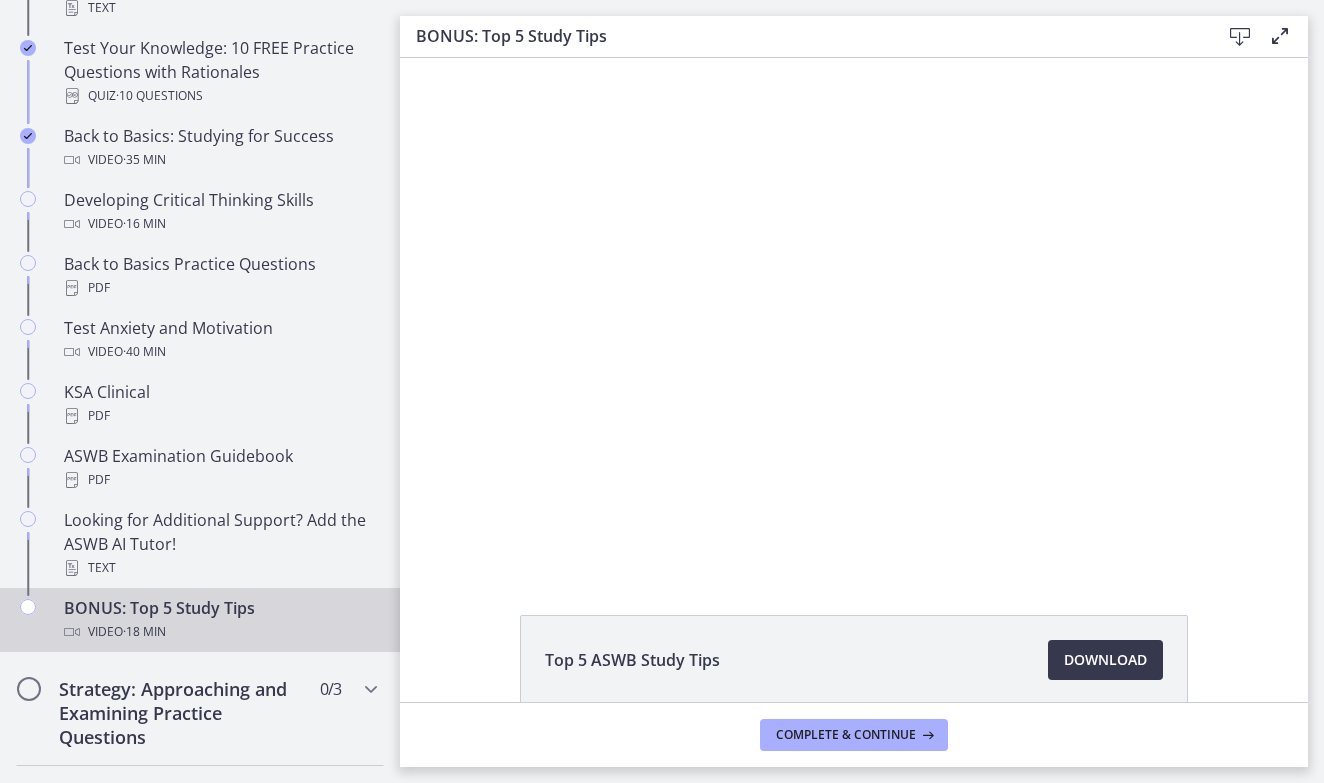 scroll, scrollTop: 0, scrollLeft: 0, axis: both 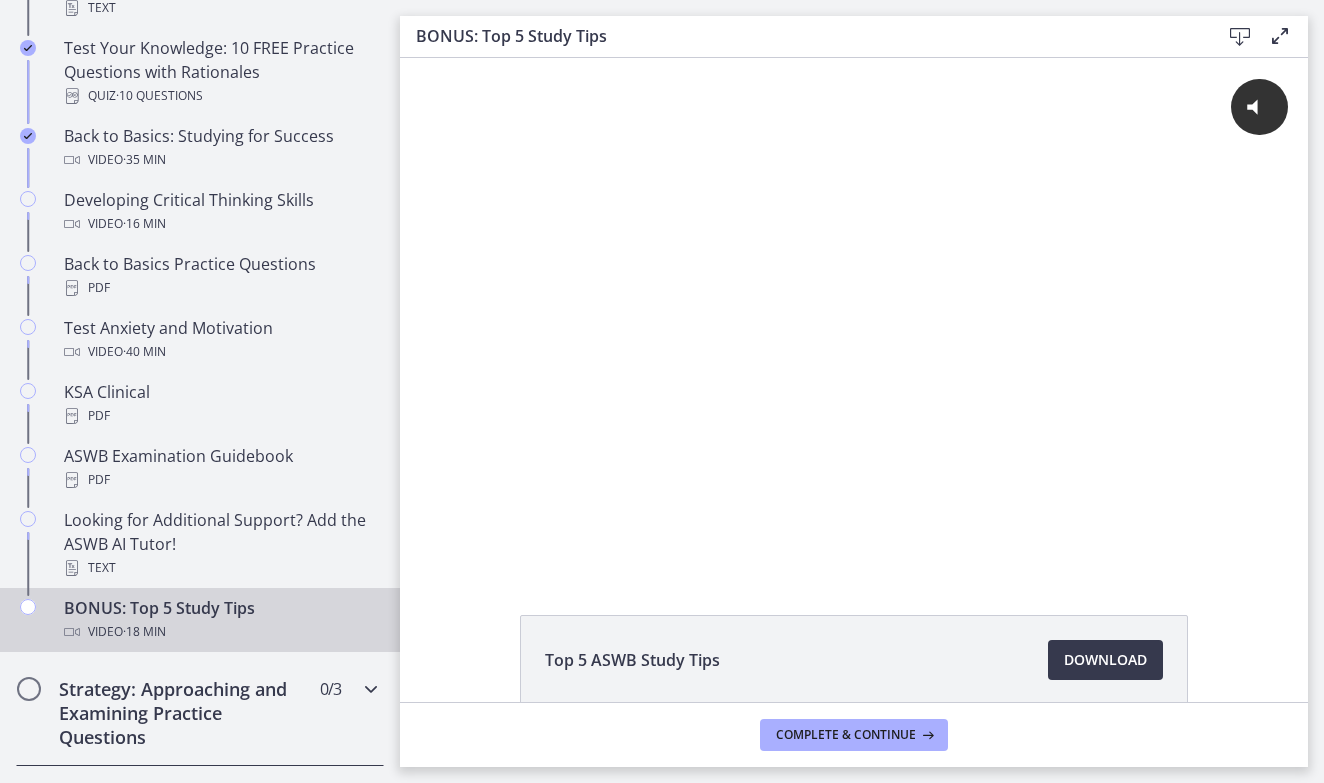click on "Strategy: Approaching and Examining Practice Questions" at bounding box center (181, 713) 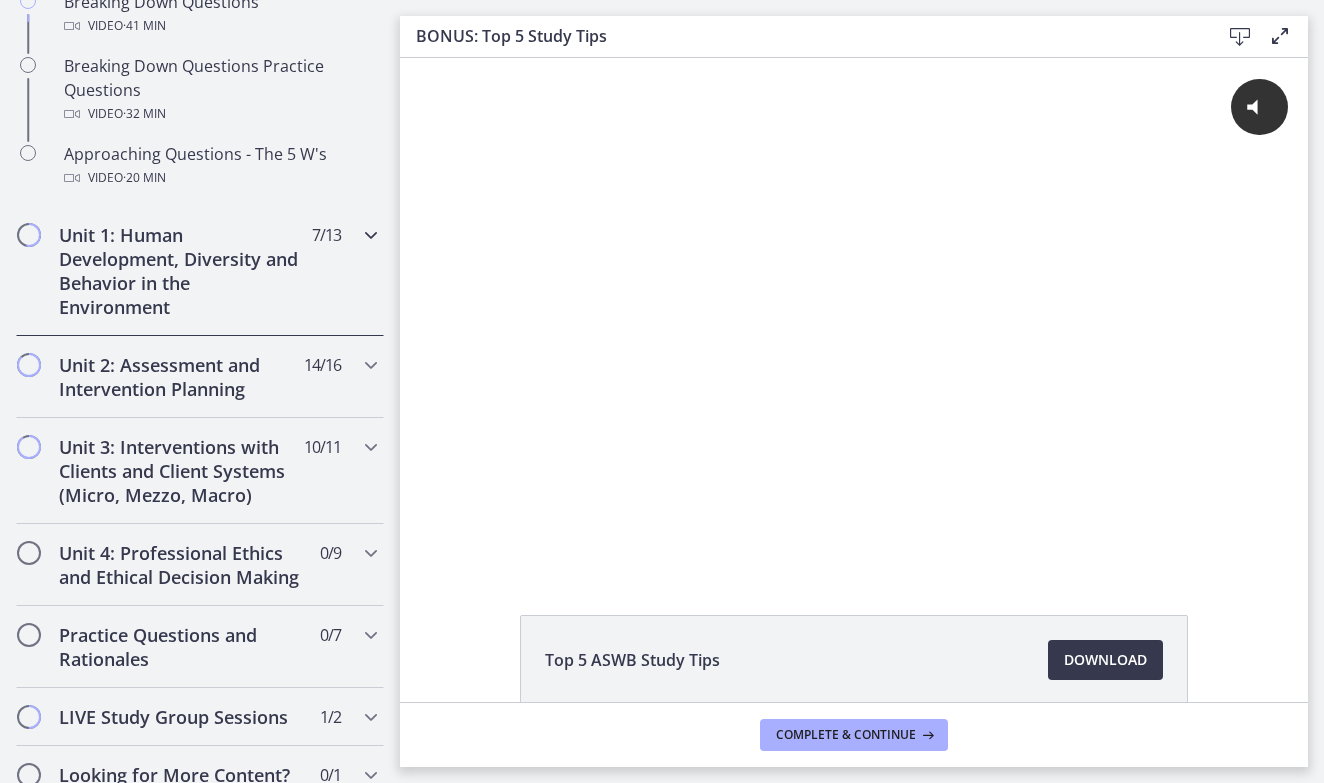 click at bounding box center (371, 235) 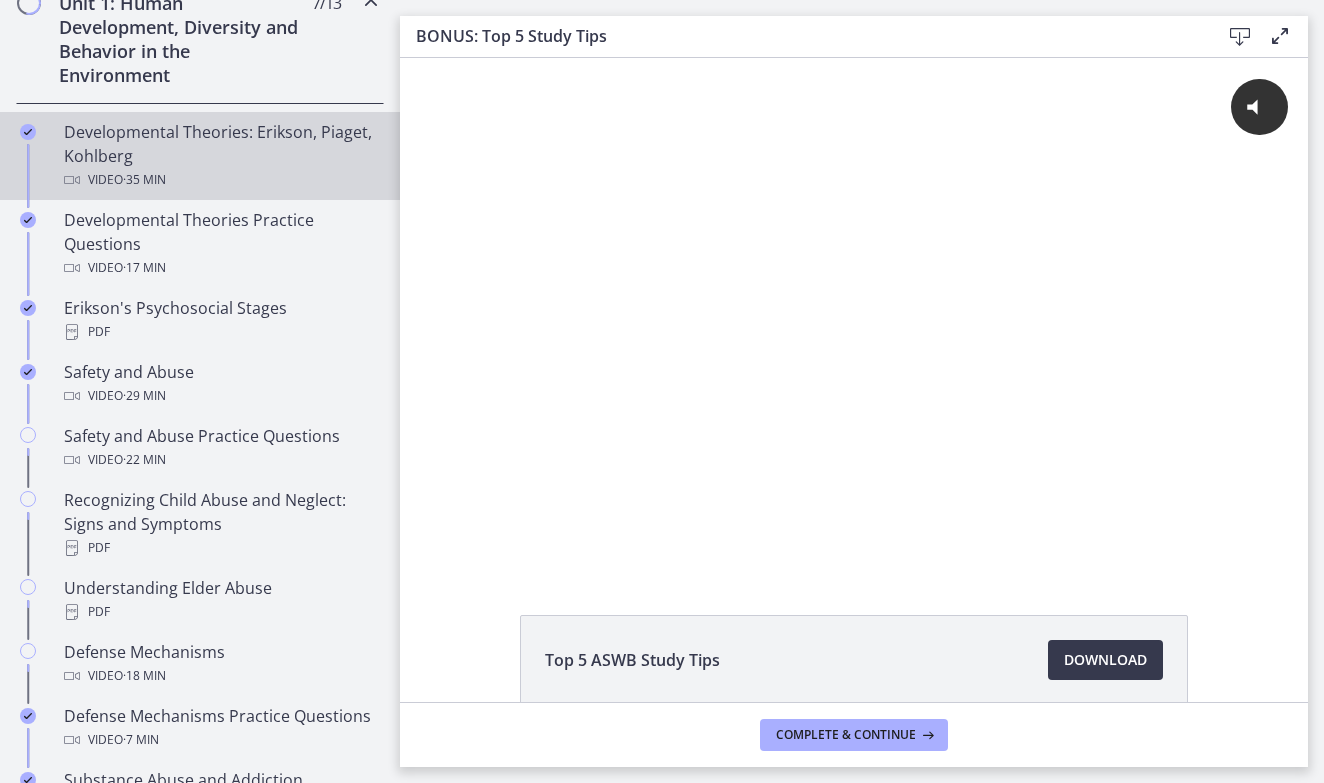 click on "Developmental Theories: Erikson, Piaget, Kohlberg
Video
·  35 min" at bounding box center [220, 156] 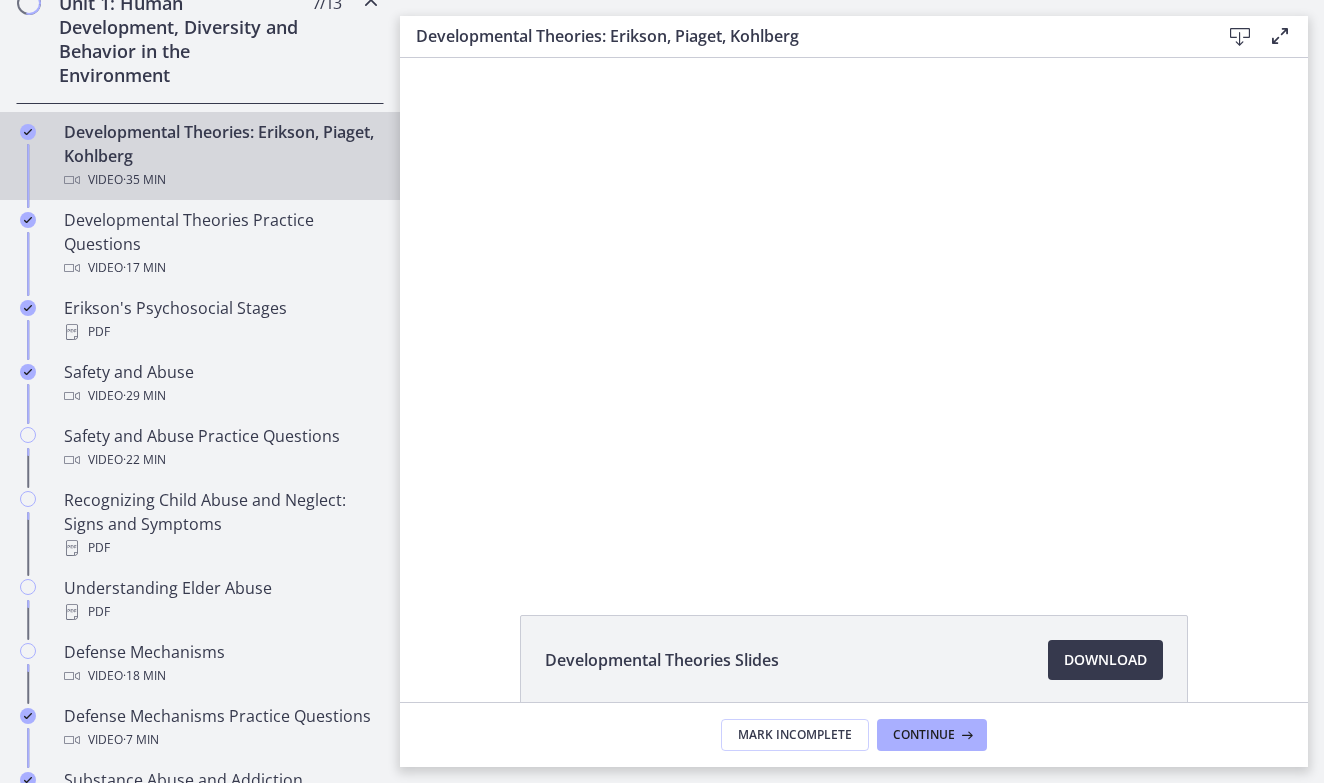 scroll, scrollTop: 0, scrollLeft: 0, axis: both 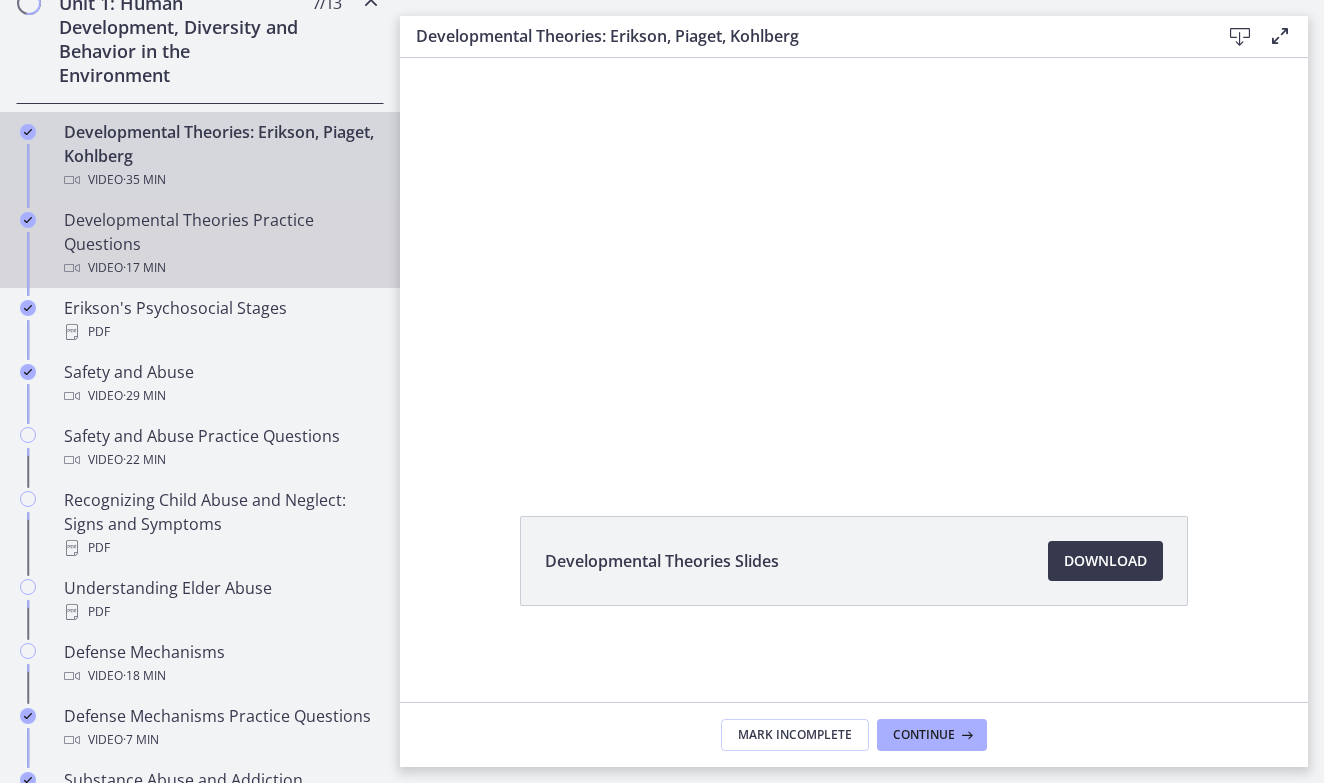 click on "Developmental Theories Practice Questions
Video
·  17 min" at bounding box center (220, 244) 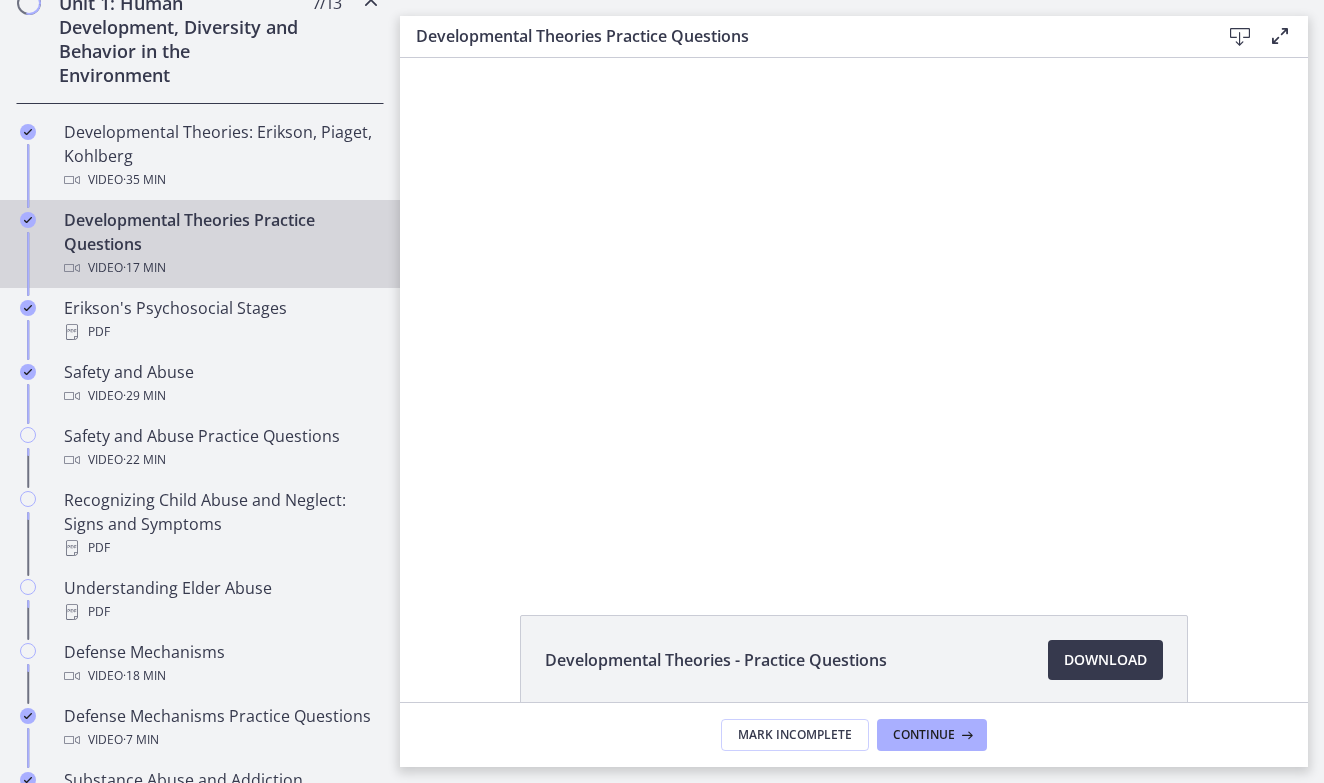 scroll, scrollTop: 0, scrollLeft: 0, axis: both 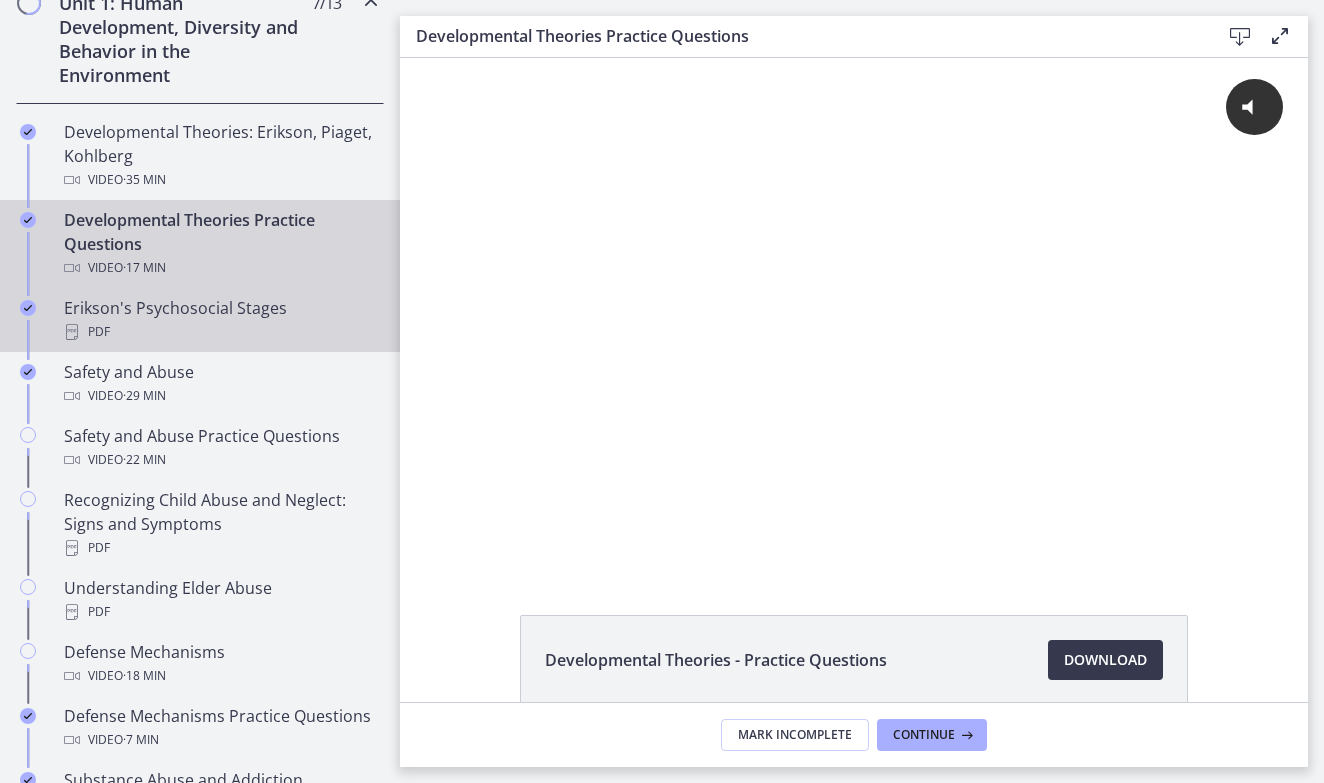 click on "Erikson's Psychosocial Stages
PDF" at bounding box center (220, 320) 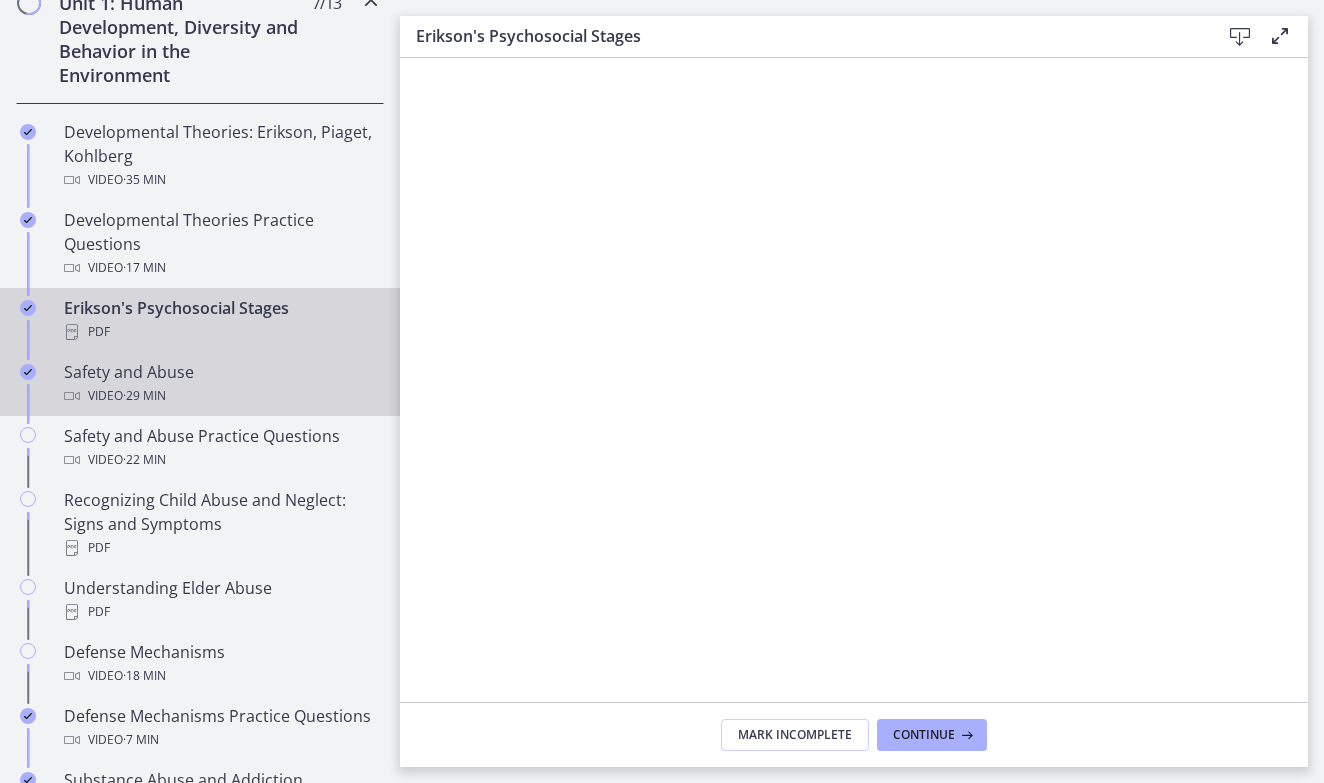 scroll, scrollTop: 0, scrollLeft: 0, axis: both 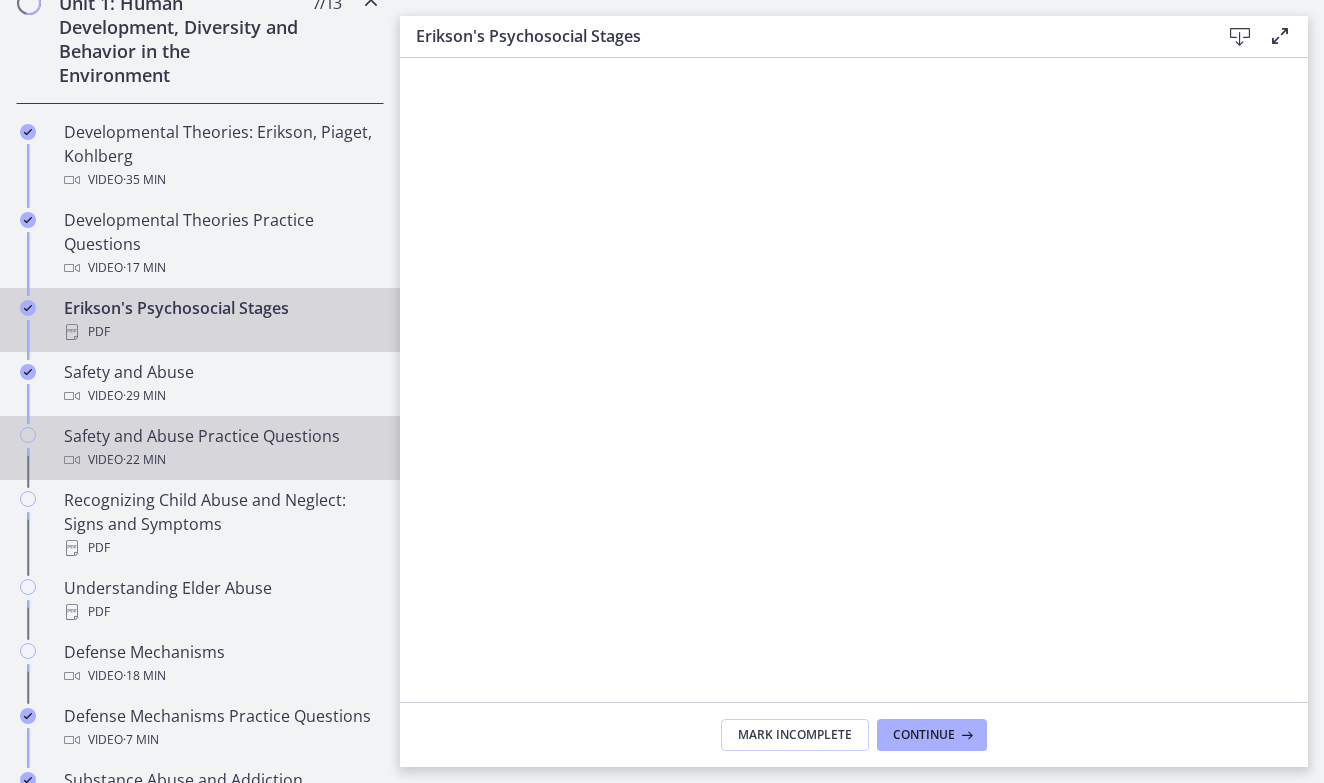click on "Safety and Abuse Practice Questions
Video
·  22 min" at bounding box center [220, 448] 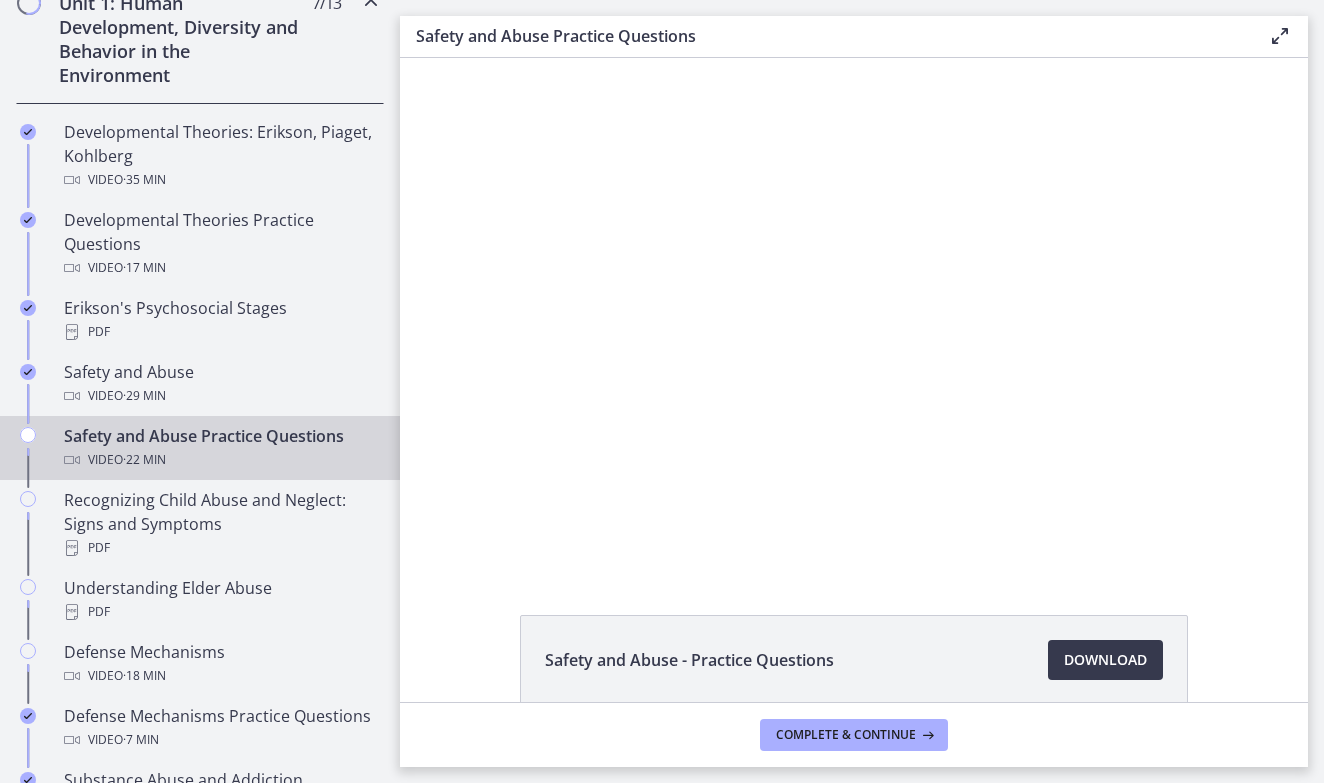 scroll, scrollTop: 0, scrollLeft: 0, axis: both 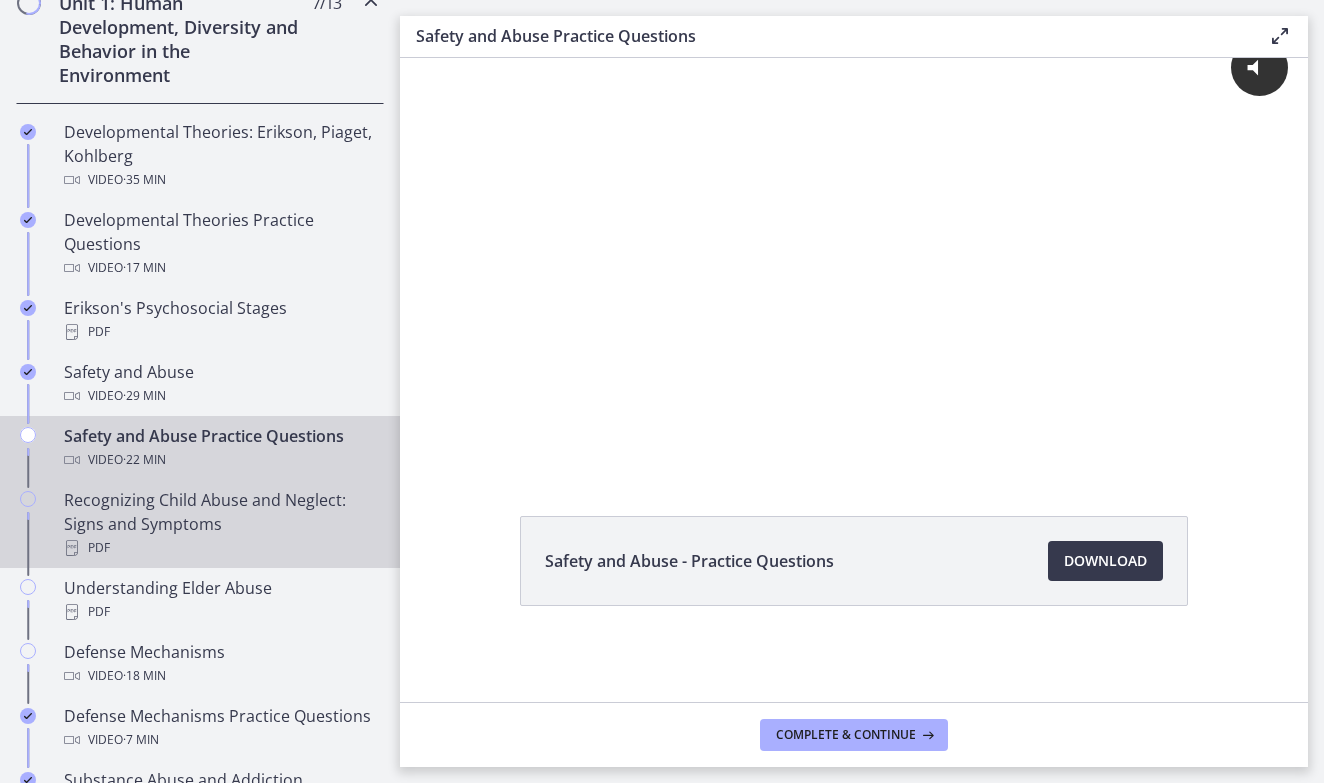 click on "Recognizing Child Abuse and Neglect: Signs and Symptoms
PDF" at bounding box center (220, 524) 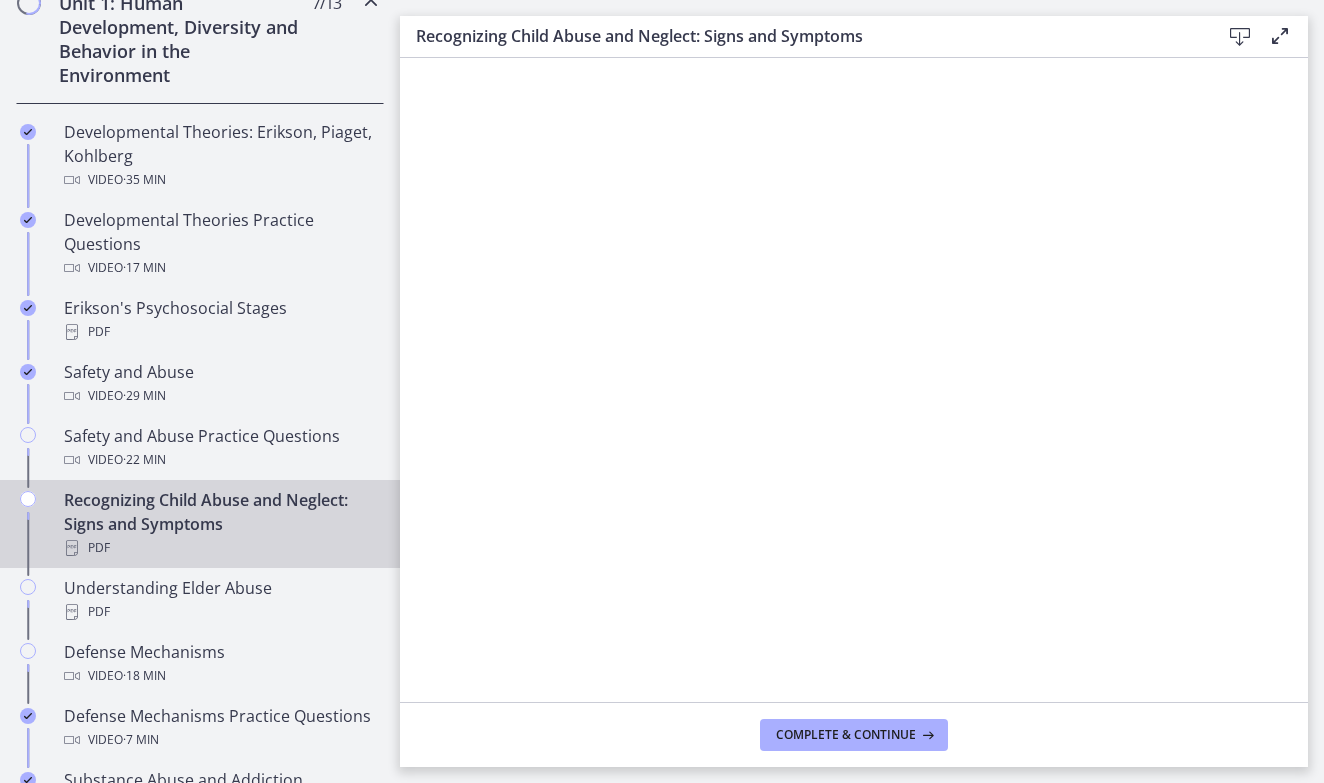 scroll, scrollTop: 600, scrollLeft: 0, axis: vertical 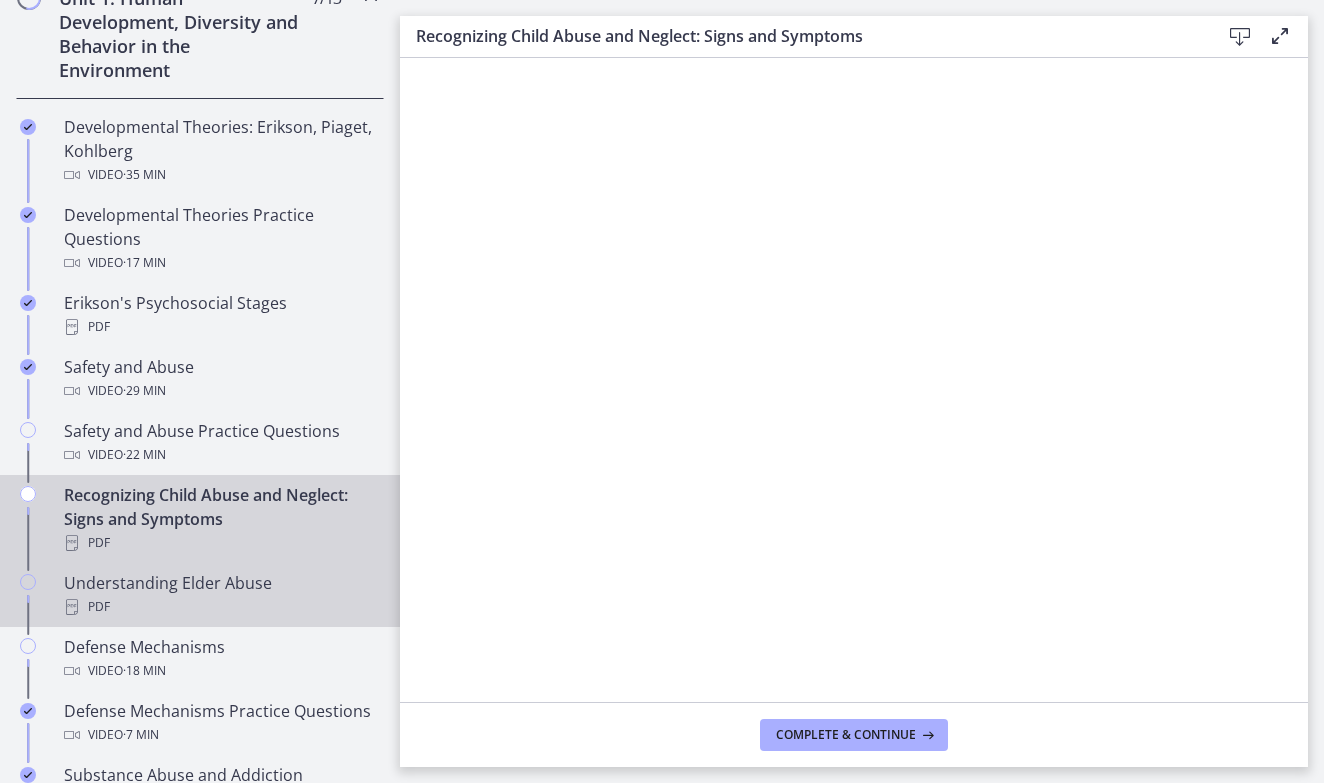 click on "Understanding Elder Abuse
PDF" at bounding box center [220, 595] 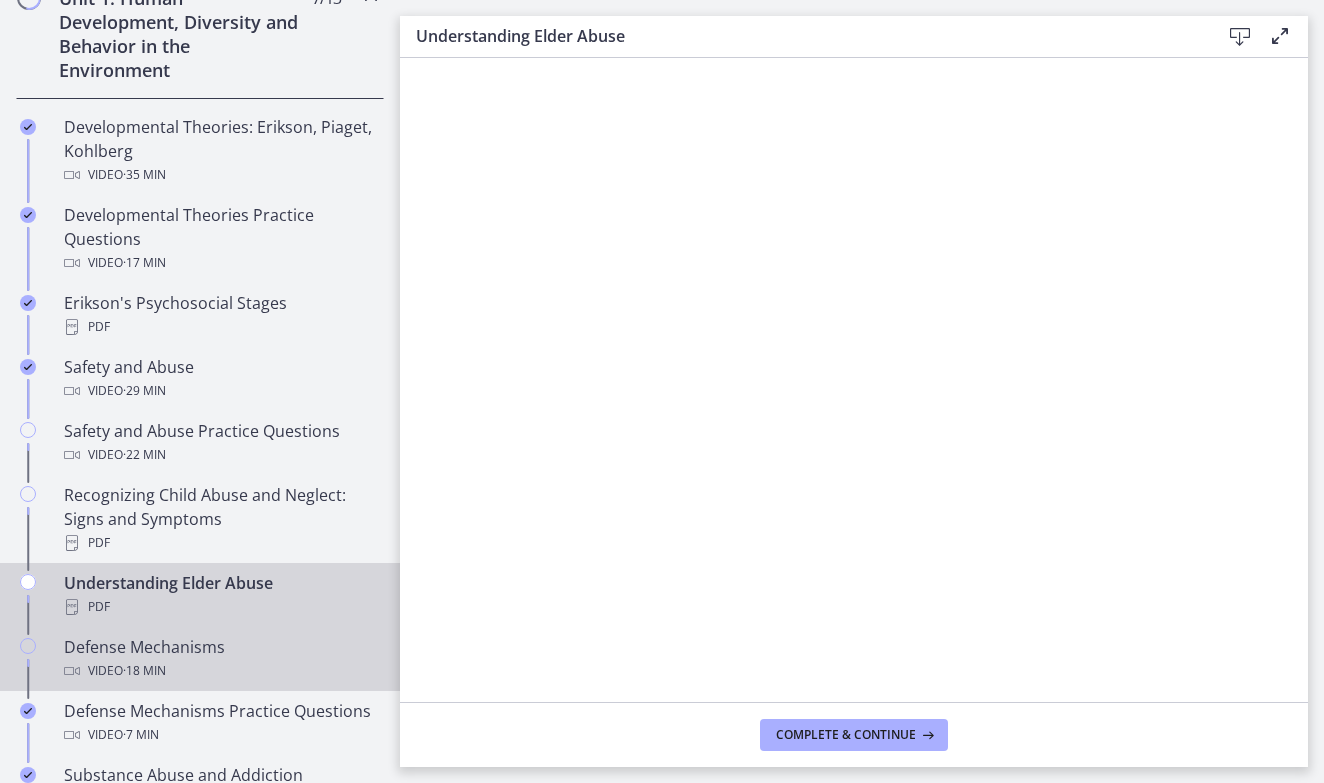 click on "Defense Mechanisms
Video
·  18 min" at bounding box center (220, 659) 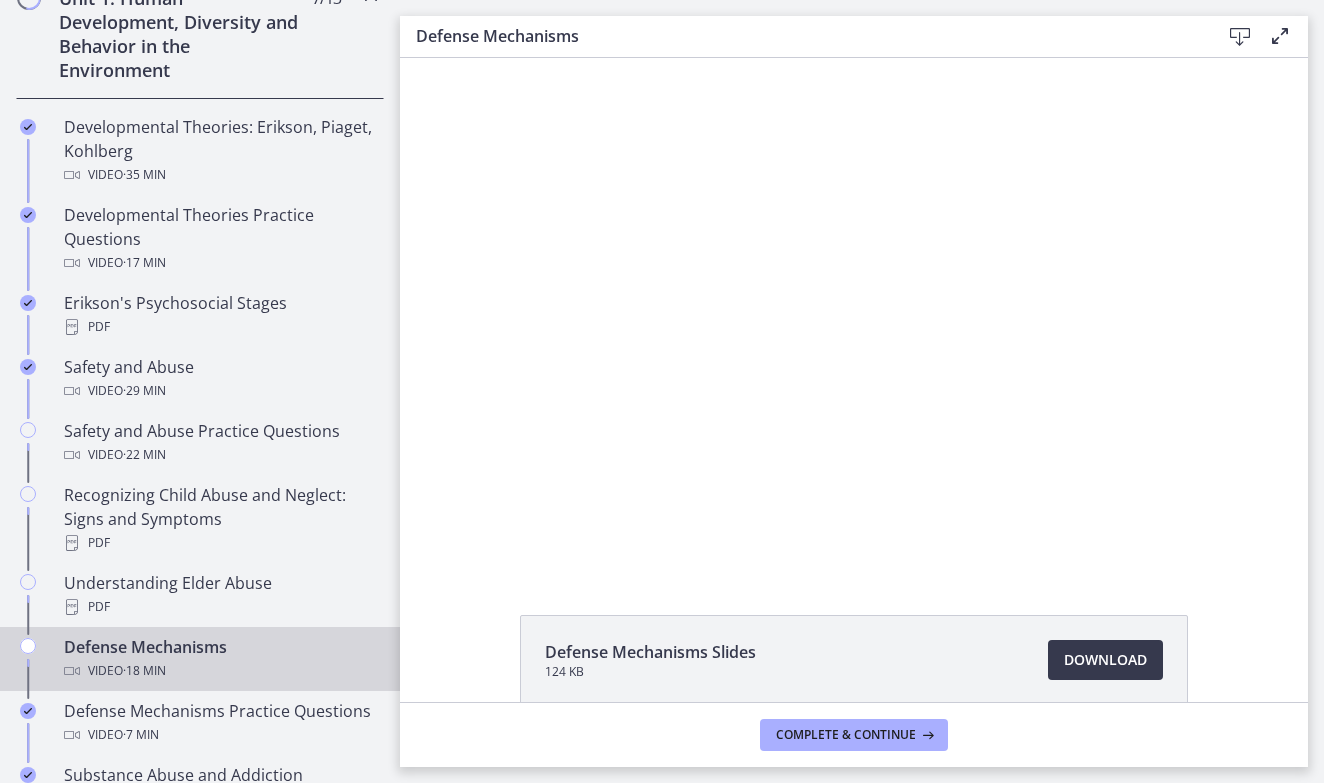 scroll, scrollTop: 818, scrollLeft: 0, axis: vertical 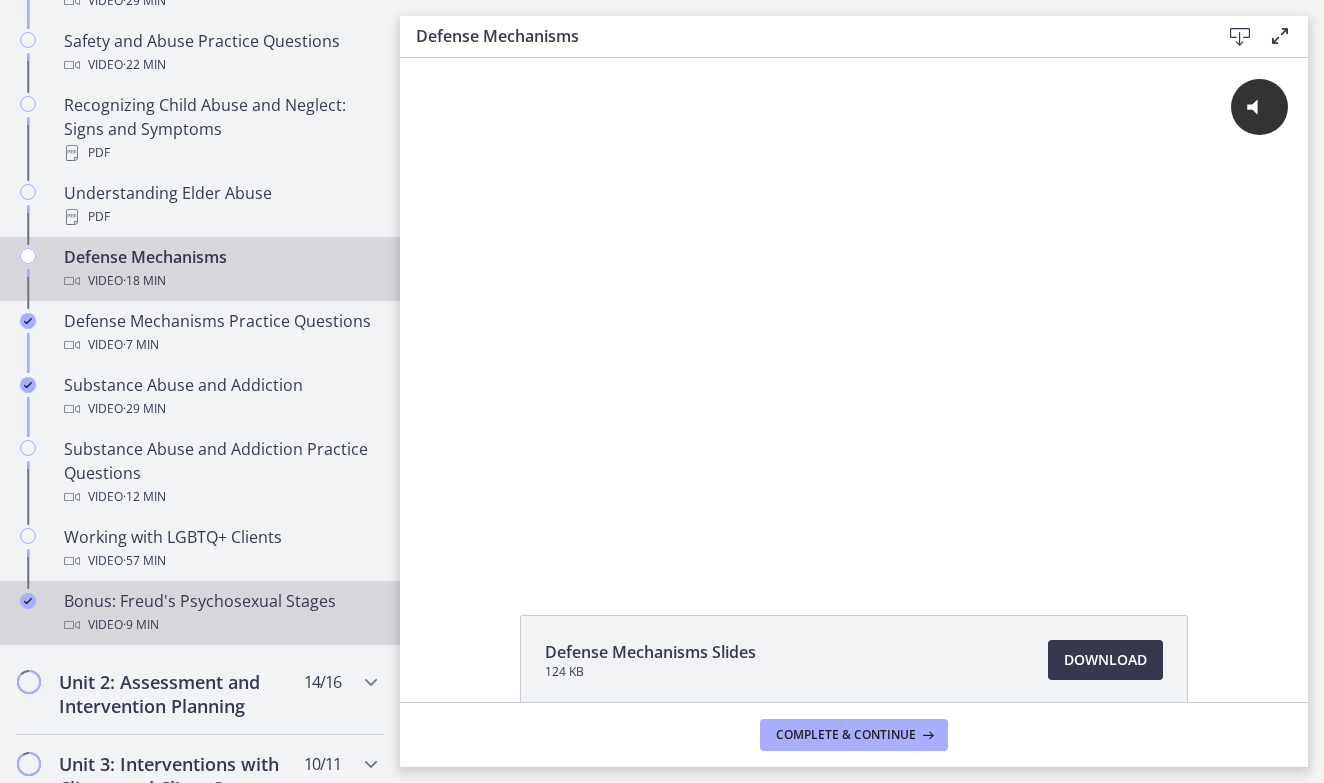 click on "Bonus: Freud's Psychosexual Stages
Video
·  9 min" at bounding box center (220, 613) 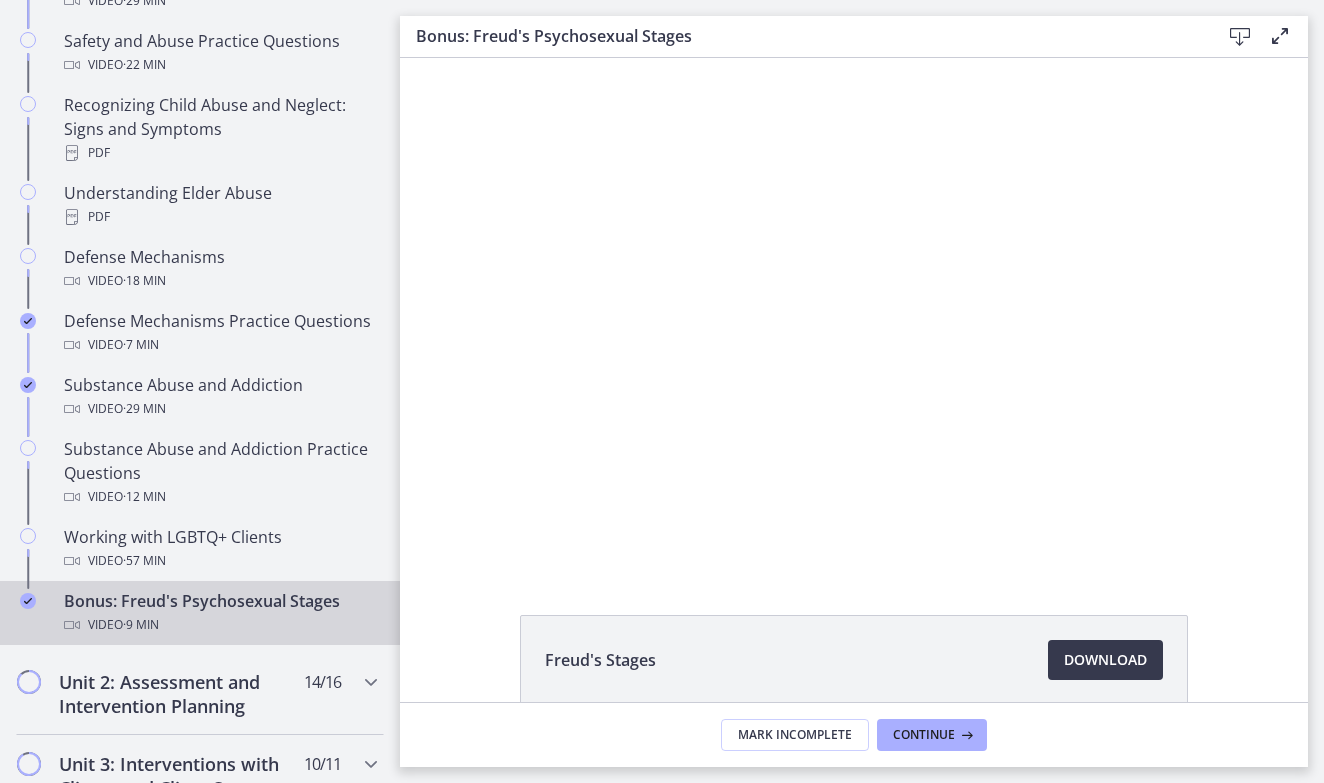 scroll, scrollTop: 0, scrollLeft: 0, axis: both 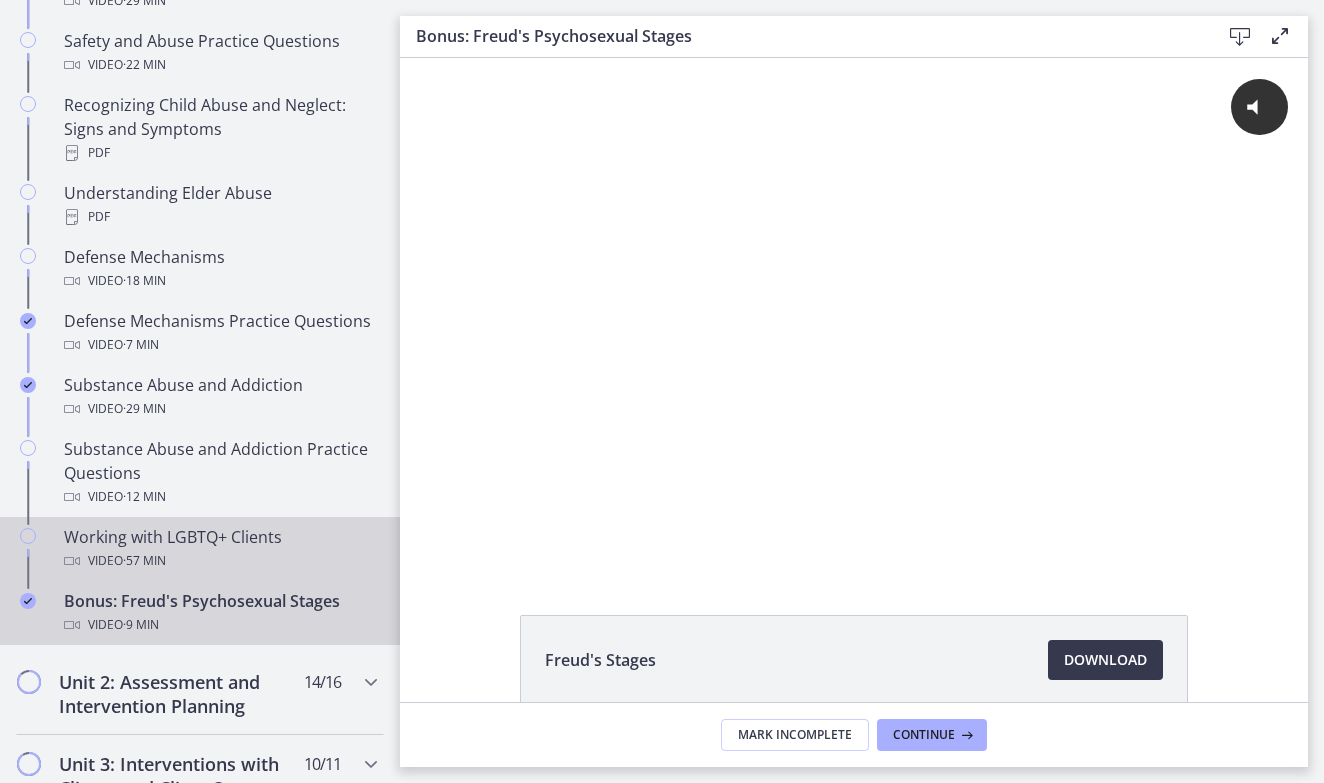 click on "Working with LGBTQ+ Clients
Video
·  57 min" at bounding box center (220, 549) 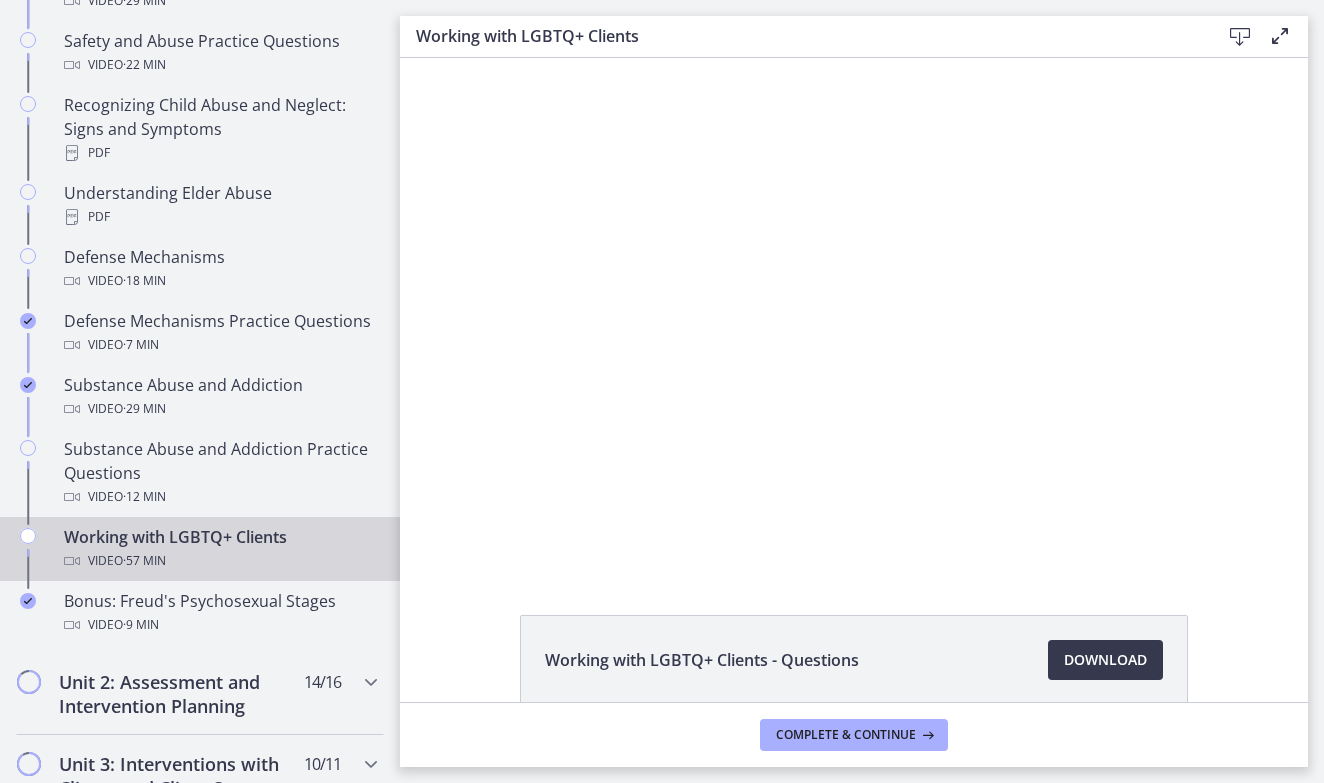 scroll, scrollTop: 0, scrollLeft: 0, axis: both 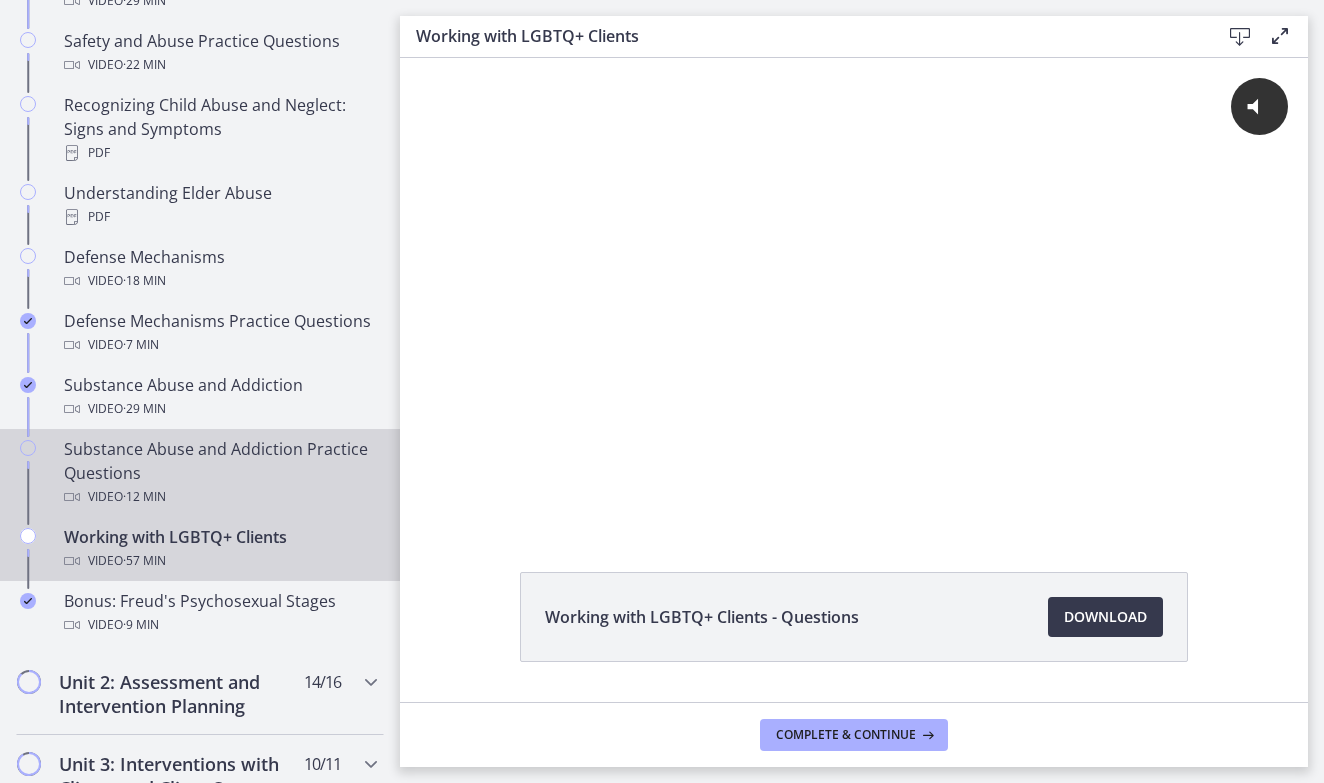 click on "Substance Abuse and Addiction Practice Questions
Video
·  12 min" at bounding box center (220, 473) 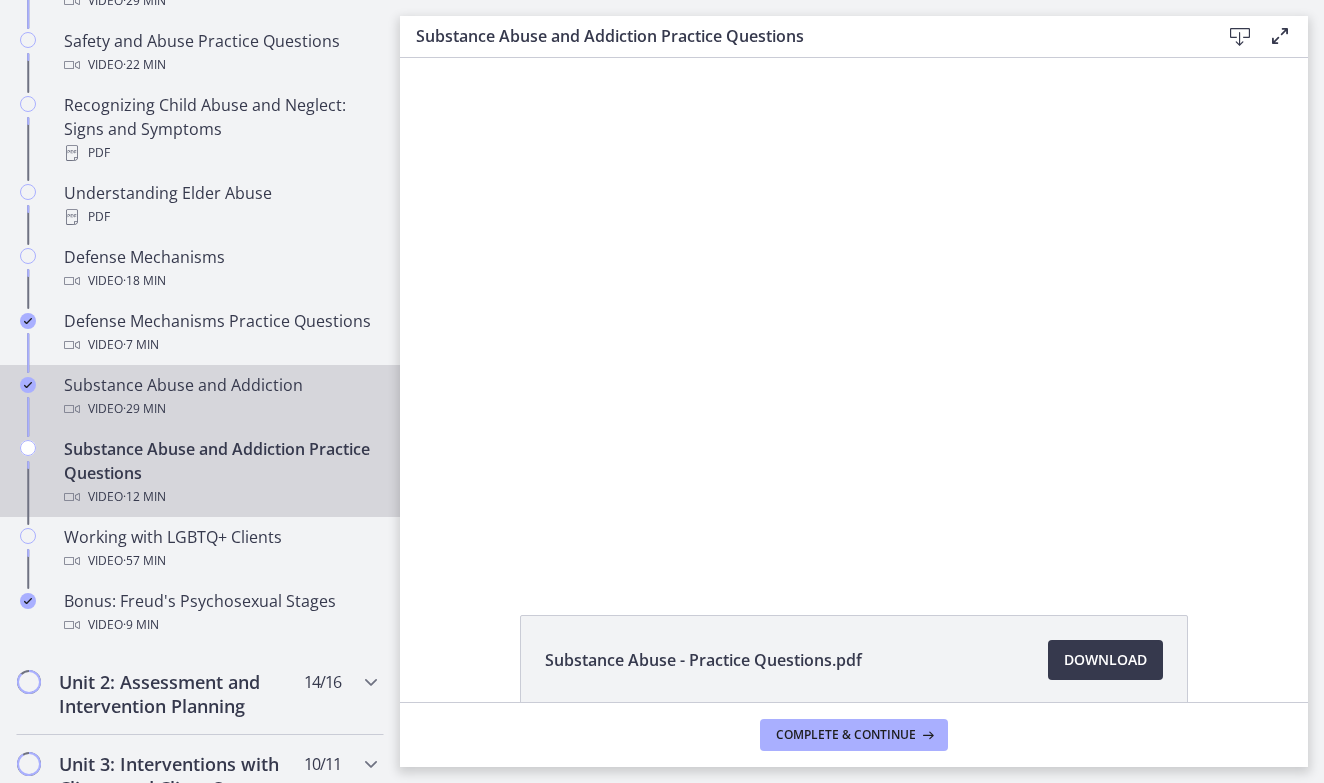 scroll, scrollTop: 0, scrollLeft: 0, axis: both 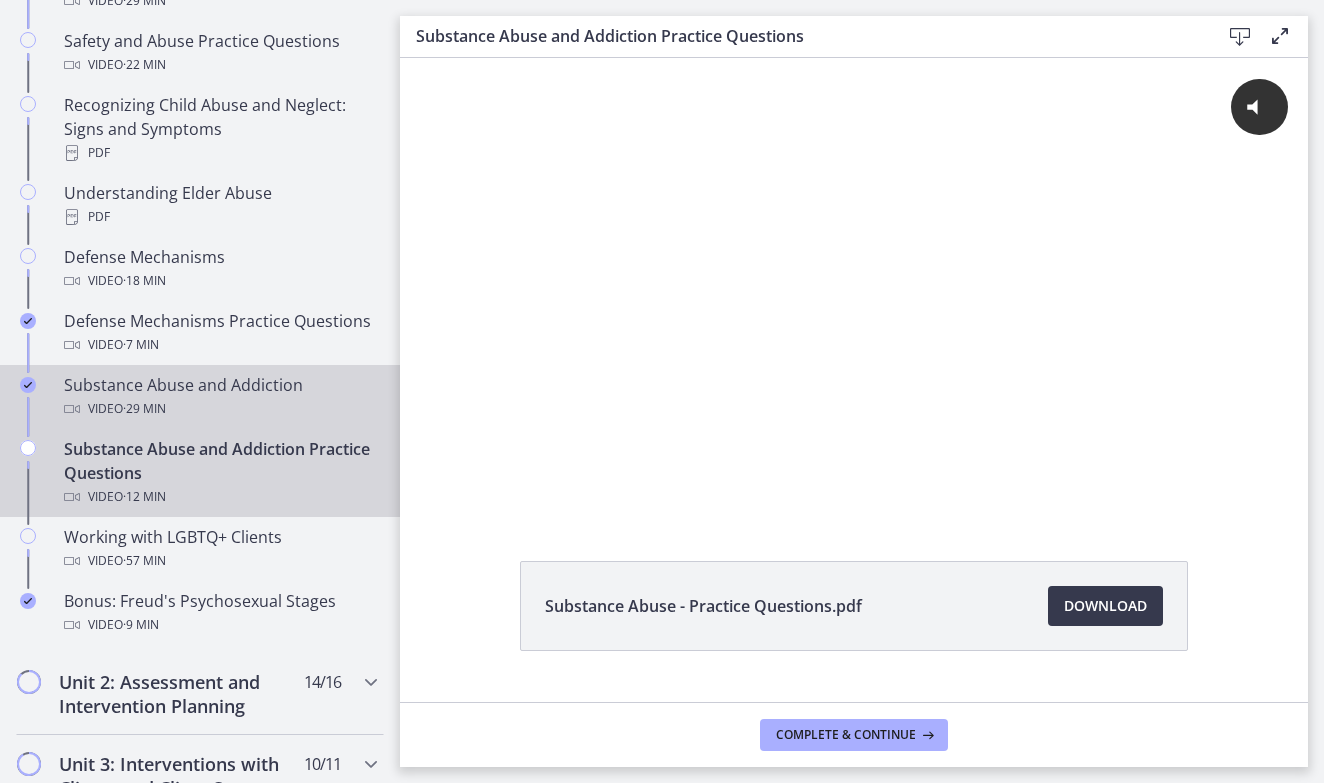 click on "Substance Abuse and Addiction
Video
·  29 min" at bounding box center (220, 397) 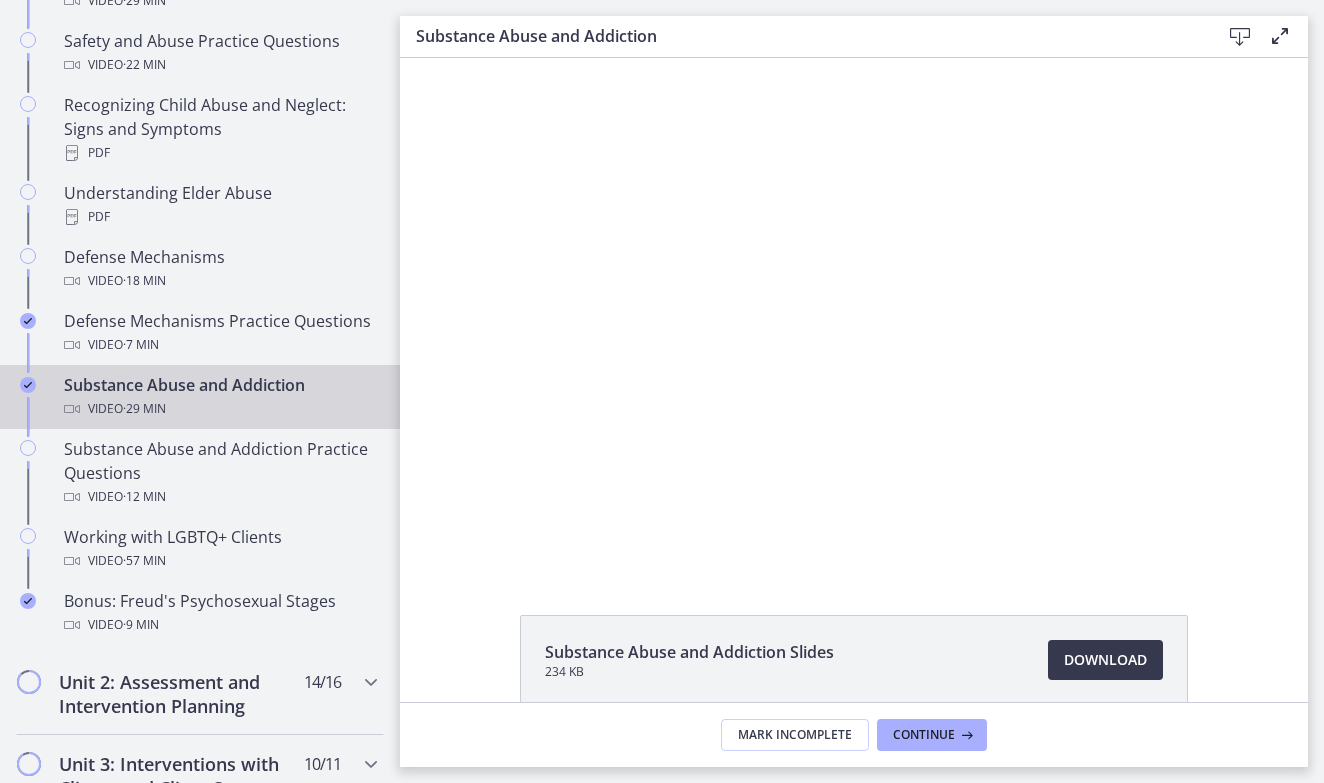 scroll, scrollTop: 0, scrollLeft: 0, axis: both 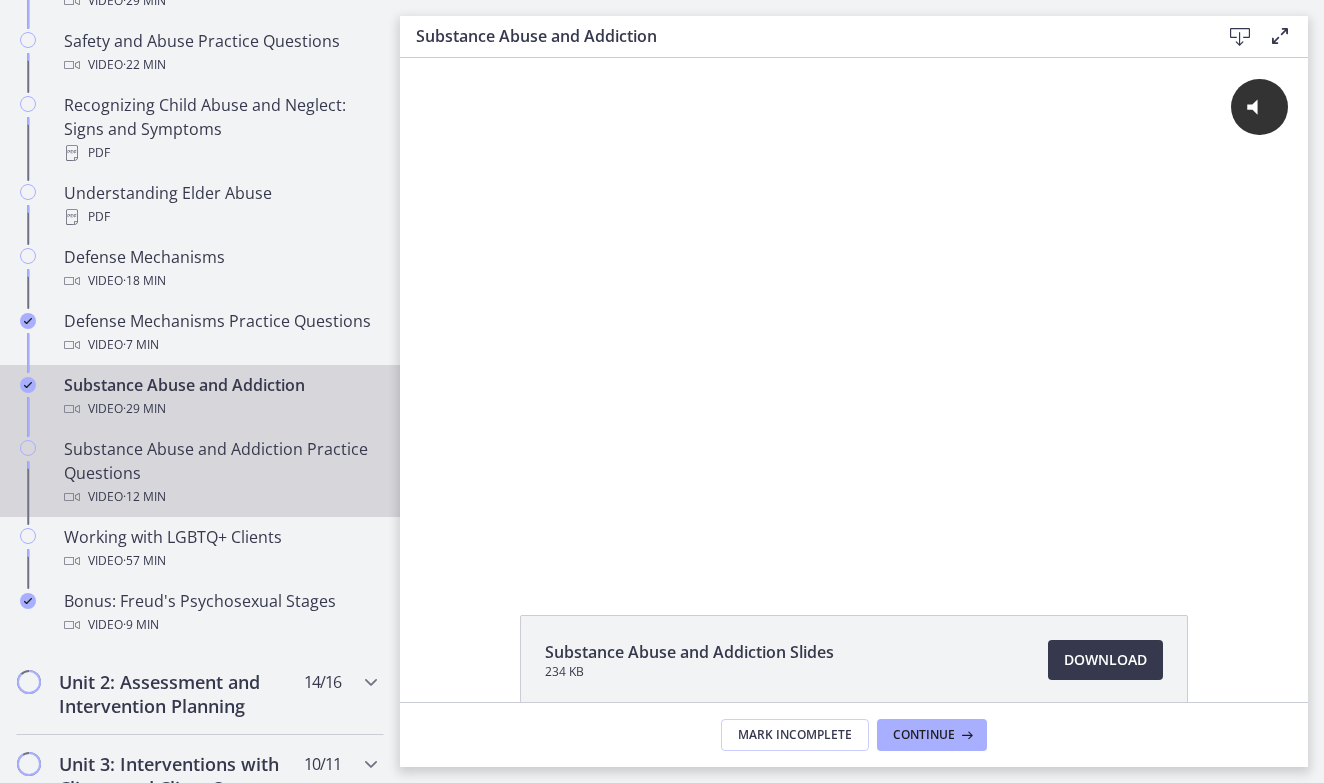 click on "Substance Abuse and Addiction Practice Questions
Video
·  12 min" at bounding box center (220, 473) 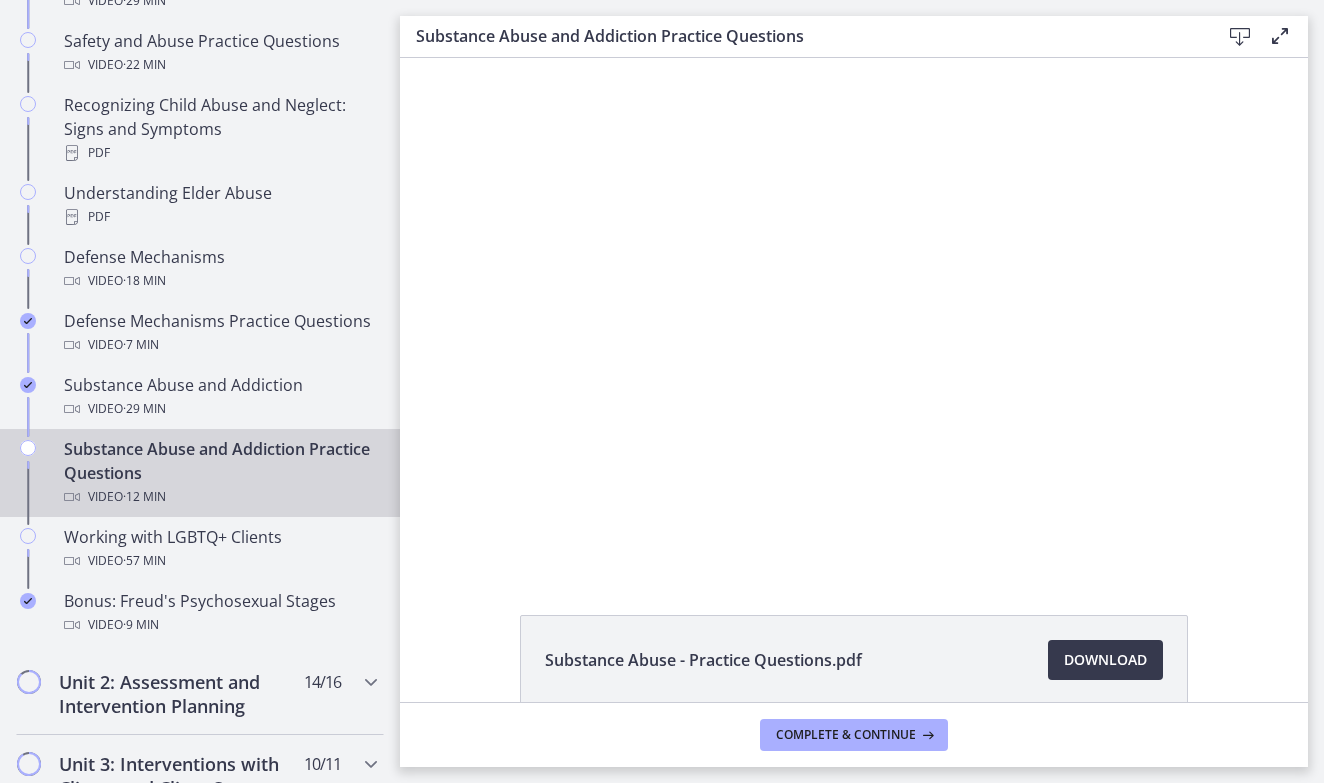 scroll, scrollTop: 0, scrollLeft: 0, axis: both 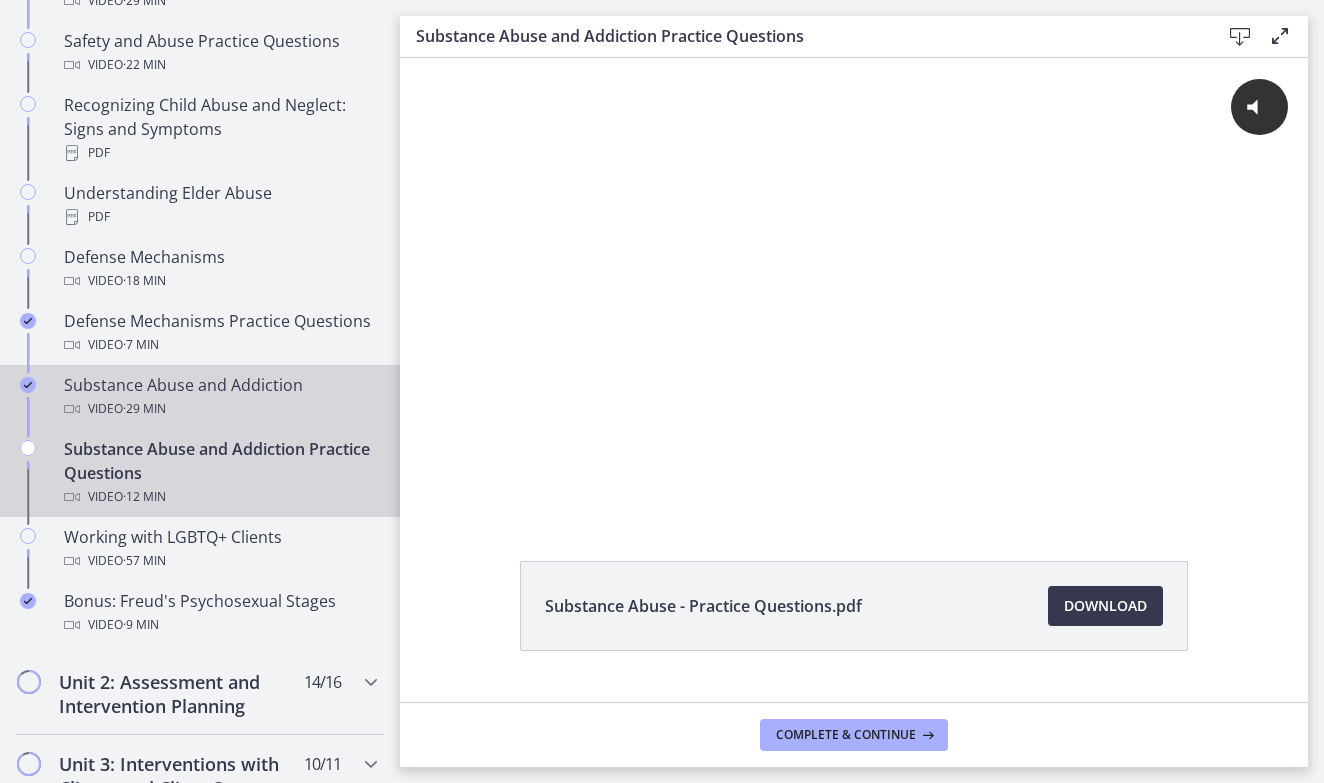 click on "Substance Abuse and Addiction
Video
·  29 min" at bounding box center [220, 397] 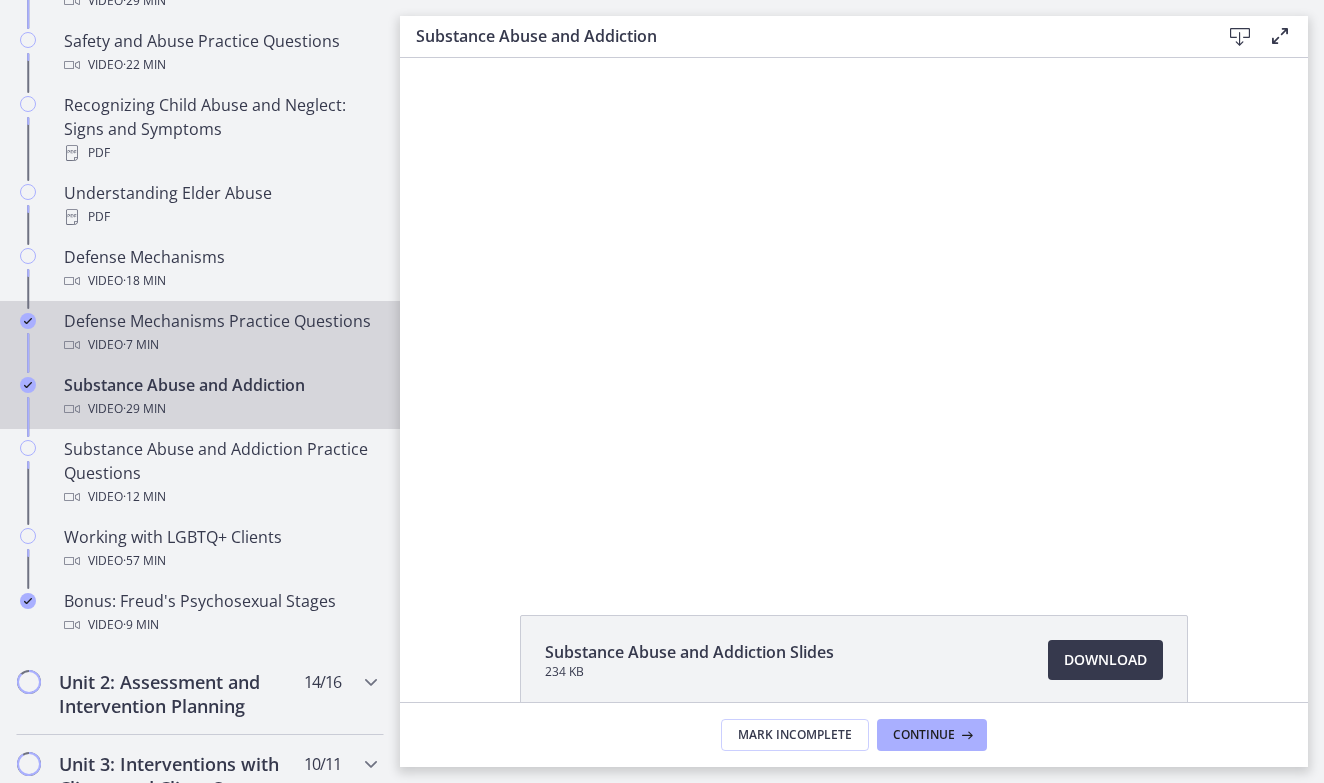 scroll, scrollTop: 0, scrollLeft: 0, axis: both 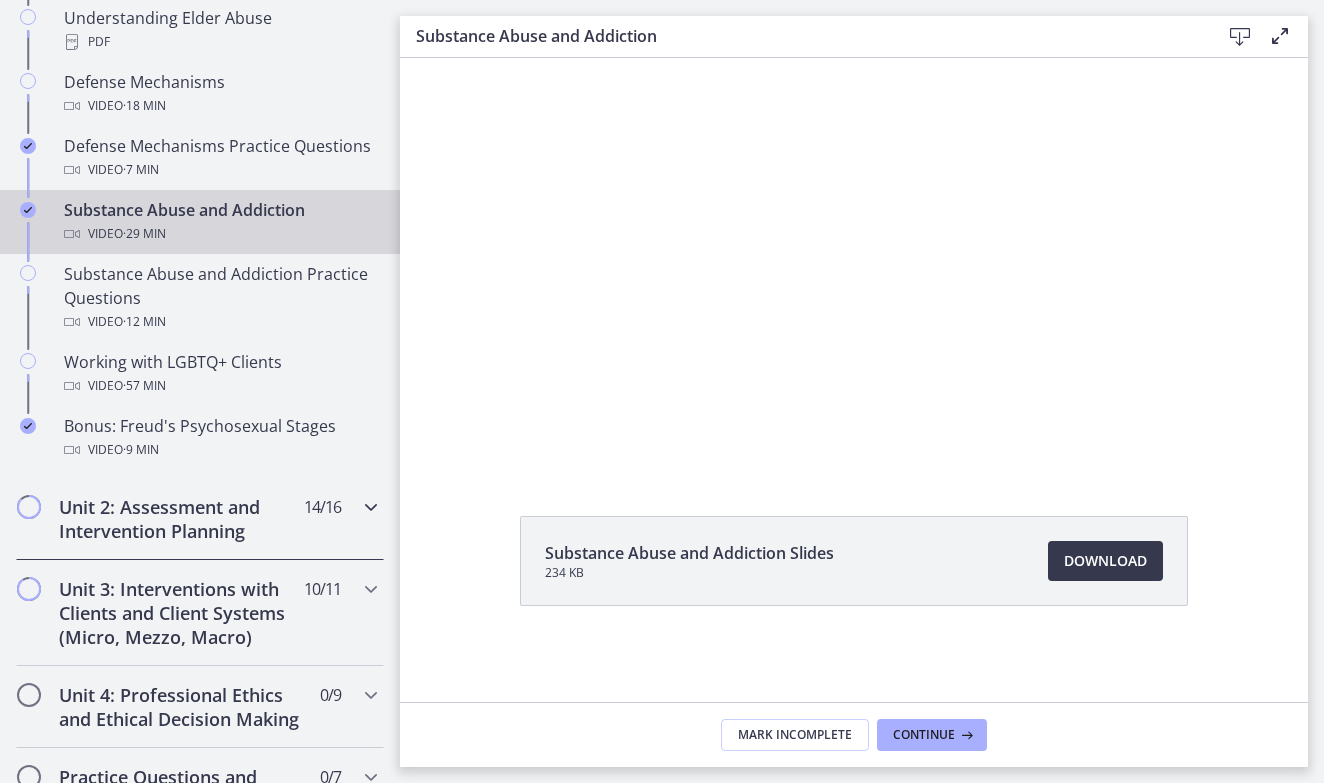 click at bounding box center [371, 507] 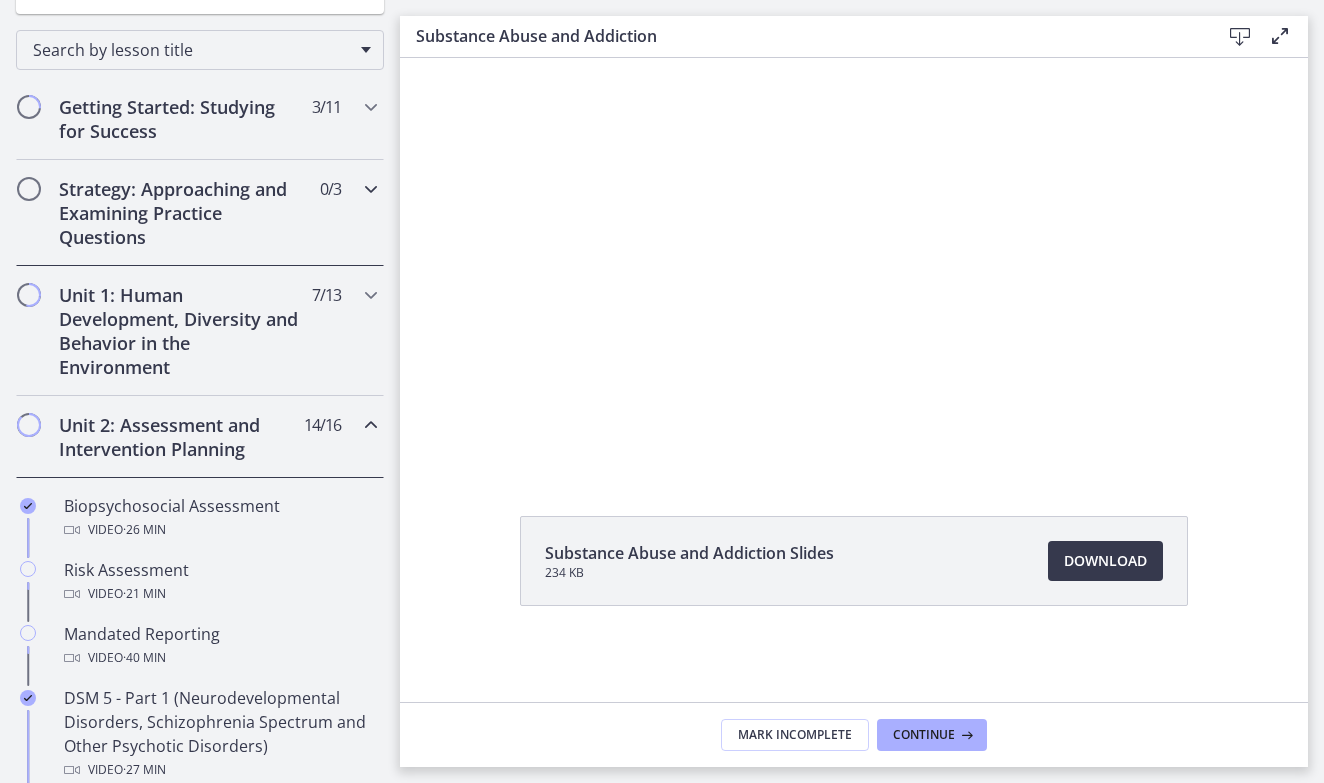 scroll, scrollTop: 335, scrollLeft: 0, axis: vertical 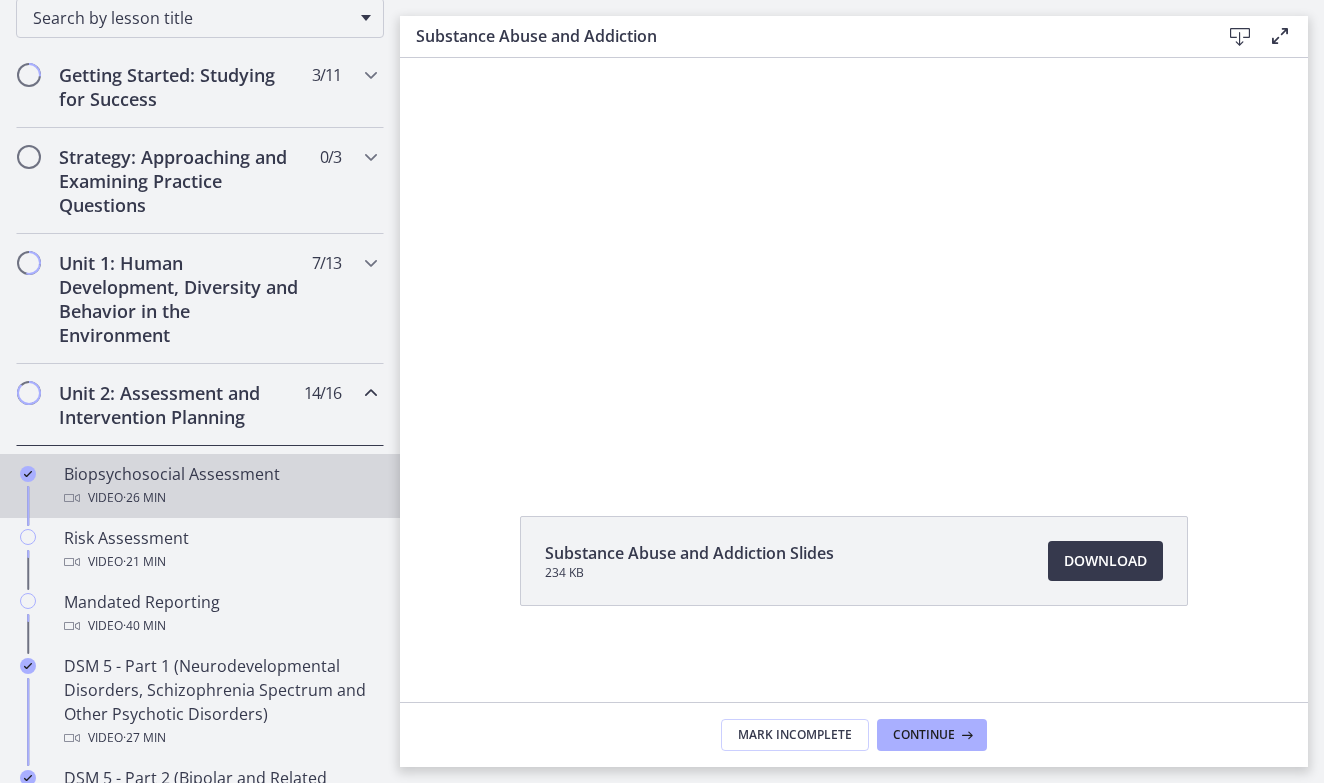 click on "·  26 min" at bounding box center (144, 498) 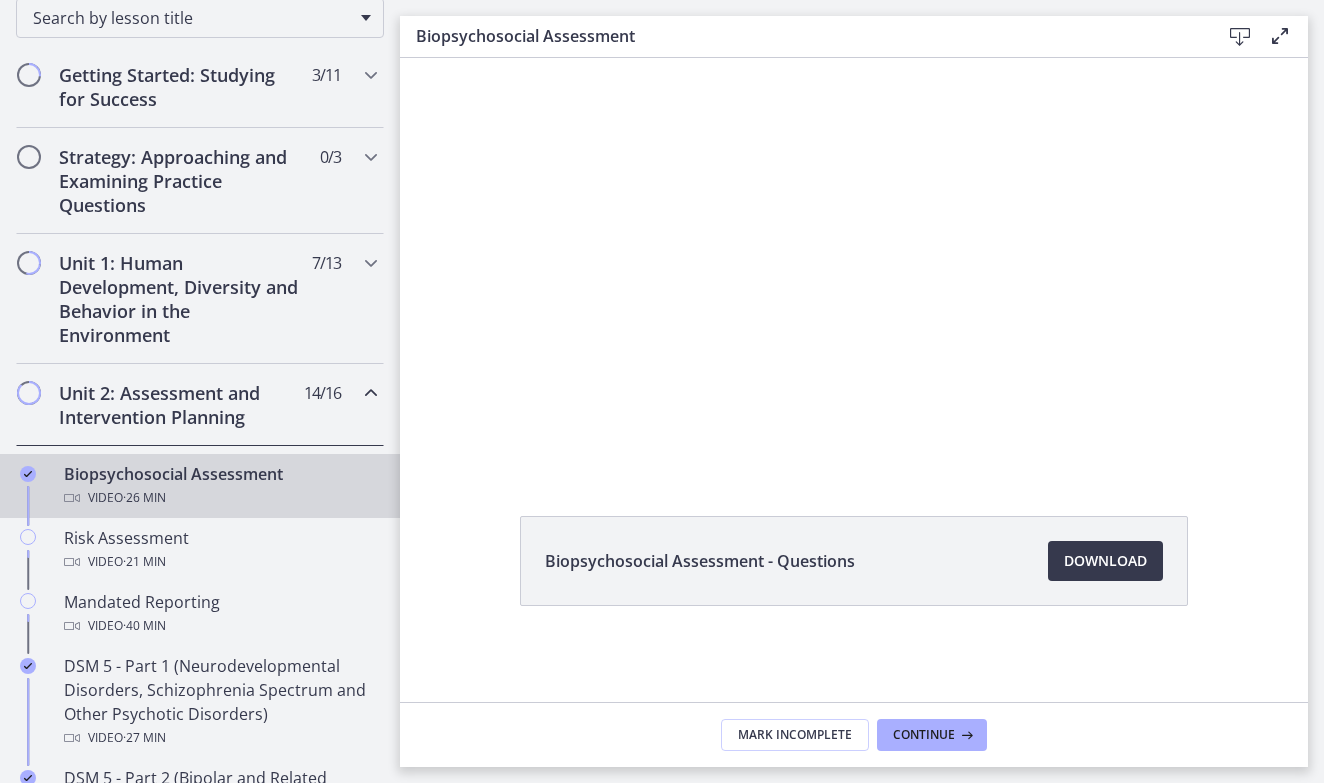 scroll, scrollTop: 0, scrollLeft: 0, axis: both 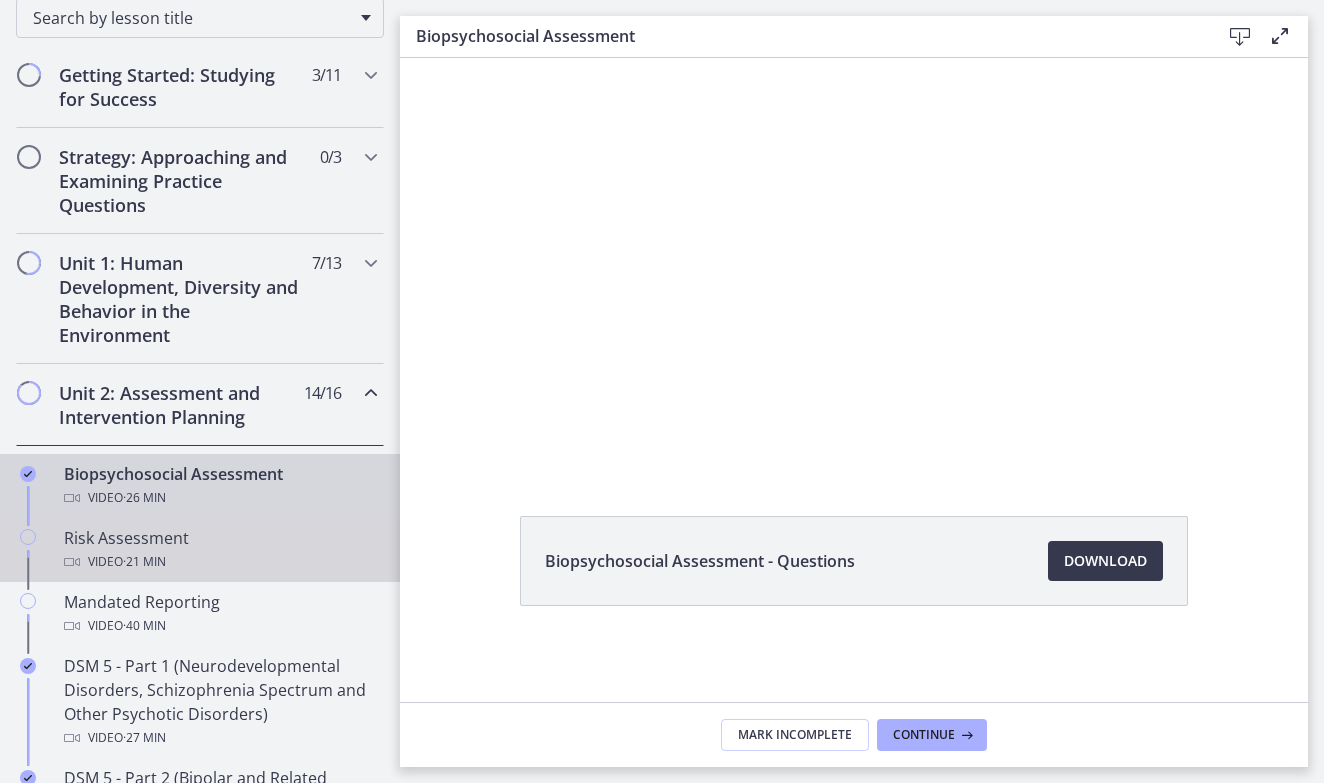 click on "·  21 min" at bounding box center (144, 562) 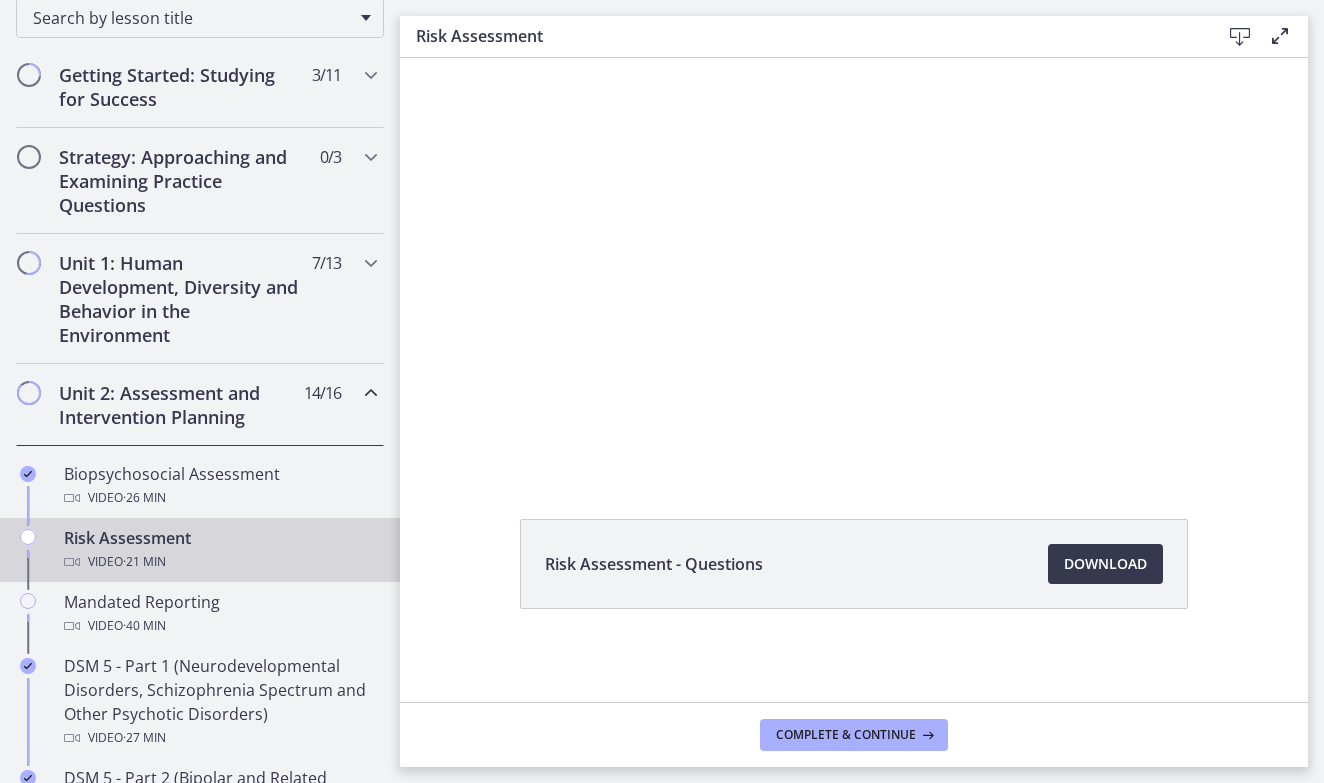 scroll, scrollTop: 0, scrollLeft: 0, axis: both 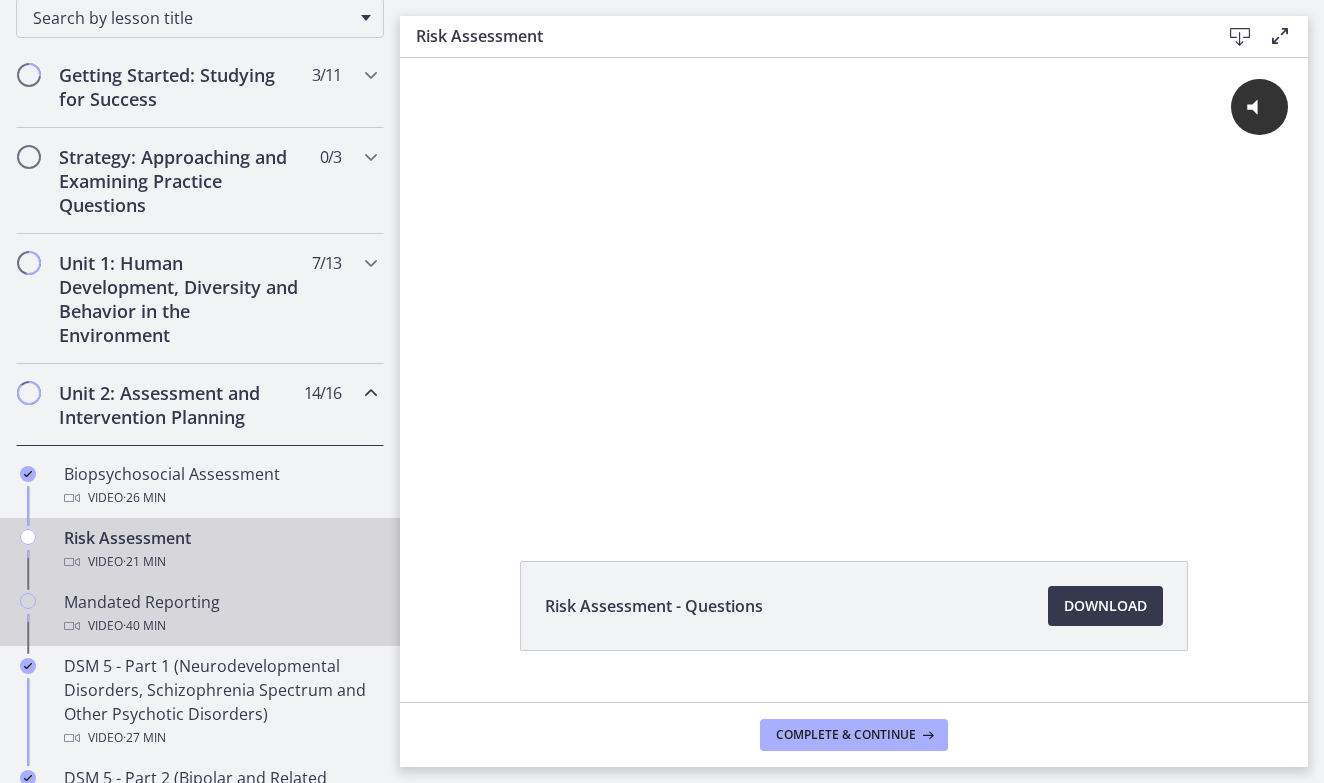 click on "Mandated Reporting
Video
·  40 min" at bounding box center (220, 614) 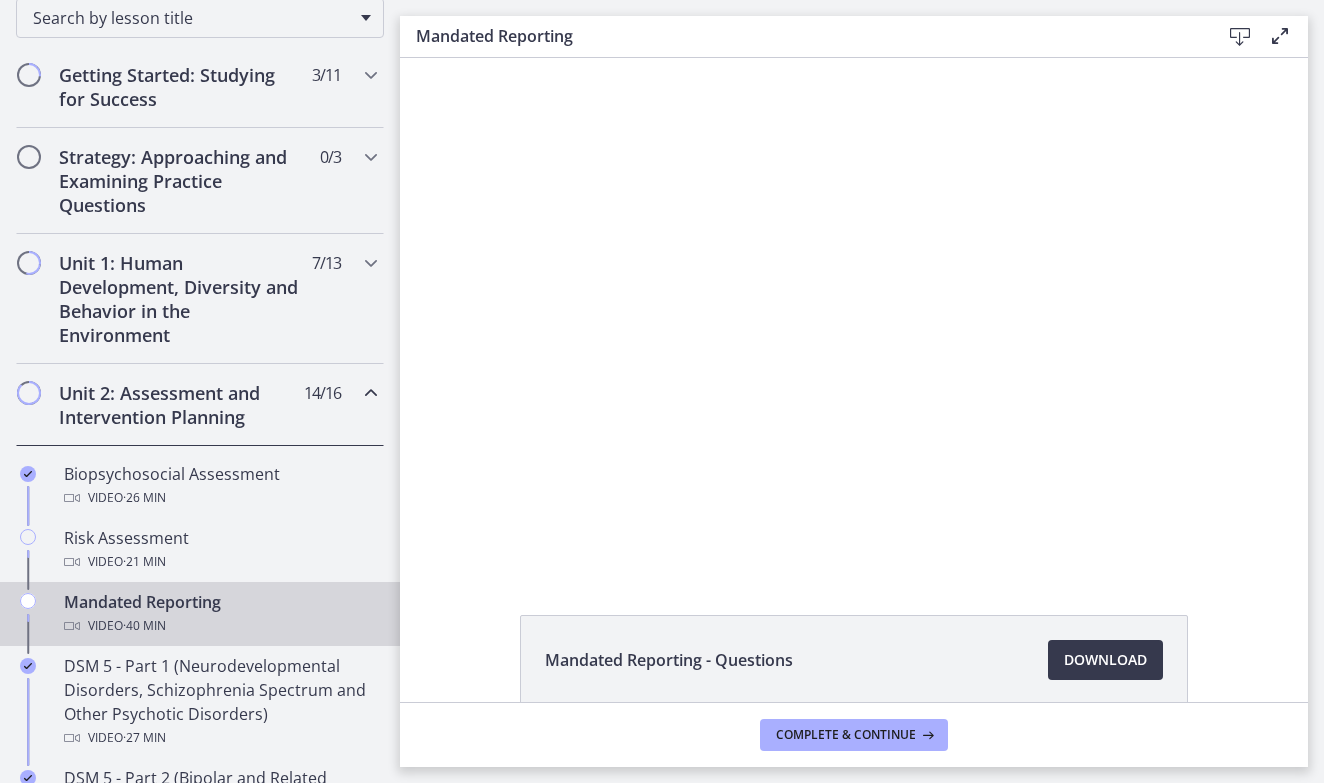 scroll, scrollTop: 0, scrollLeft: 0, axis: both 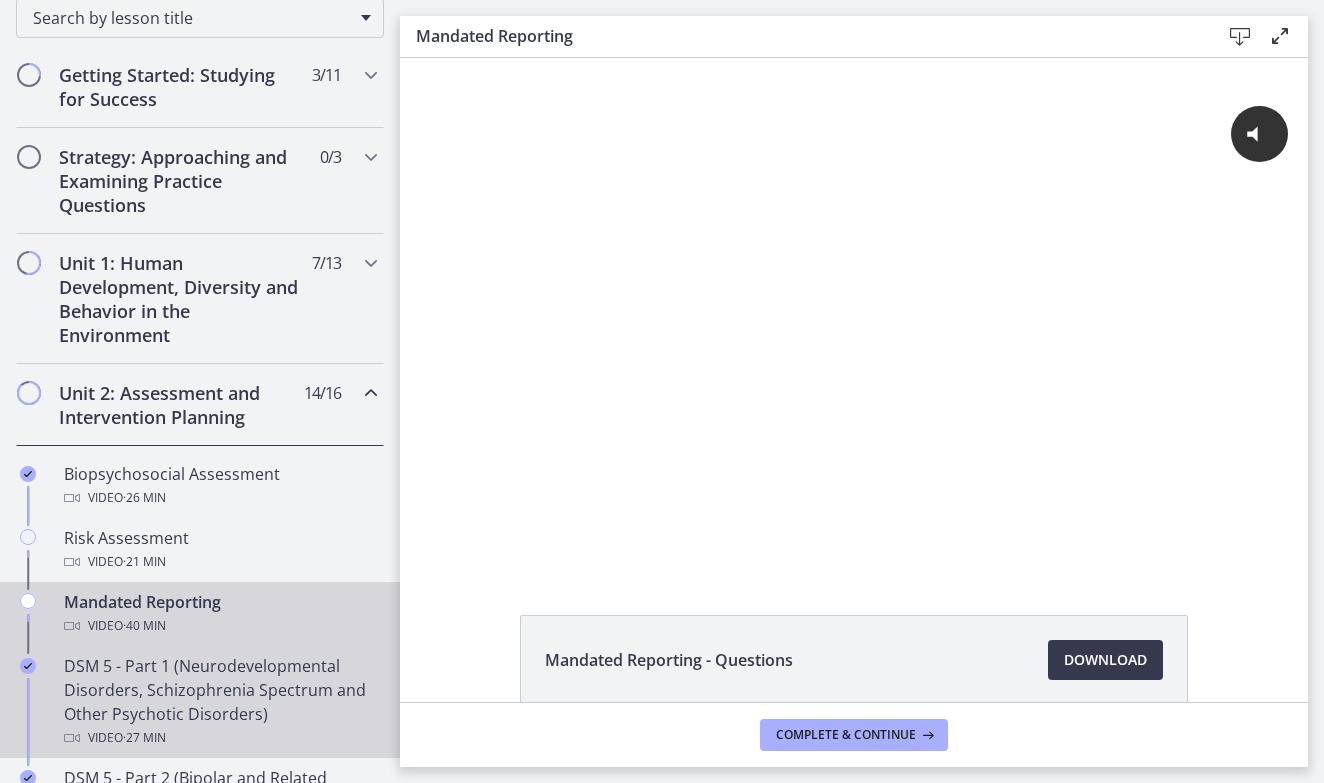 click on "DSM 5 - Part 1 (Neurodevelopmental Disorders, Schizophrenia Spectrum and Other Psychotic Disorders)
Video
·  27 min" at bounding box center [220, 702] 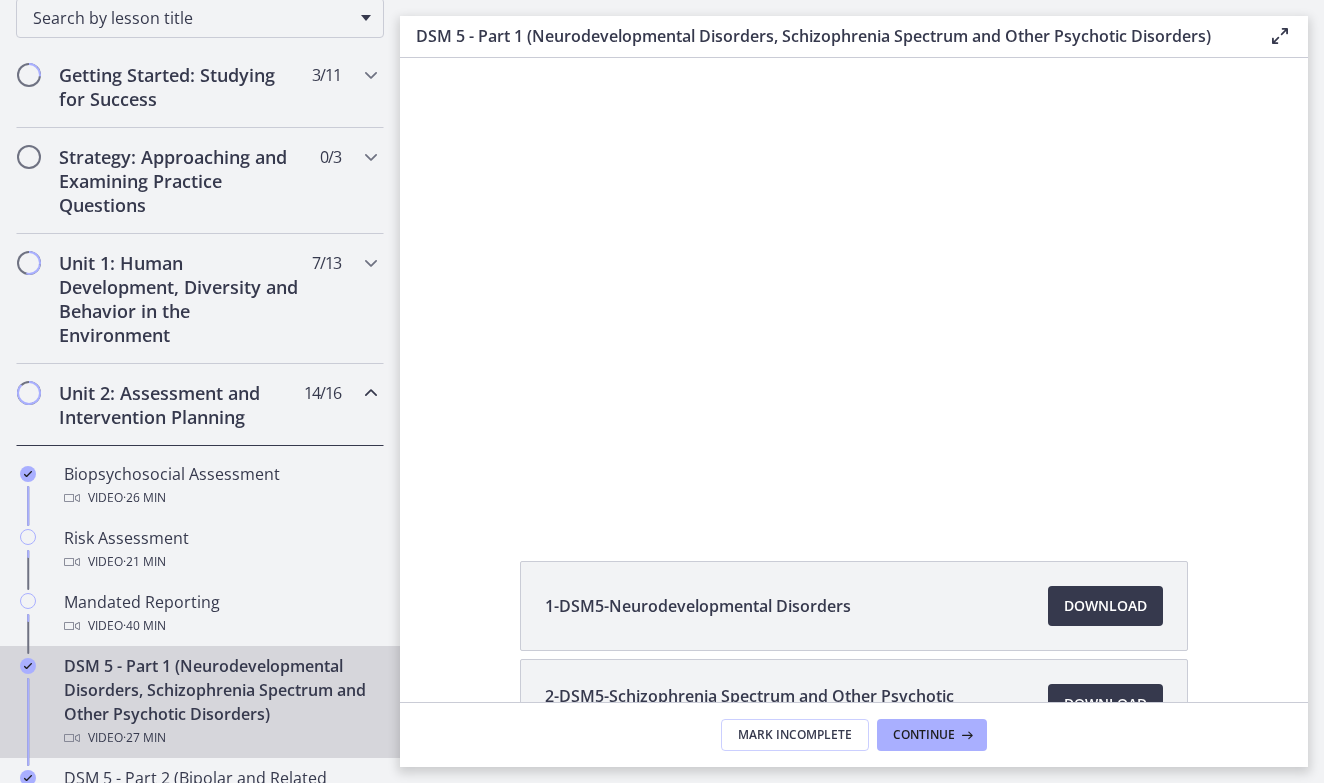 scroll, scrollTop: 0, scrollLeft: 0, axis: both 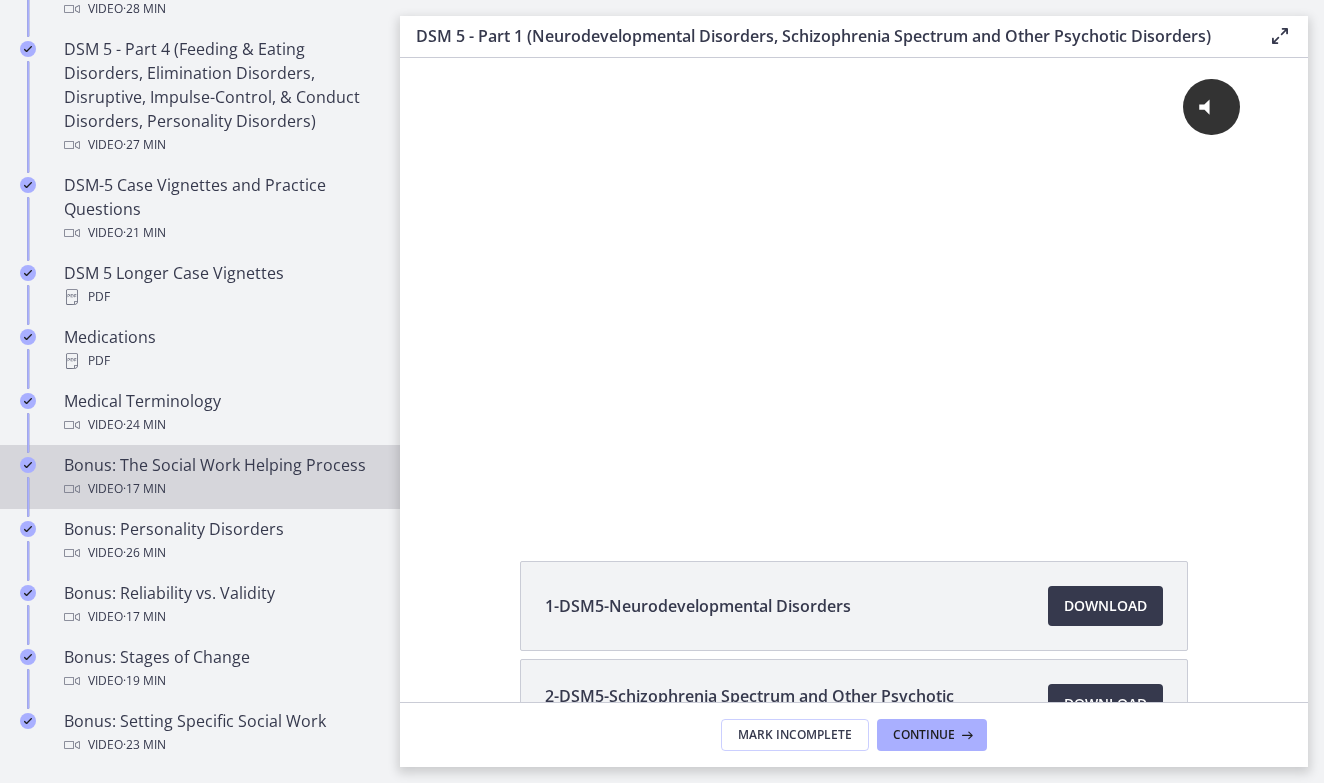 click on "Video
·  17 min" at bounding box center (220, 489) 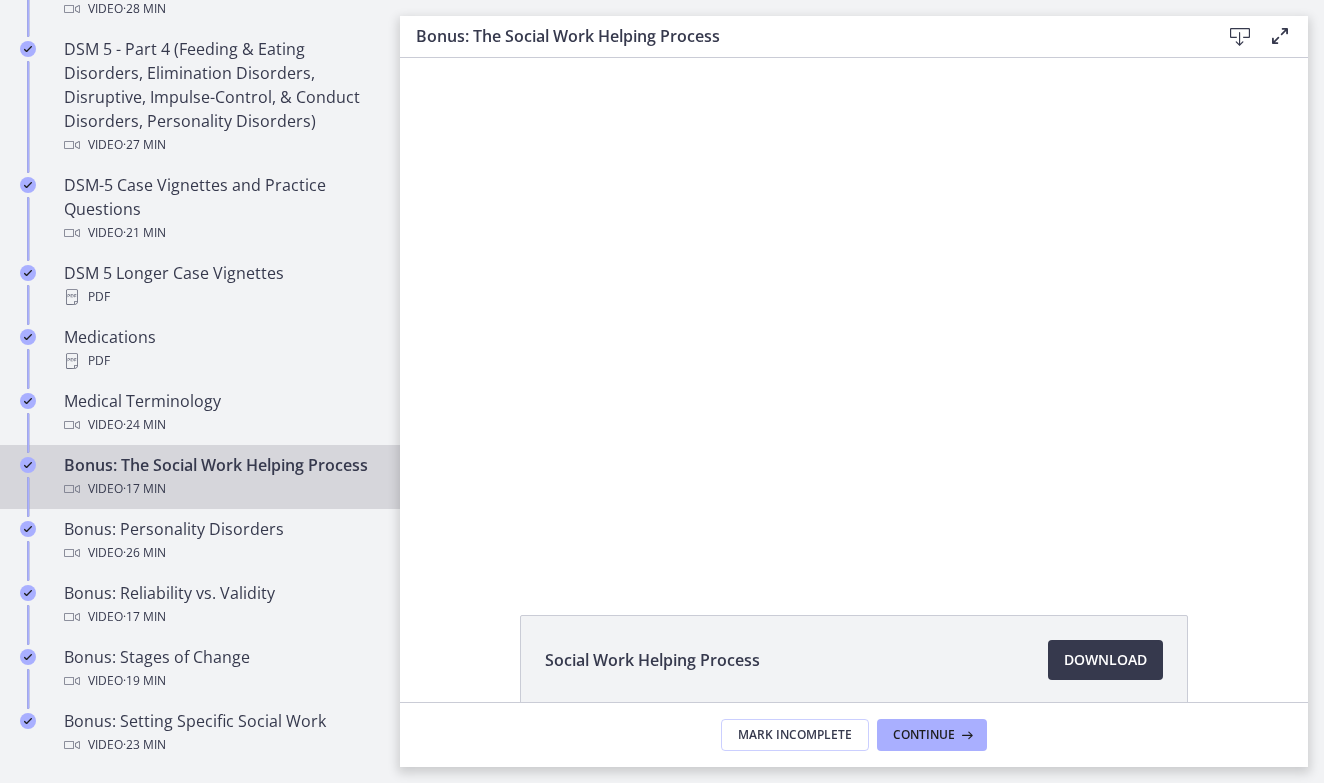 scroll, scrollTop: 0, scrollLeft: 0, axis: both 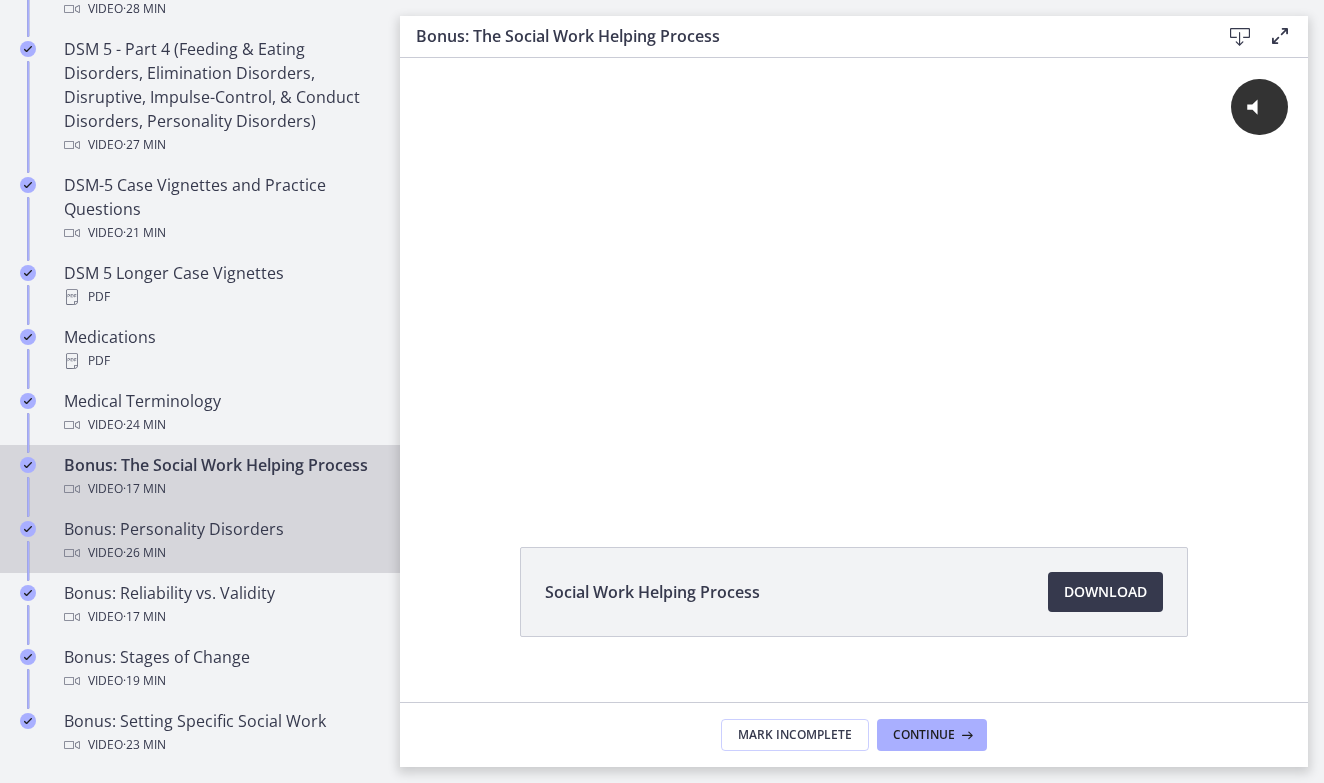 click on "Bonus: Personality Disorders
Video
·  26 min" at bounding box center [220, 541] 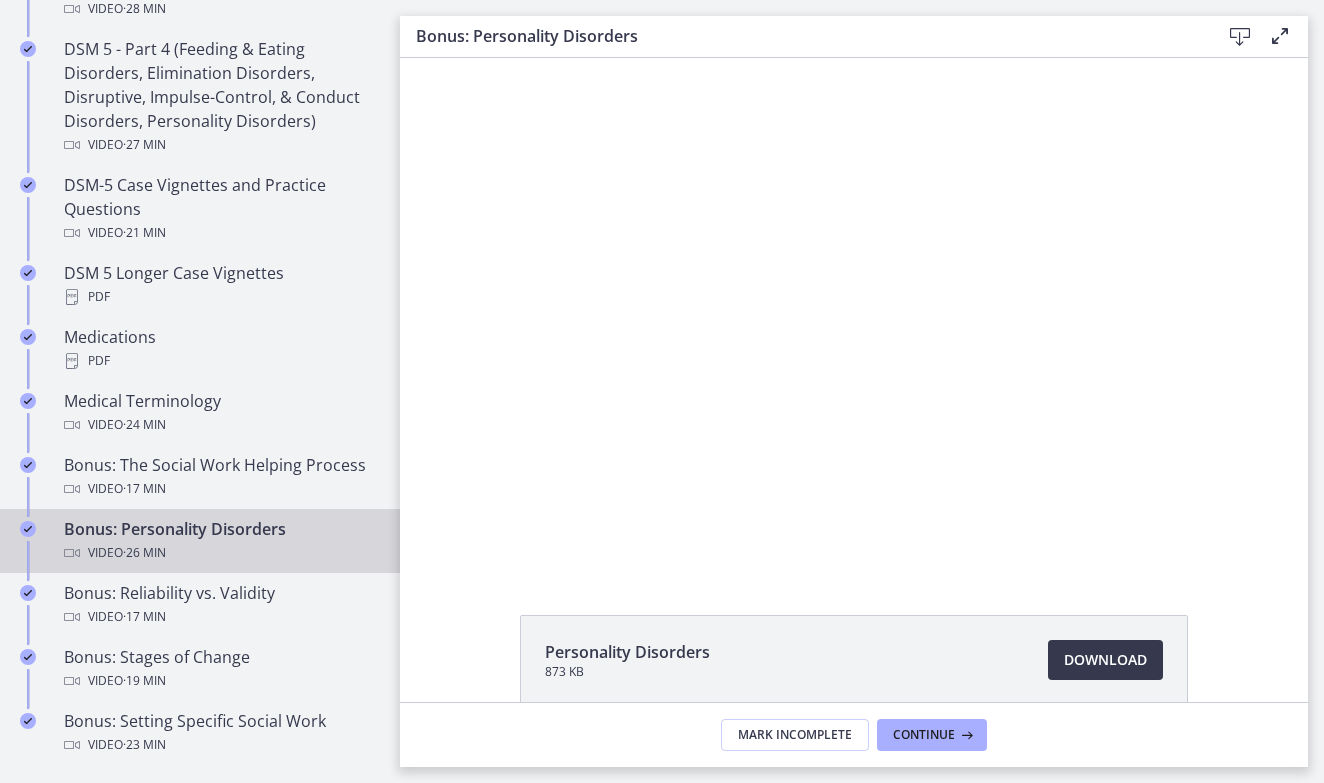 scroll, scrollTop: 0, scrollLeft: 0, axis: both 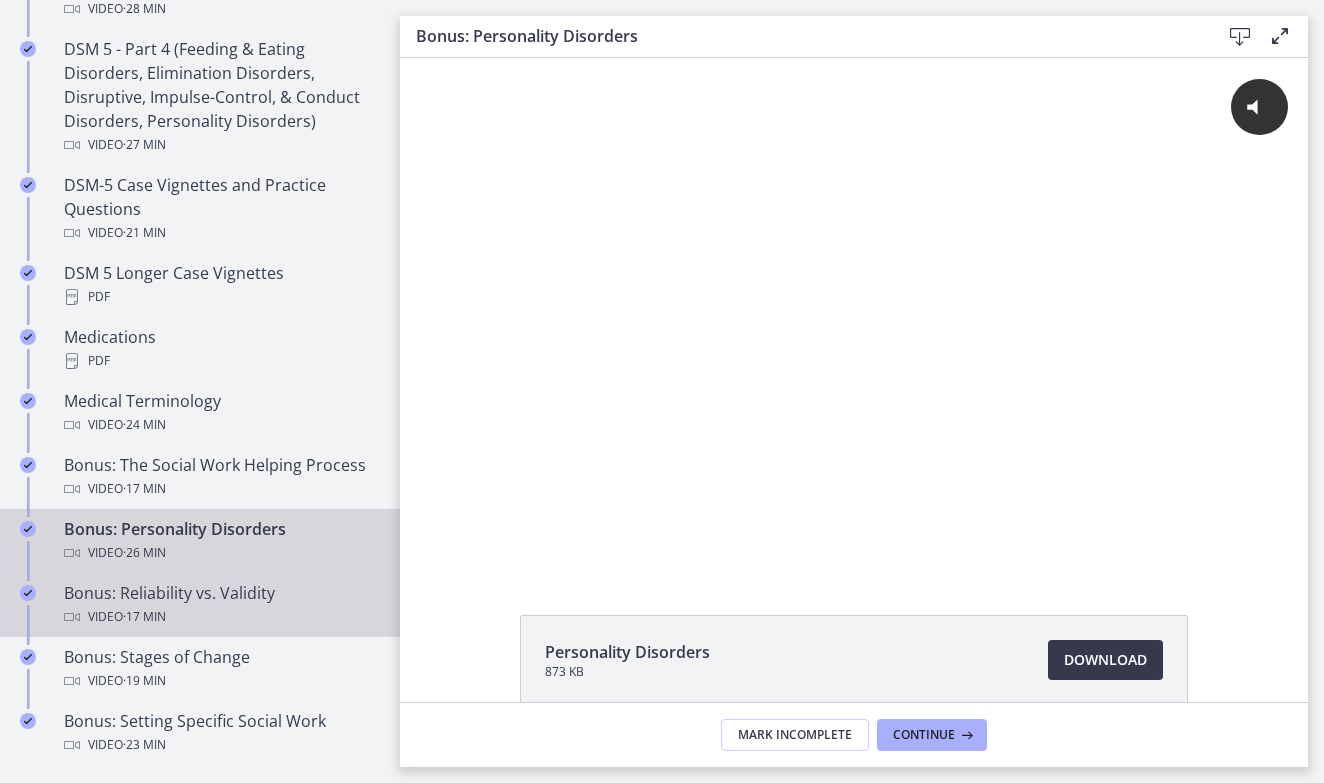 click on "Bonus: Reliability vs. Validity
Video
·  17 min" at bounding box center (220, 605) 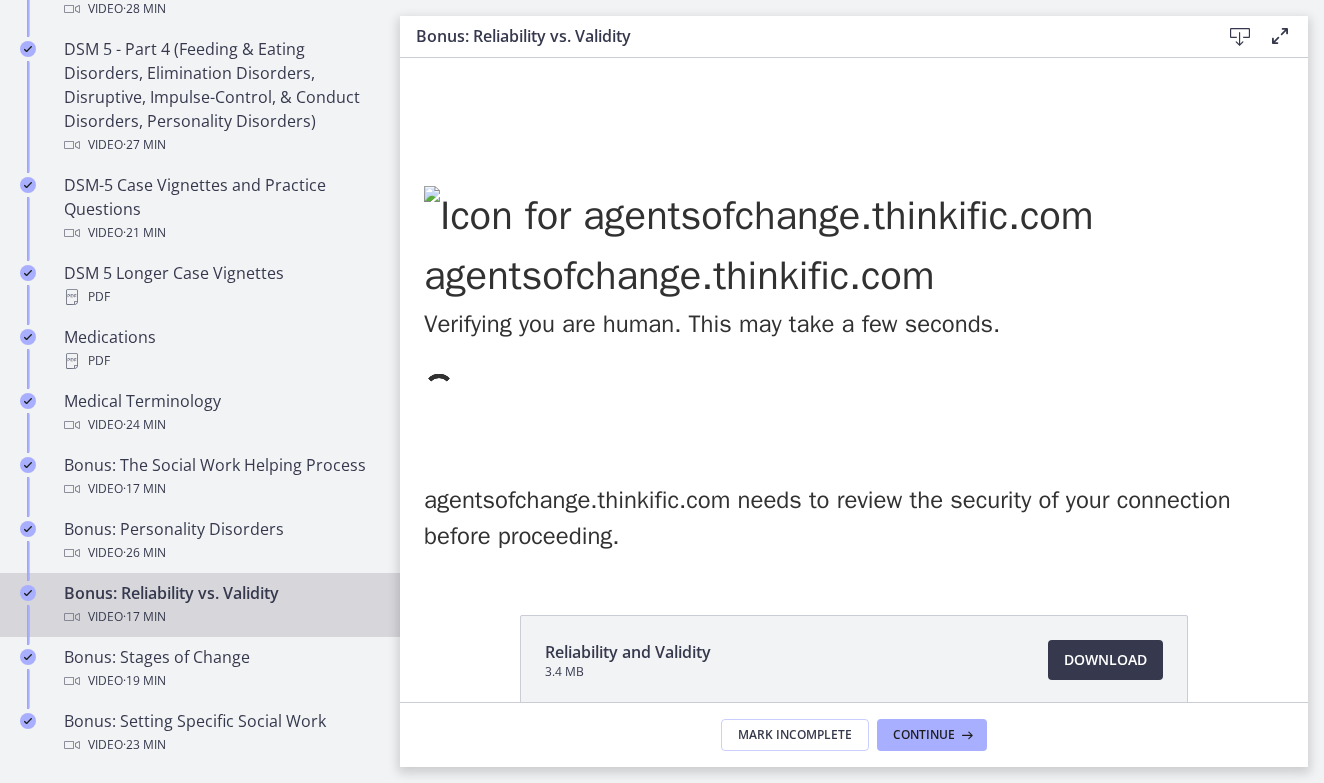 scroll, scrollTop: 0, scrollLeft: 0, axis: both 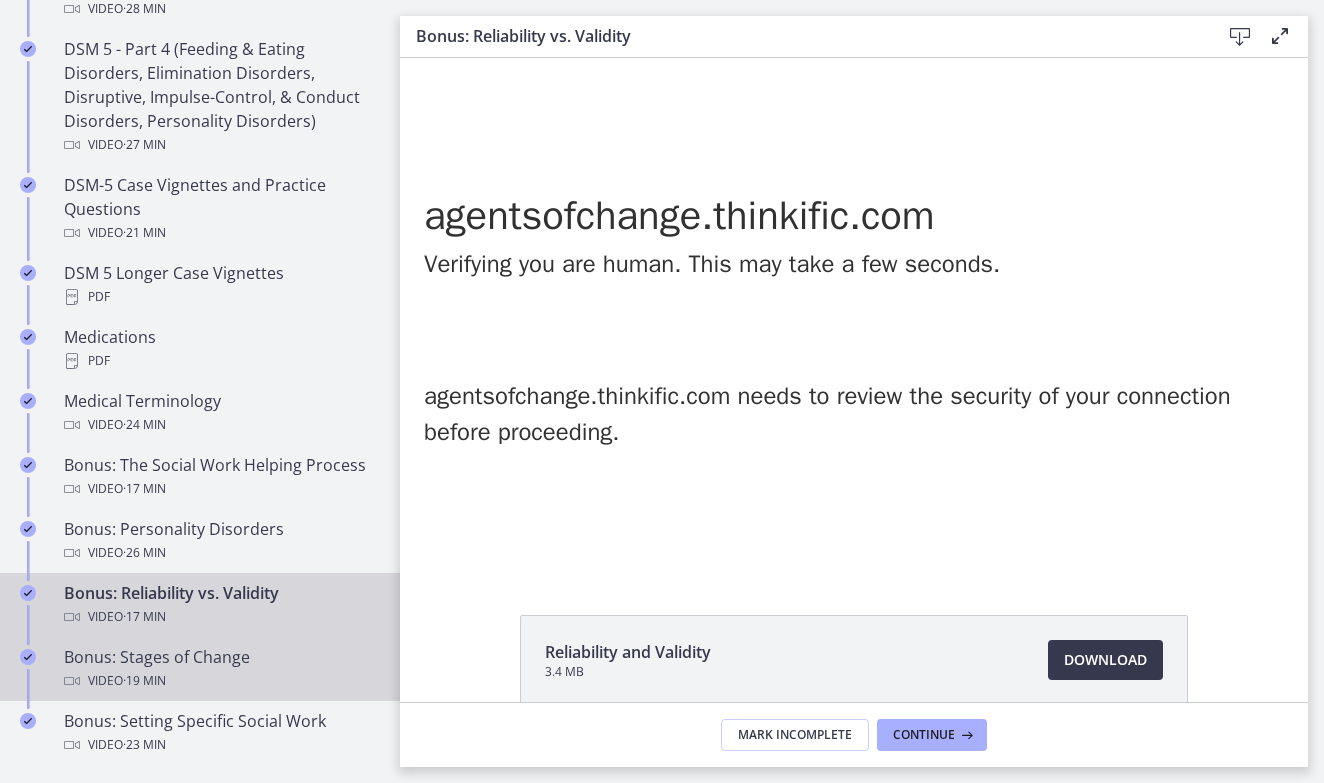 click on "Bonus: Stages of Change
Video
·  19 min" at bounding box center [220, 669] 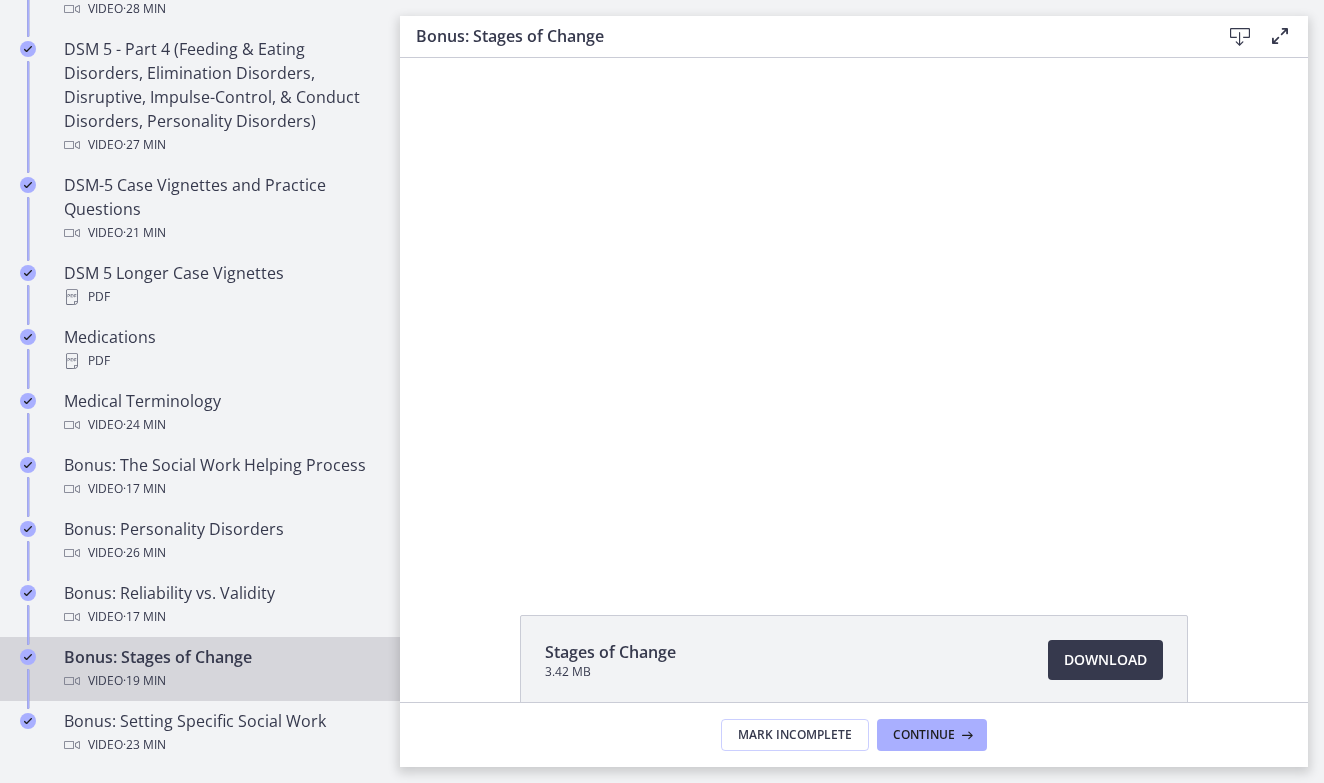 scroll, scrollTop: 0, scrollLeft: 0, axis: both 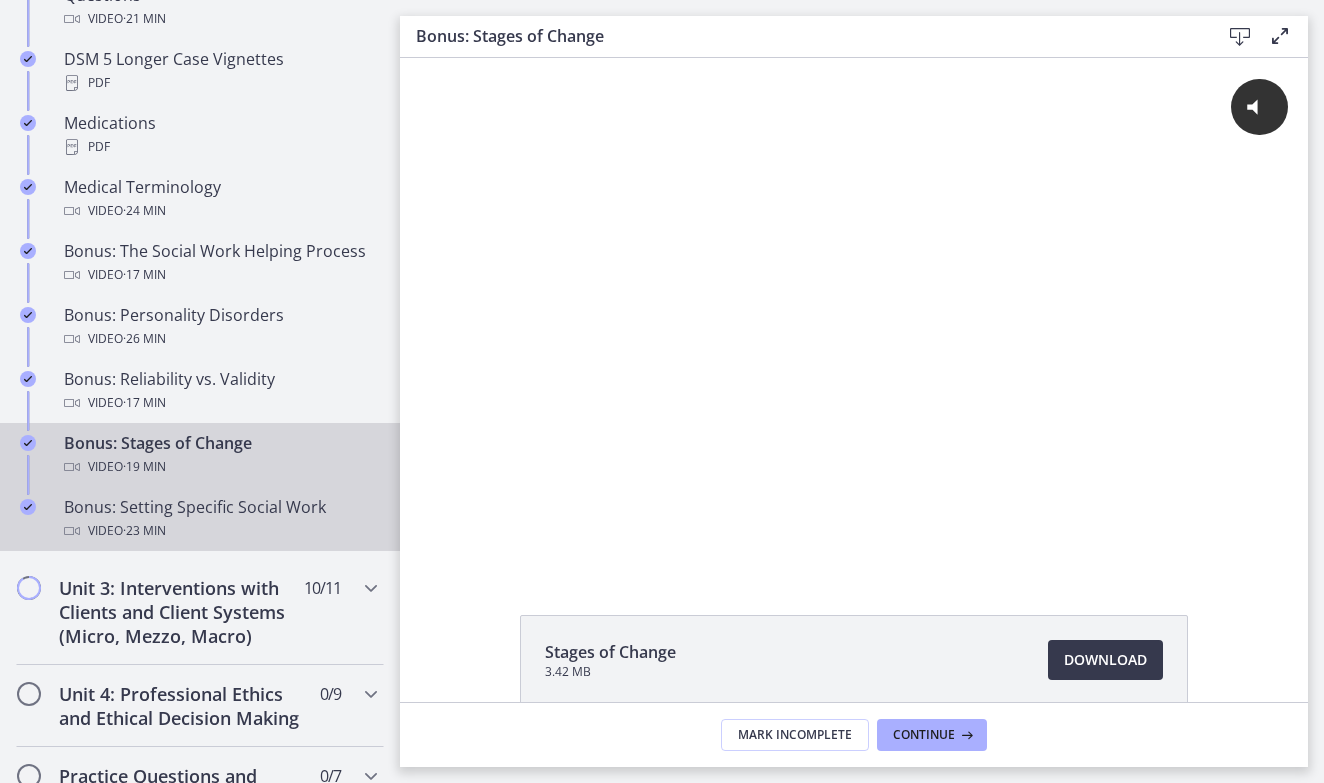 click on "Bonus: Setting Specific Social Work
Video
·  23 min" at bounding box center [220, 519] 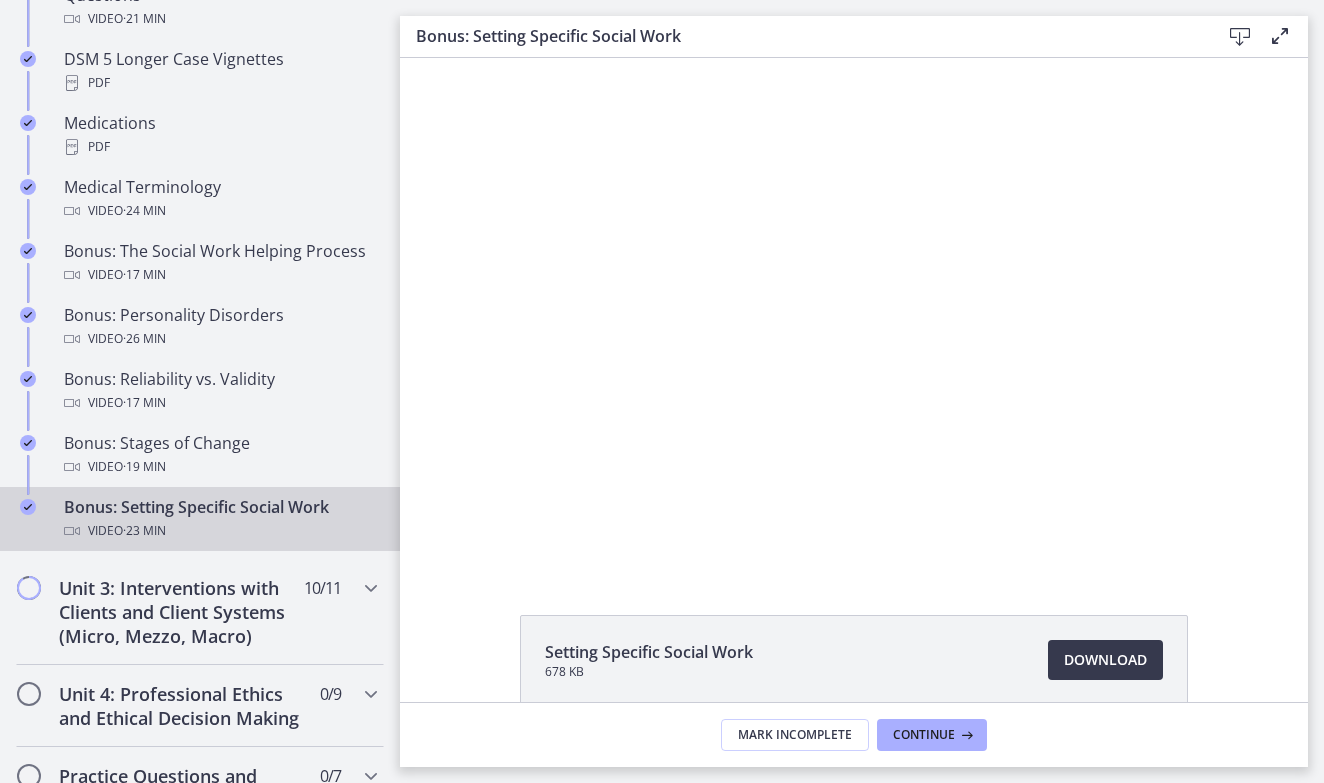 scroll, scrollTop: 0, scrollLeft: 0, axis: both 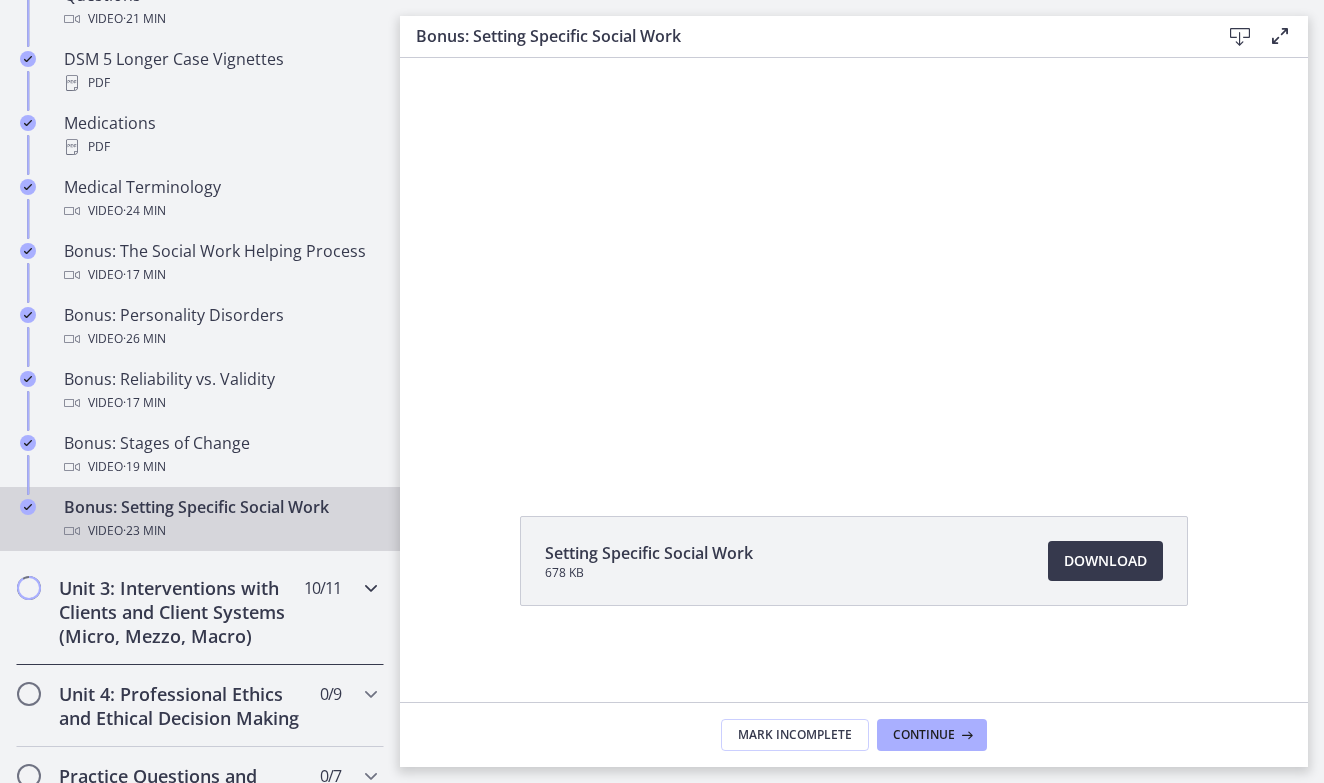 click at bounding box center [371, 588] 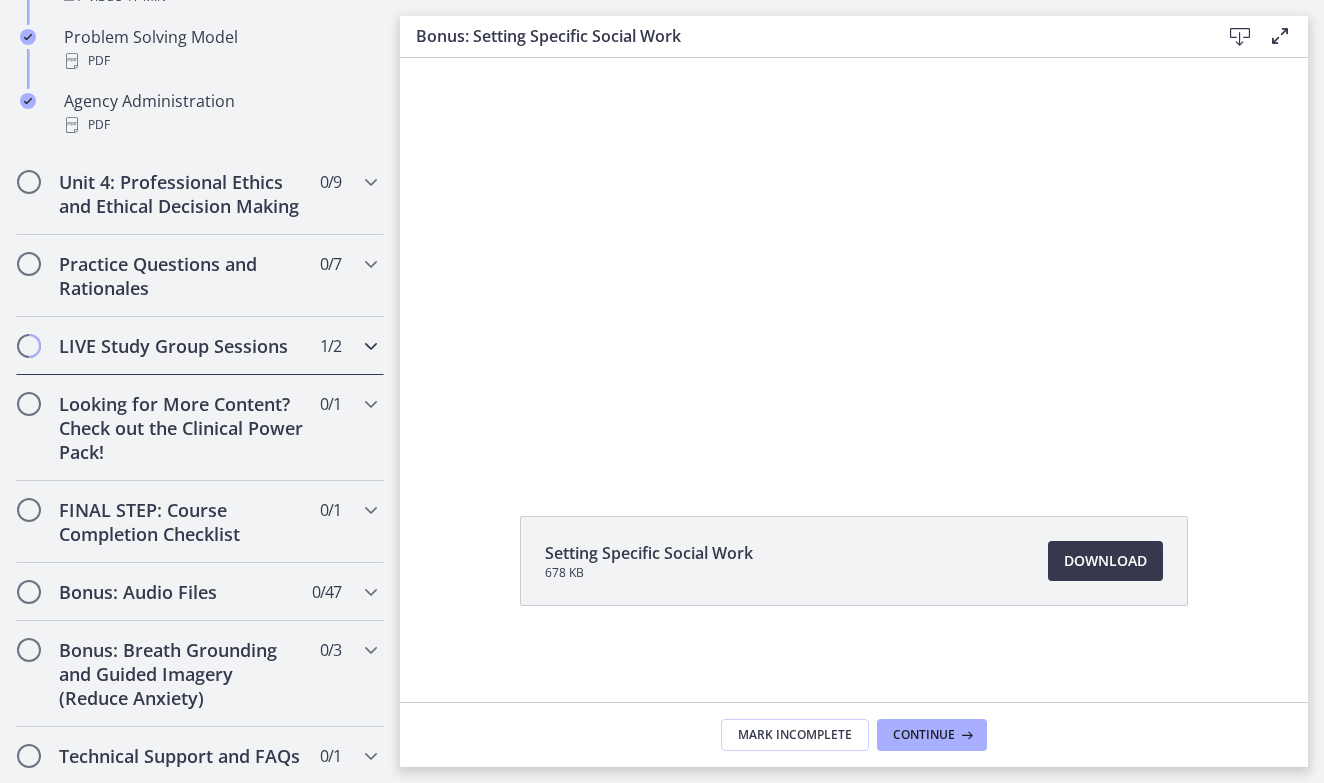 click on "LIVE Study Group Sessions" at bounding box center (181, 346) 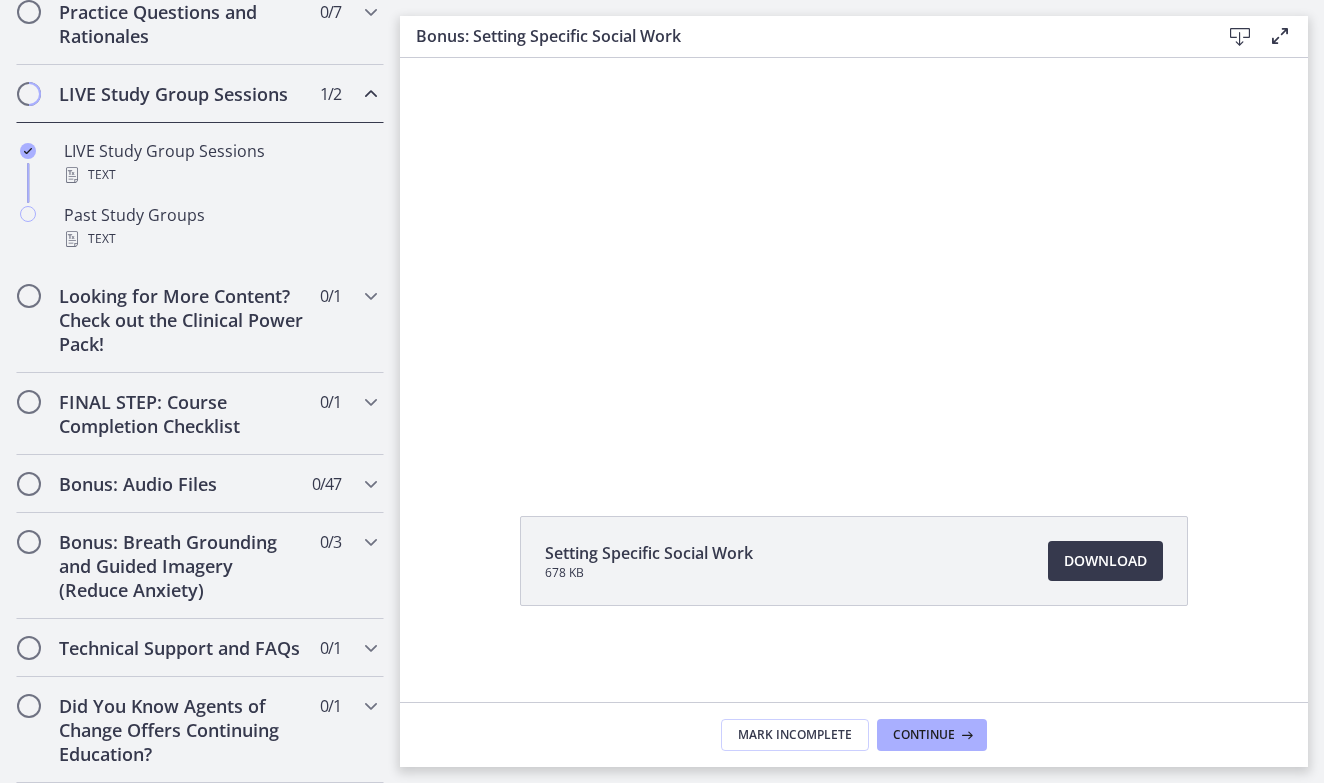 scroll, scrollTop: 986, scrollLeft: 0, axis: vertical 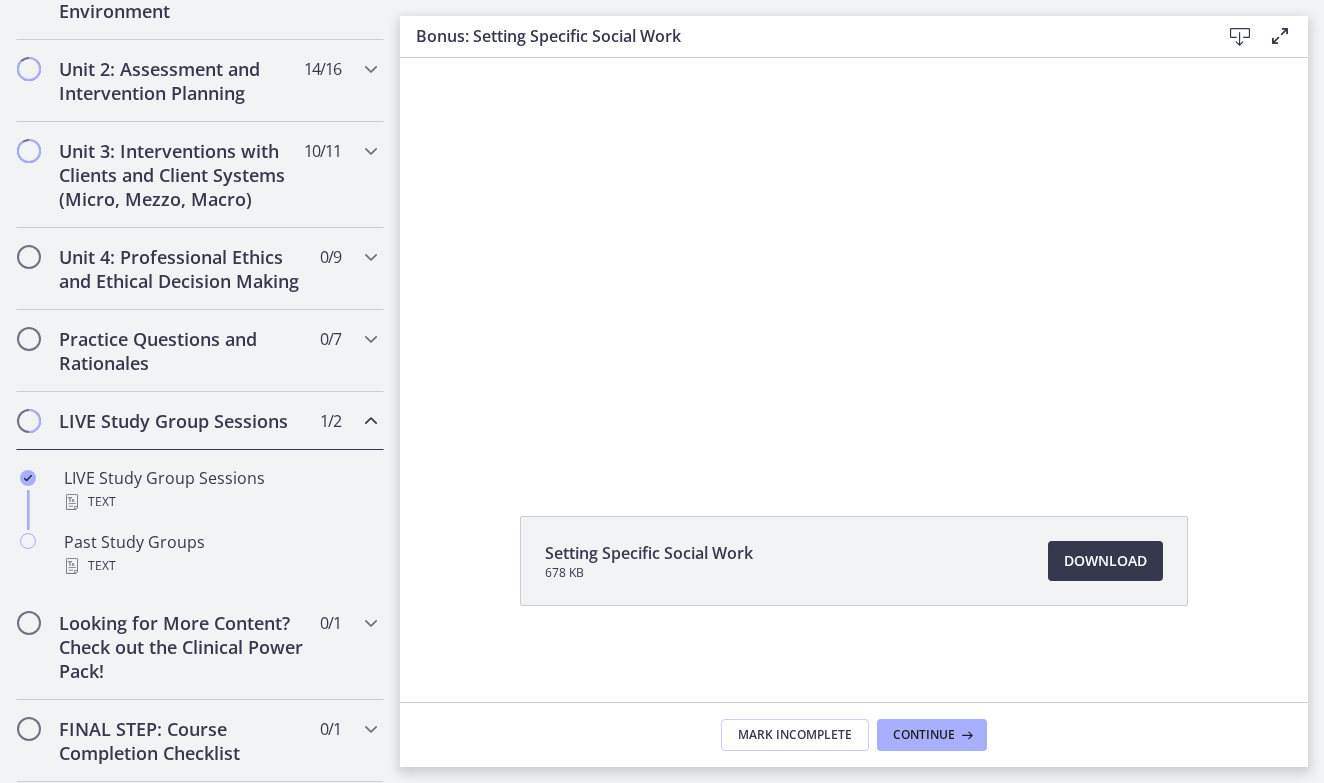 click on "LIVE Study Group Sessions" at bounding box center [181, 421] 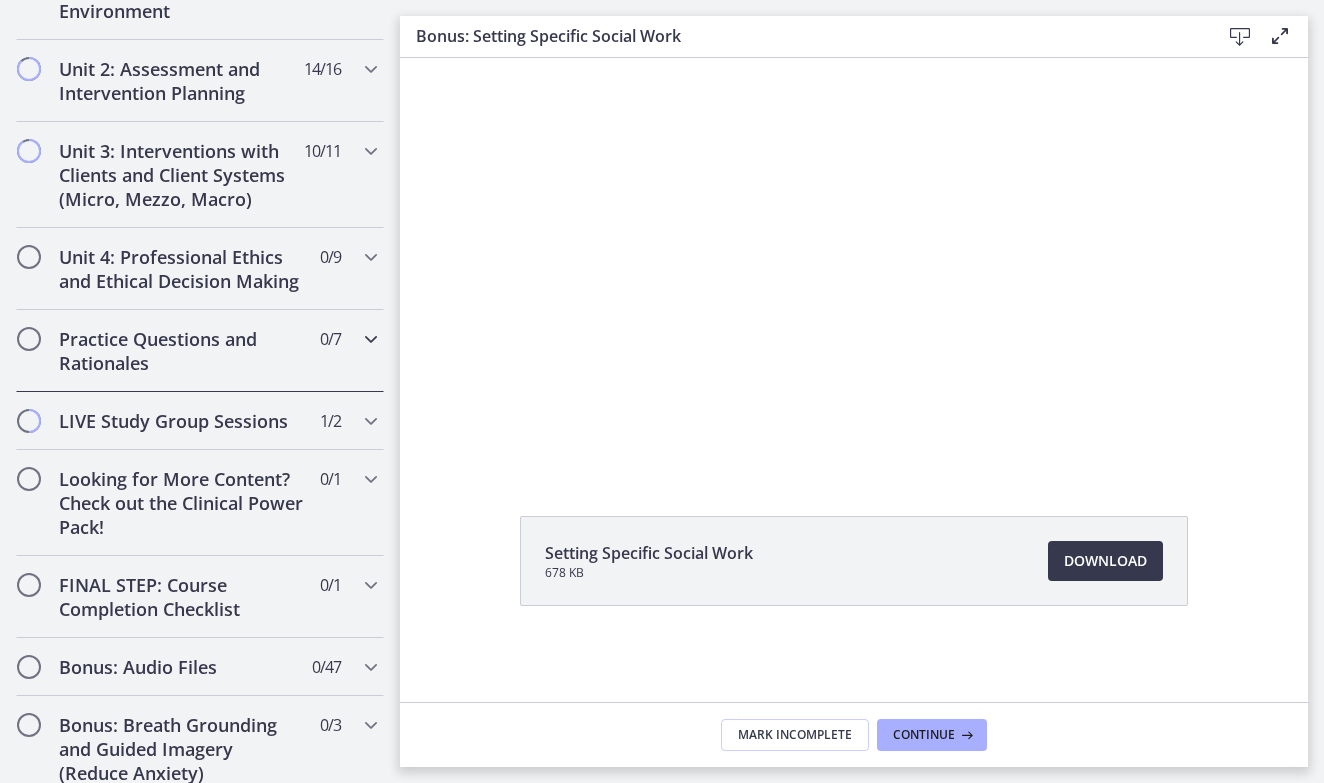 click at bounding box center [371, 339] 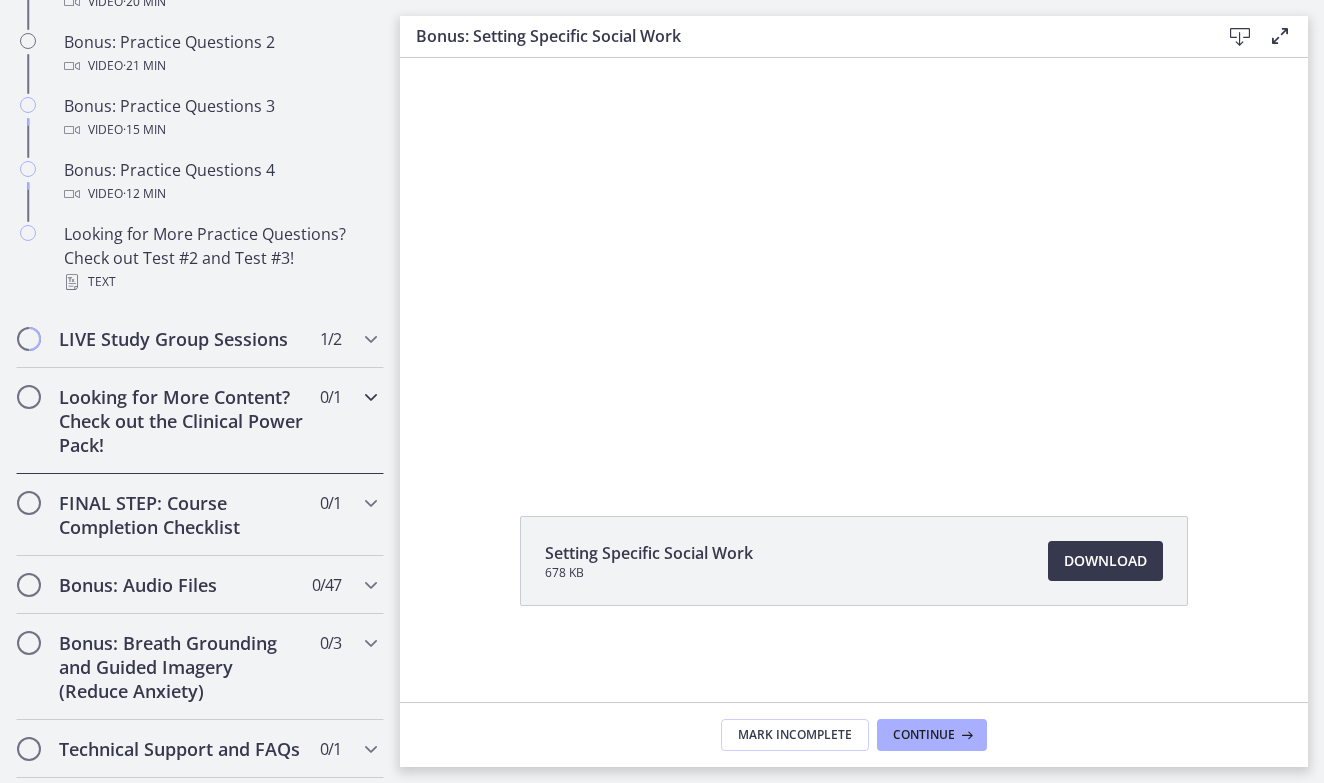 click on "Looking for More Content? Check out the Clinical Power Pack!
0  /  1
Completed" at bounding box center [200, 421] 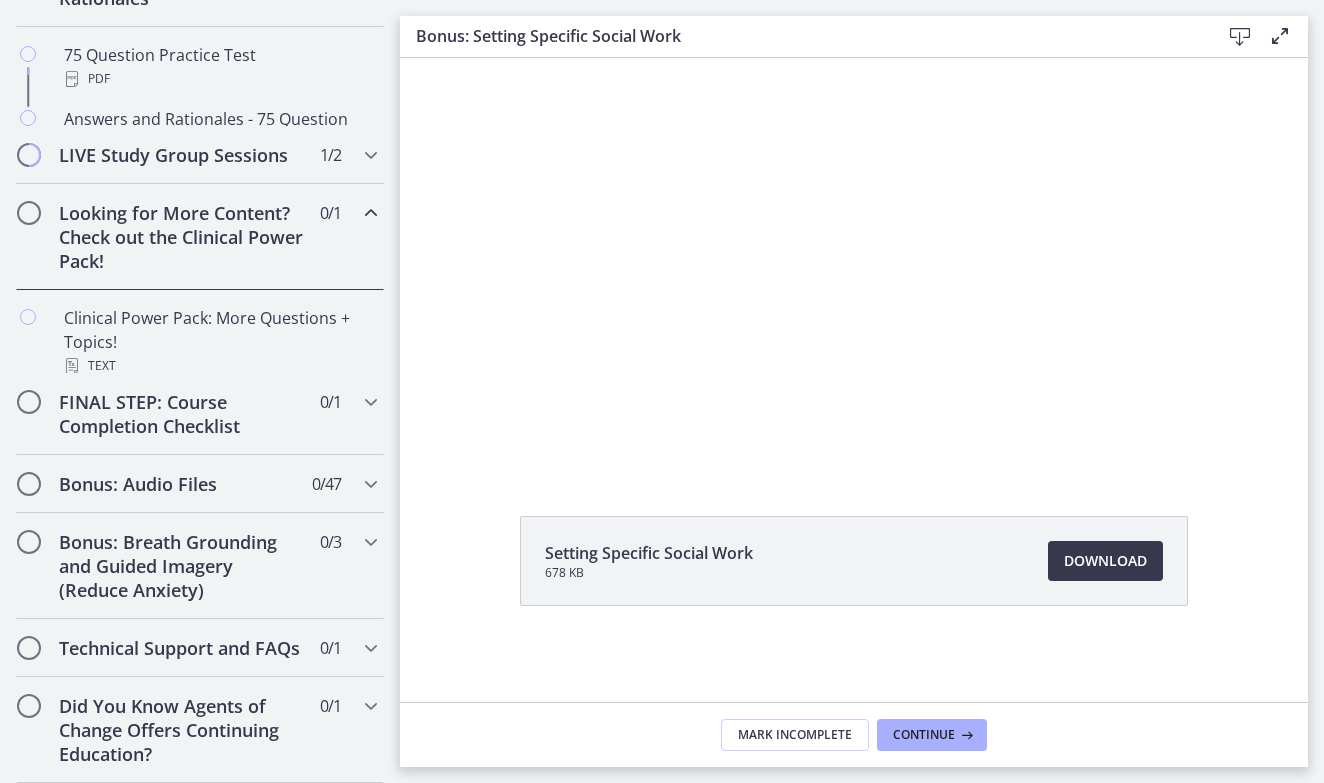 scroll, scrollTop: 946, scrollLeft: 0, axis: vertical 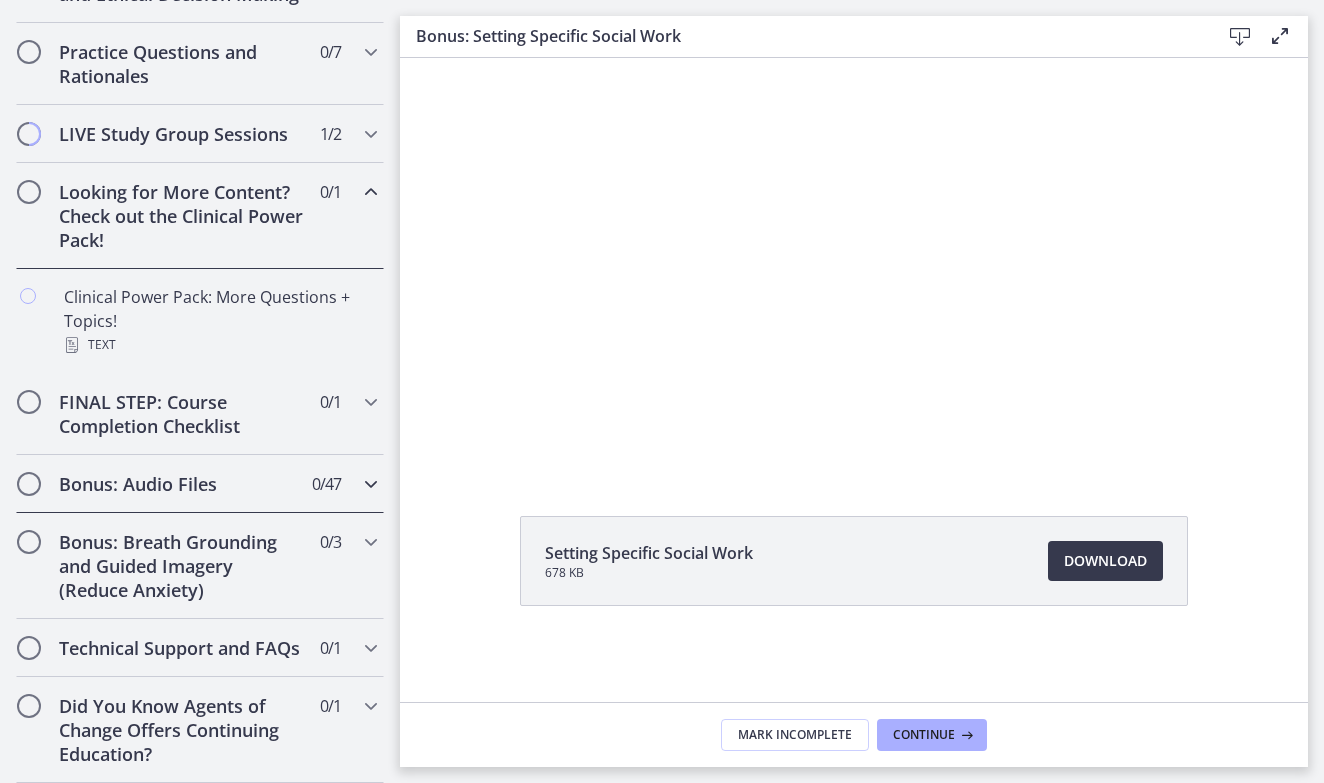 click on "Bonus: Audio Files" at bounding box center [181, 484] 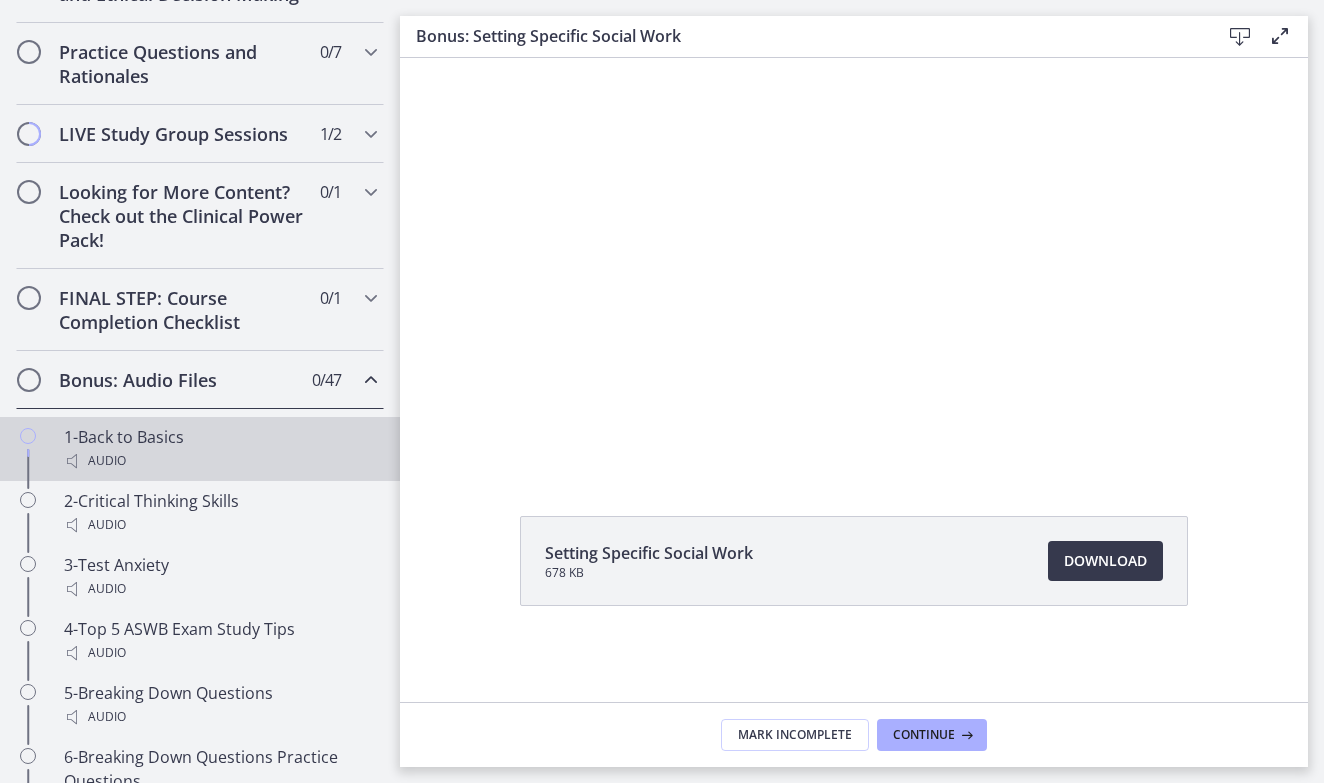 click on "1-Back to Basics
Audio" at bounding box center (200, 449) 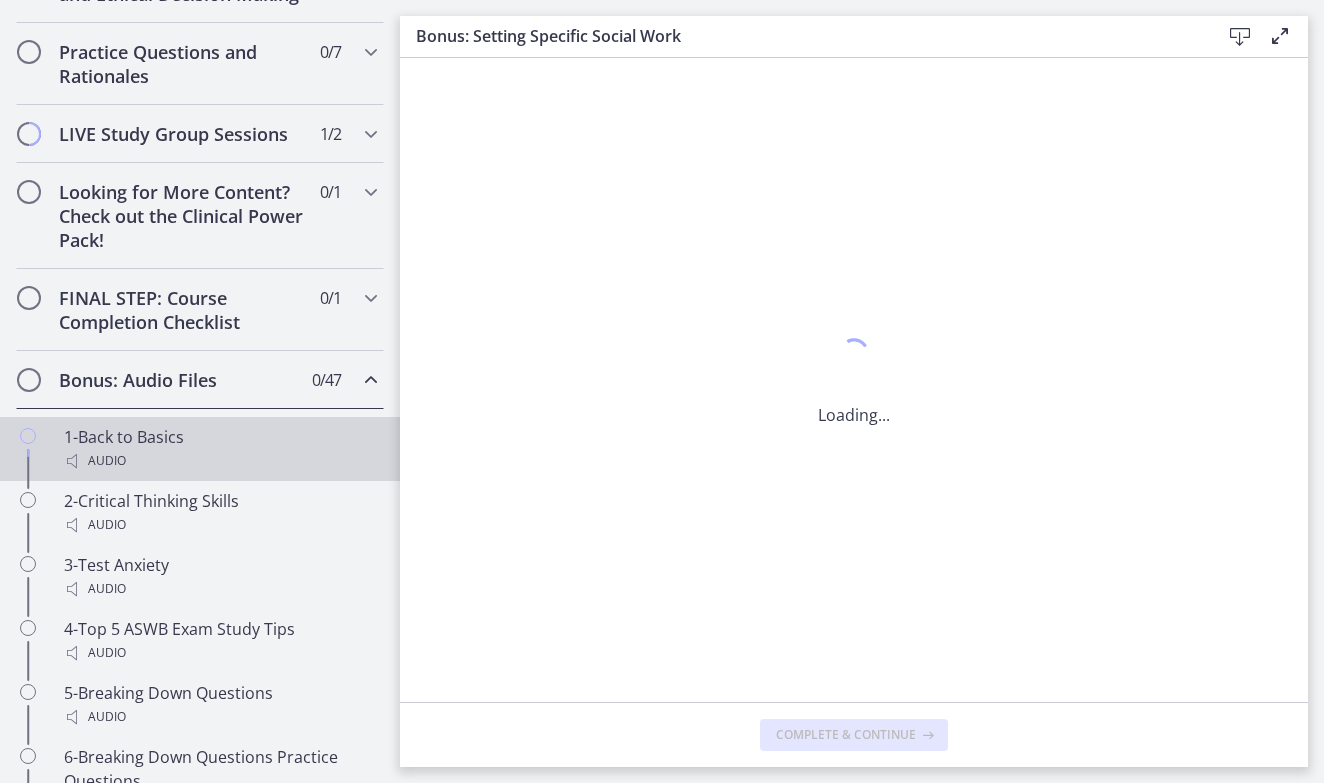 scroll, scrollTop: 0, scrollLeft: 0, axis: both 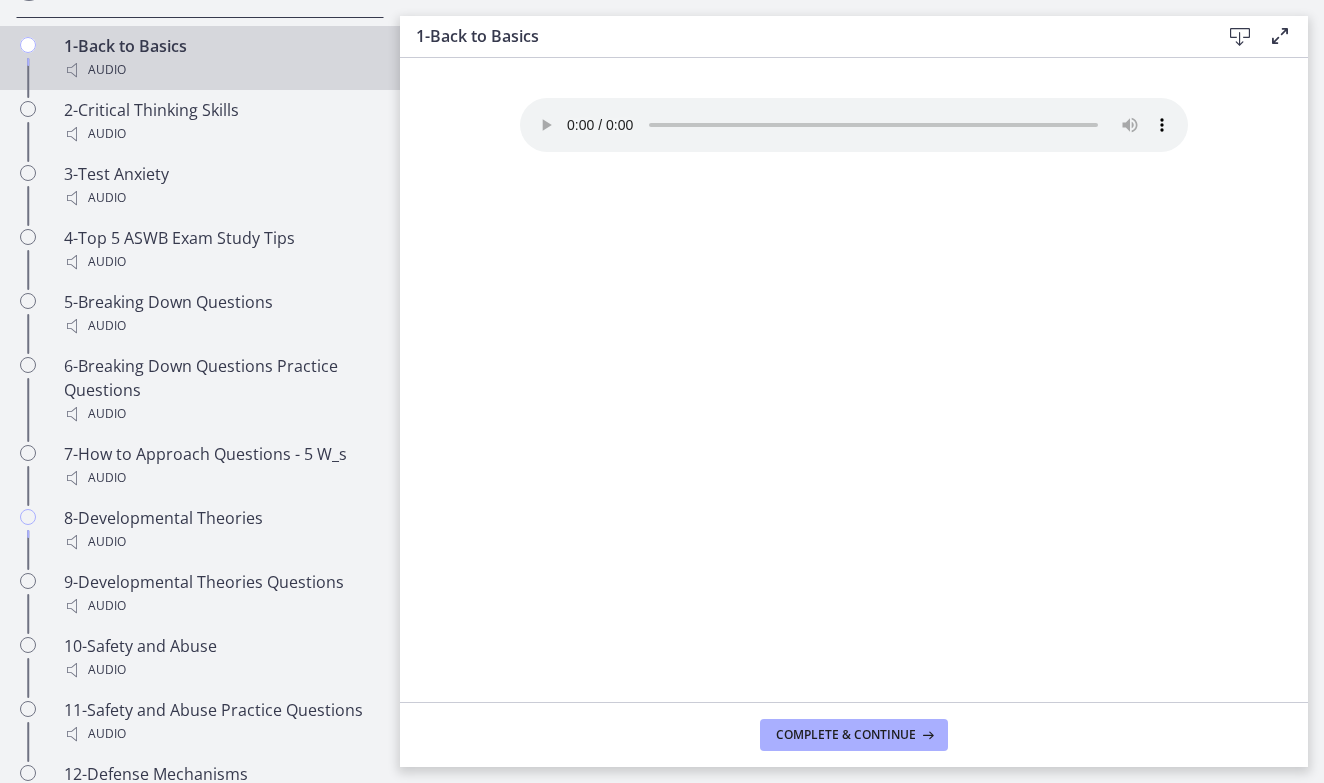 click on "Your browser doesn't support the audio element. Download it
here" at bounding box center (854, 125) 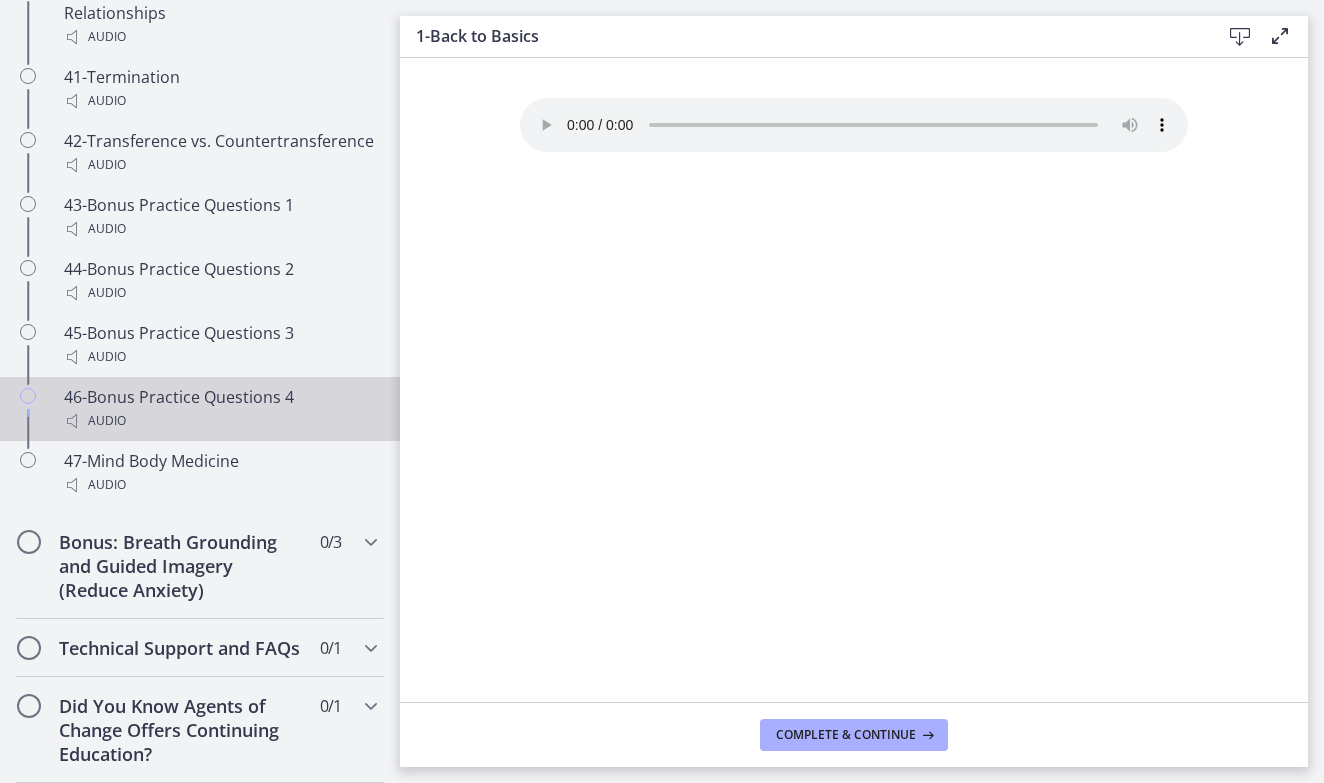 scroll, scrollTop: 3938, scrollLeft: 0, axis: vertical 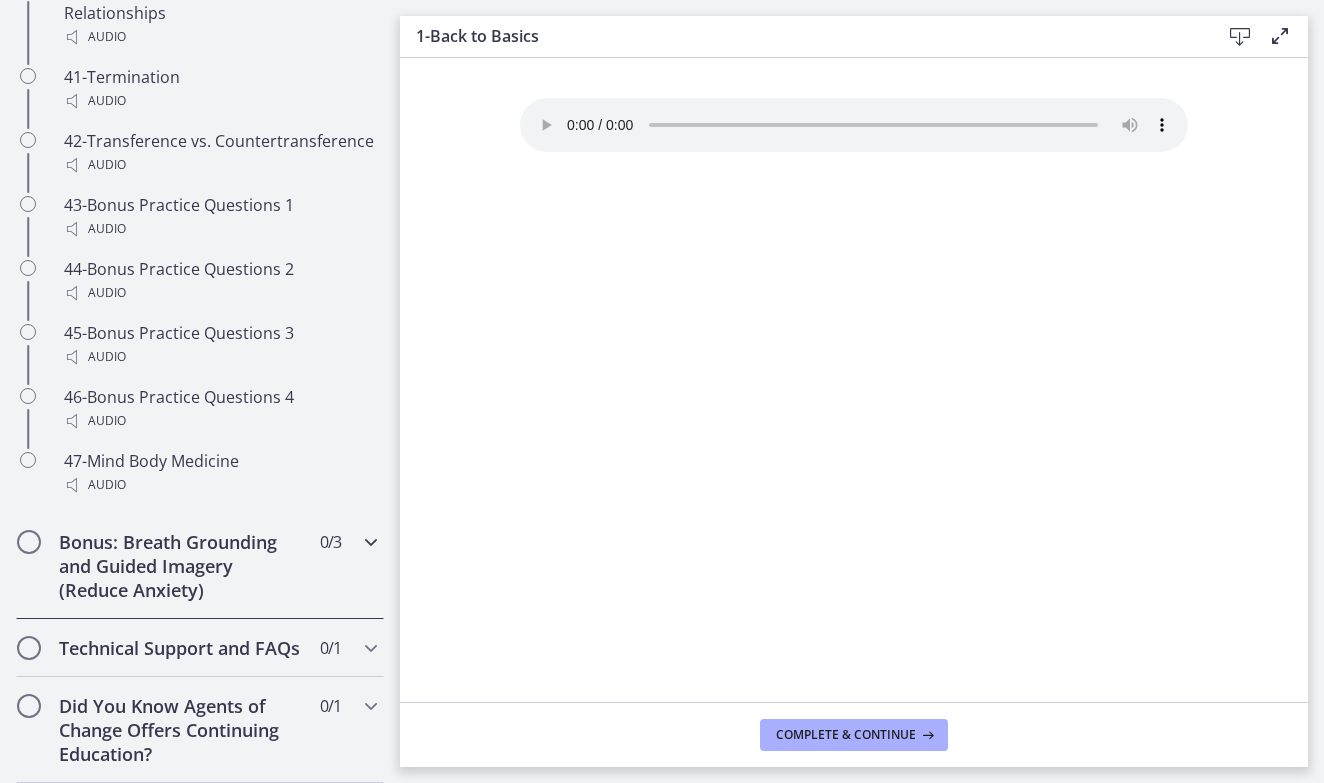 click at bounding box center [371, 542] 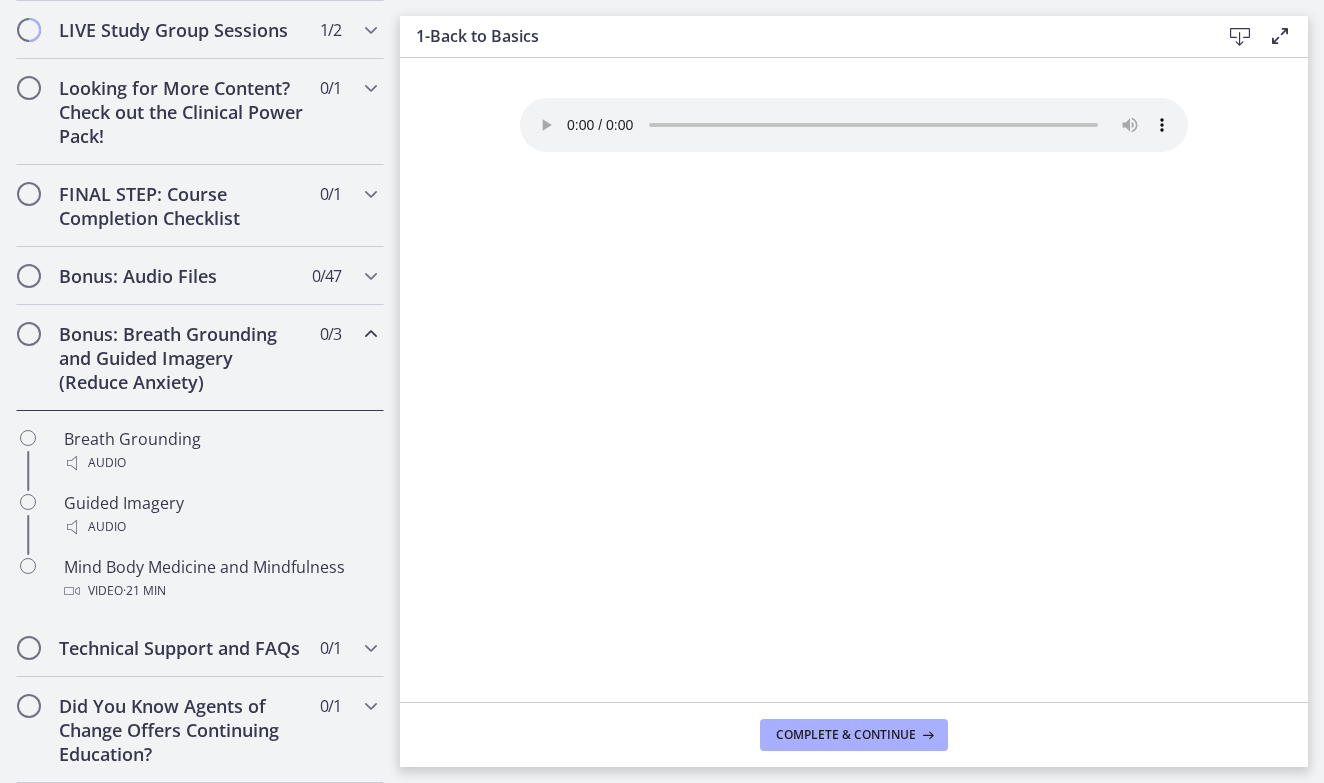 scroll, scrollTop: 1050, scrollLeft: 0, axis: vertical 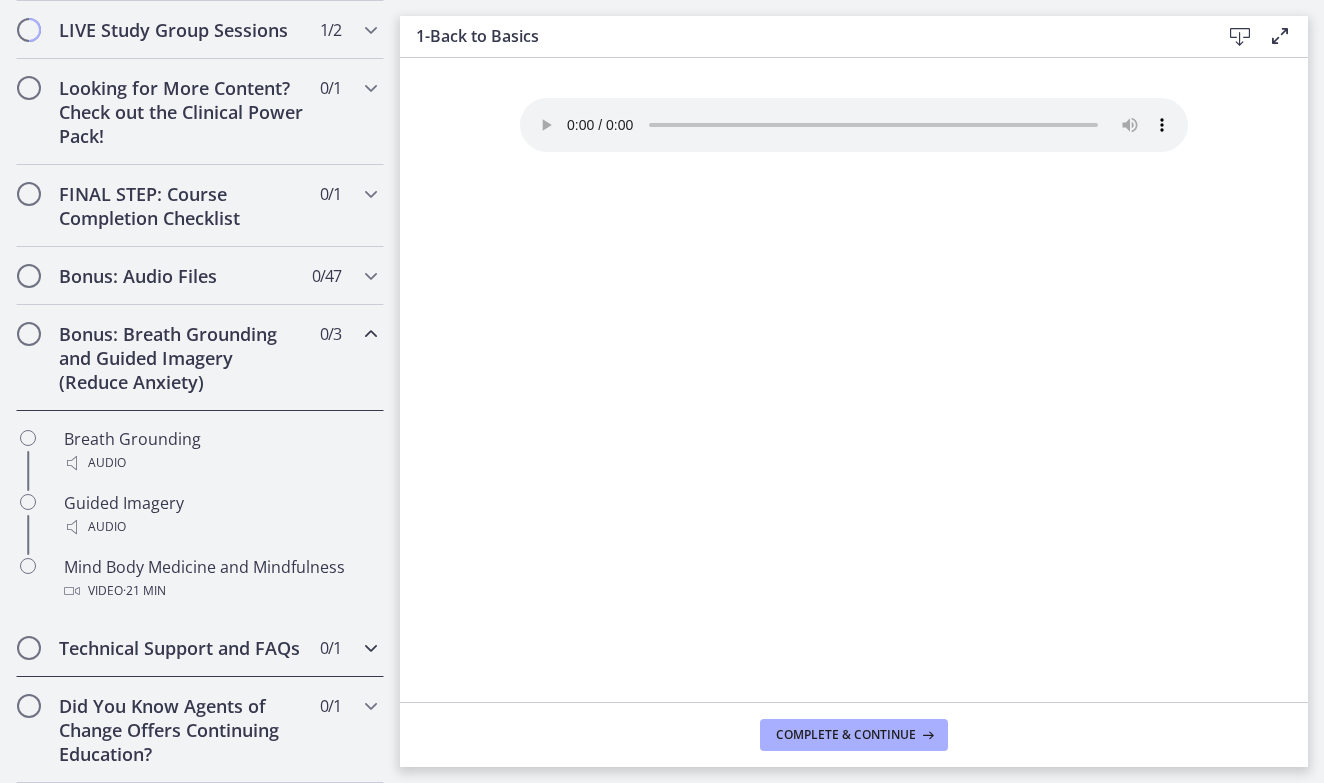 click at bounding box center [371, 648] 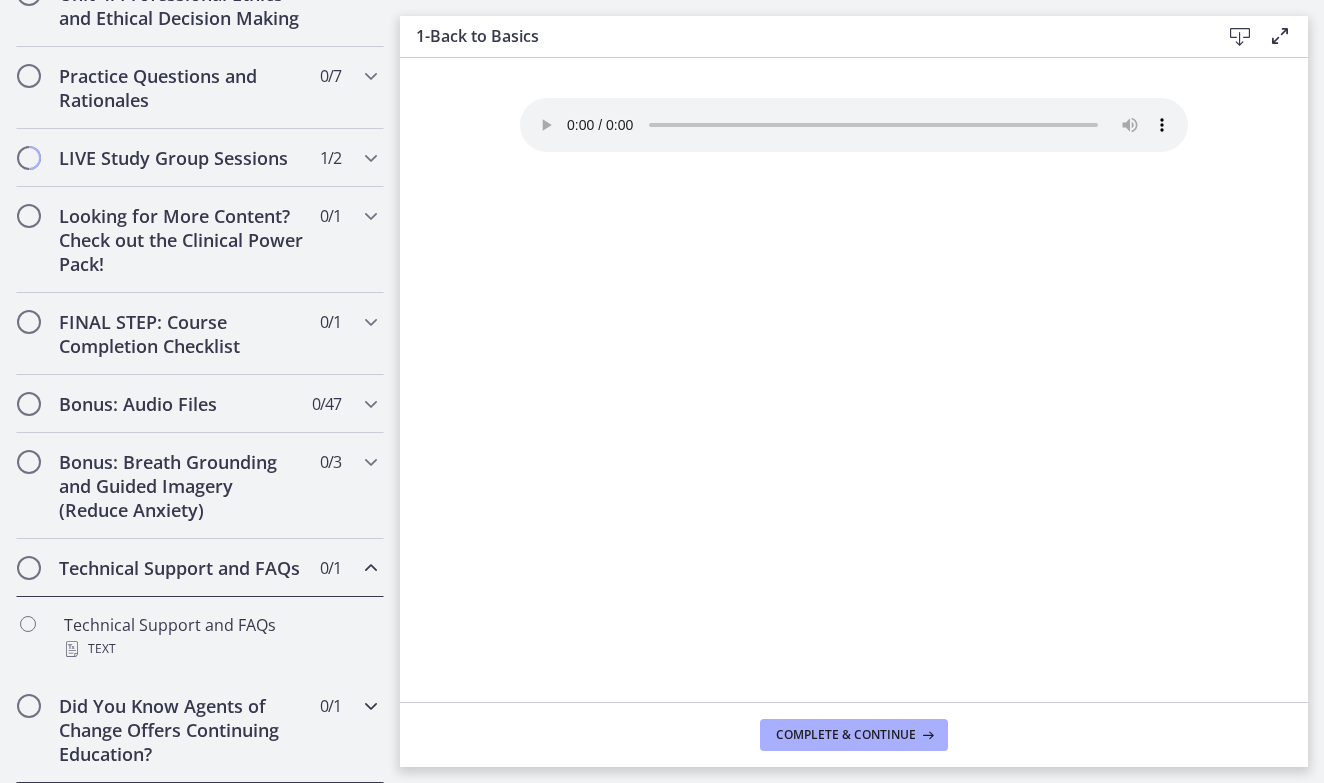 click on "Getting Started: Studying for Success
3  /  11
Completed
Welcome to Agents of Change!
Text
Download the Agents of Change Mobile App!
Text
Test Your Knowledge: 10 FREE Practice Questions with Rationales
Quiz
Back to Basics: Studying for Success
Video
Developing Critical Thinking Skills
Video" at bounding box center (200, 121) 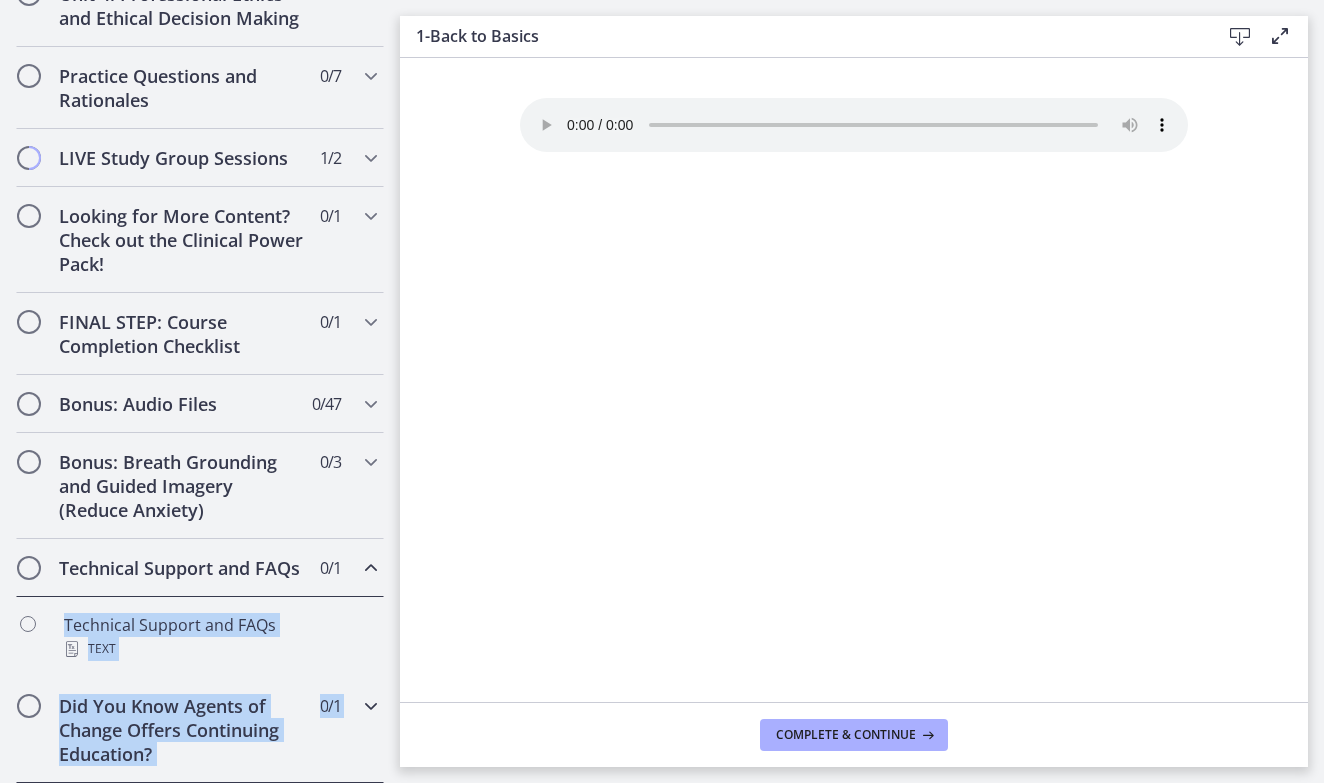scroll, scrollTop: 0, scrollLeft: 0, axis: both 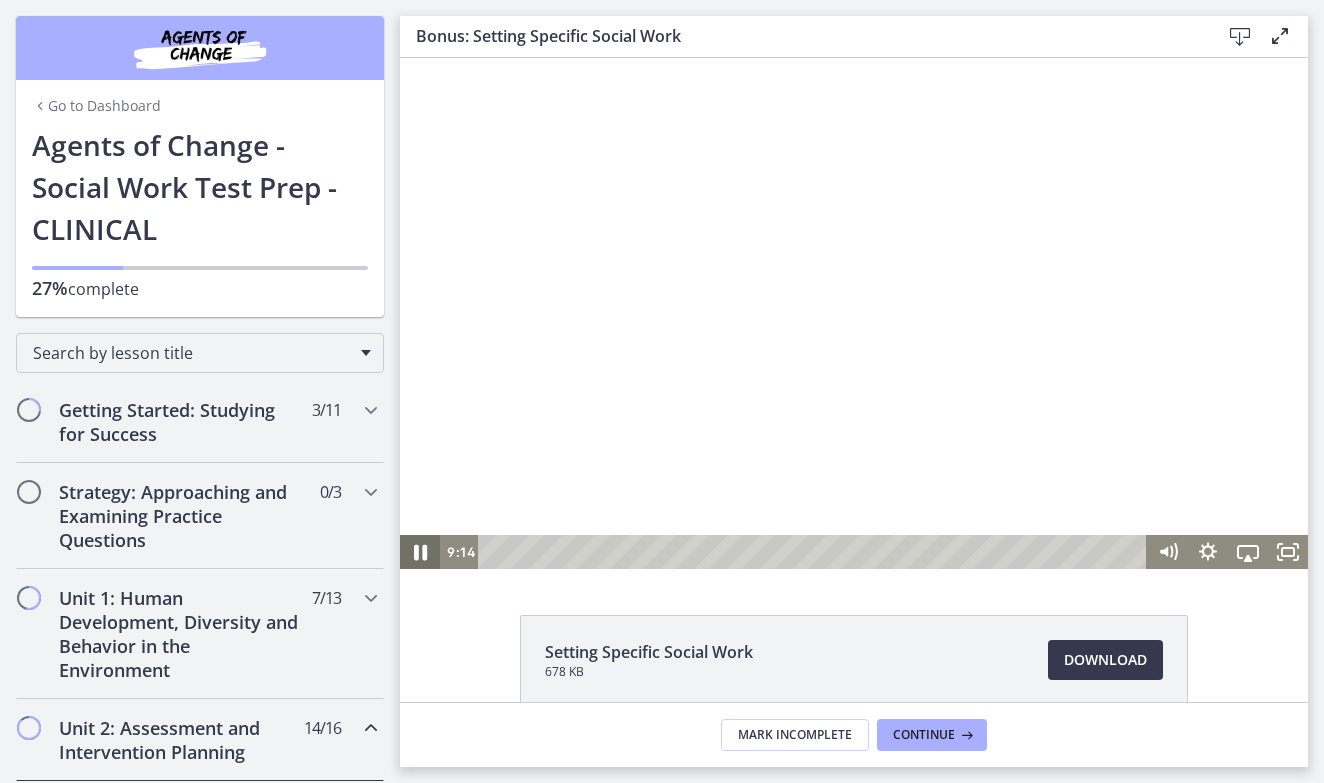 click 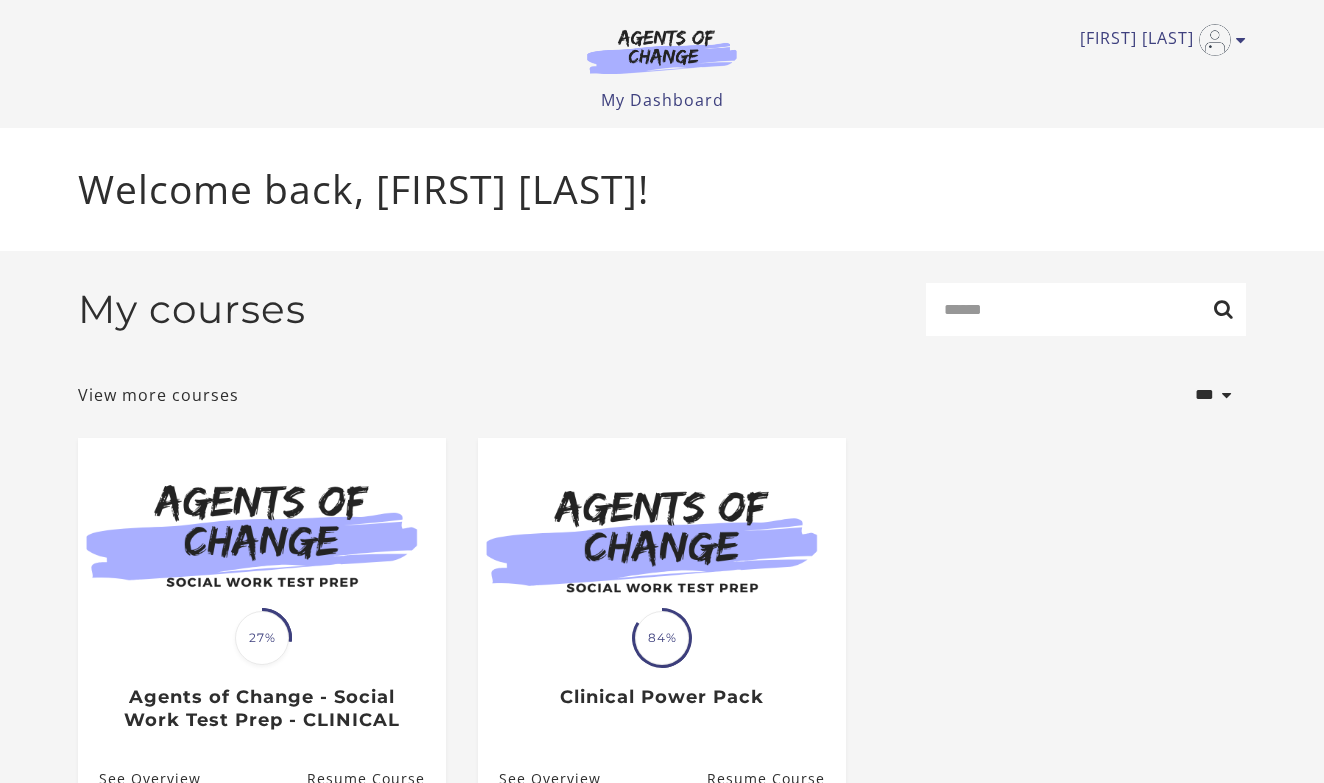 scroll, scrollTop: 0, scrollLeft: 0, axis: both 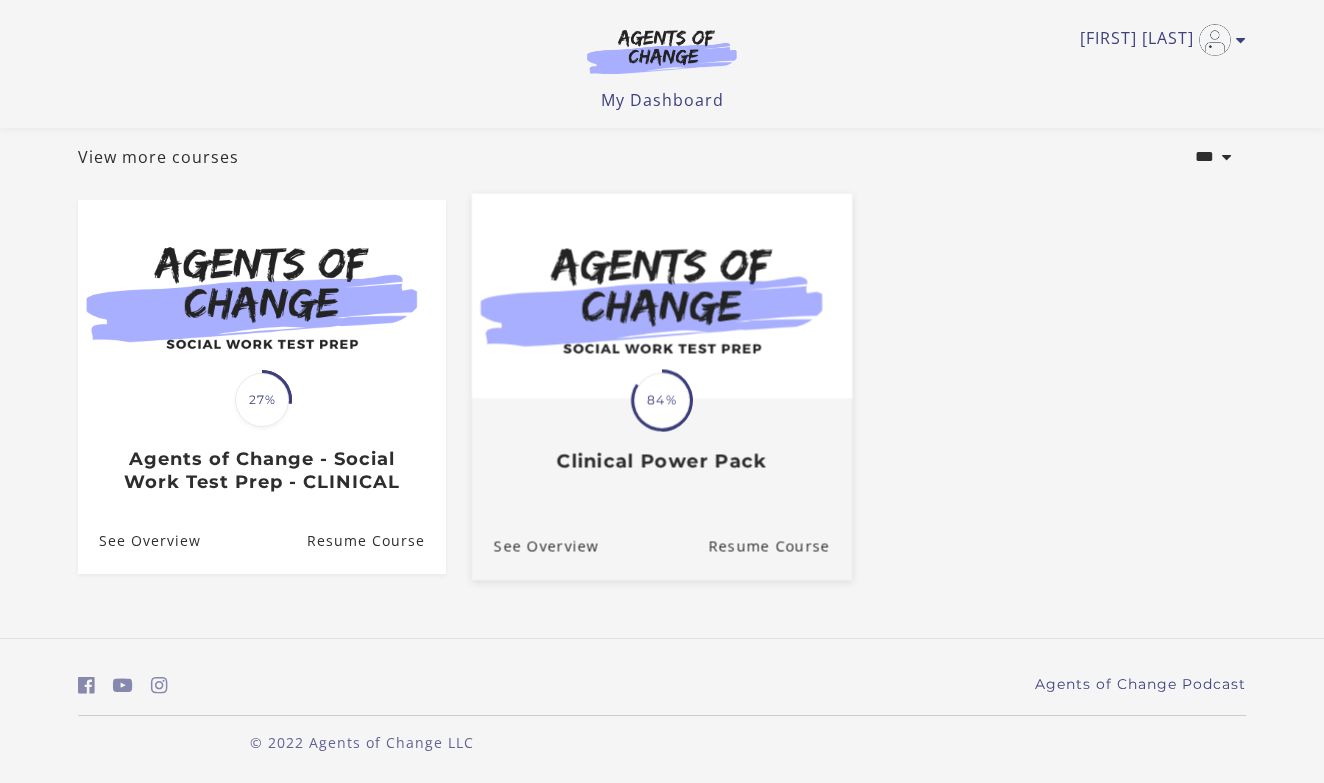 click on "Clinical Power Pack" at bounding box center [662, 461] 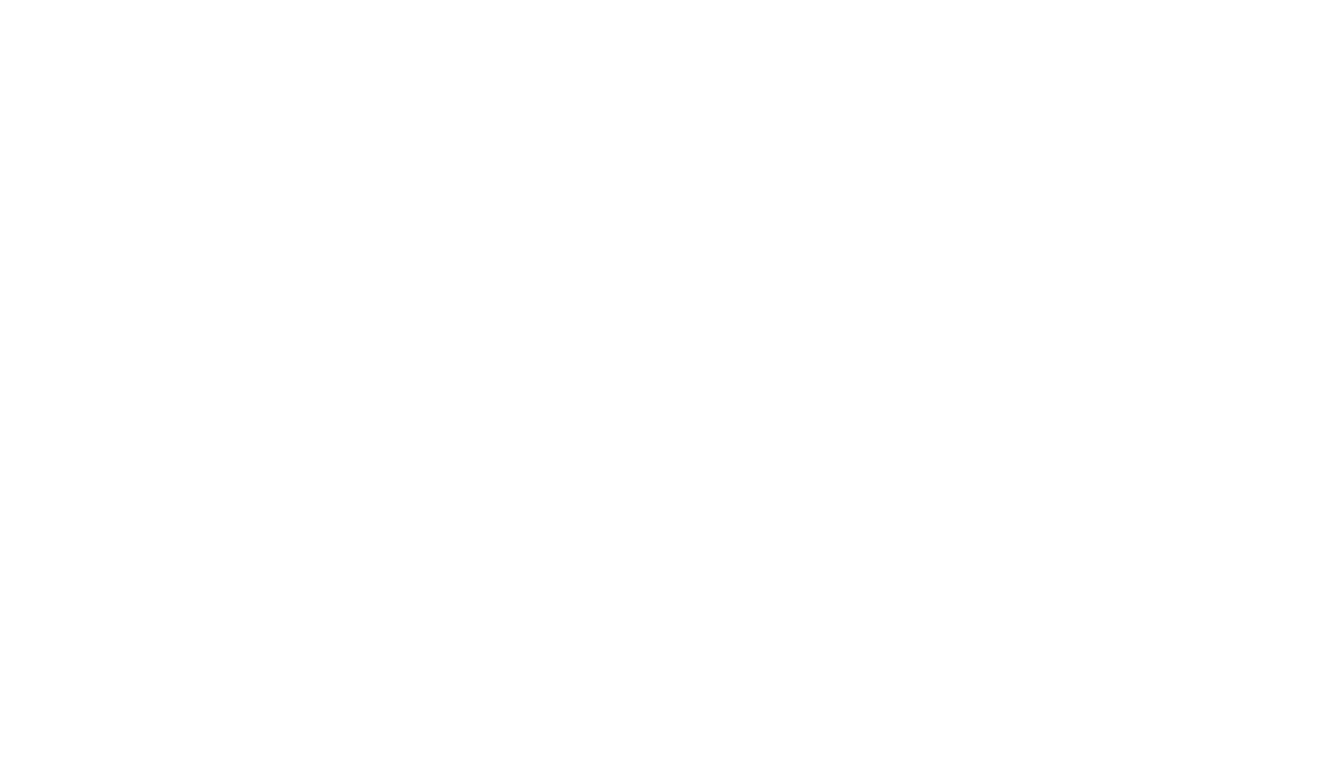 scroll, scrollTop: 0, scrollLeft: 0, axis: both 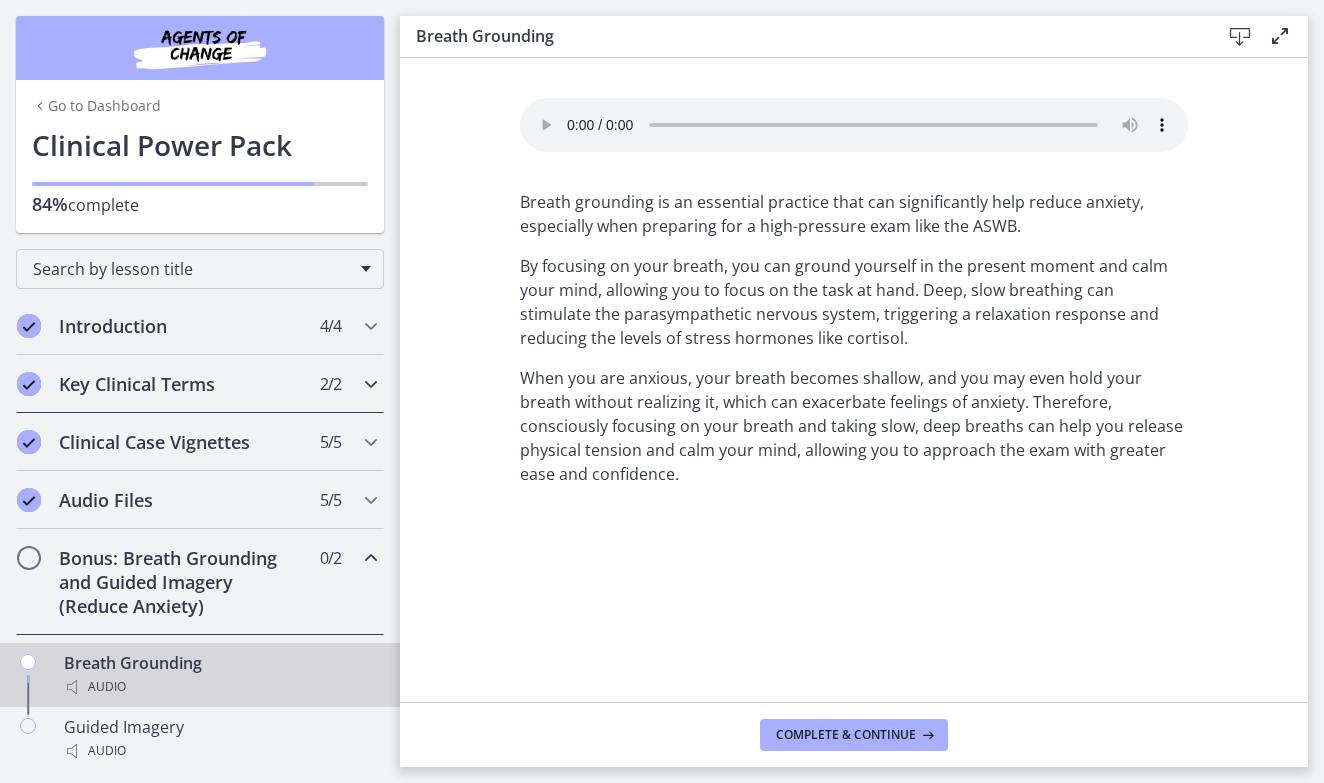 click at bounding box center (371, 384) 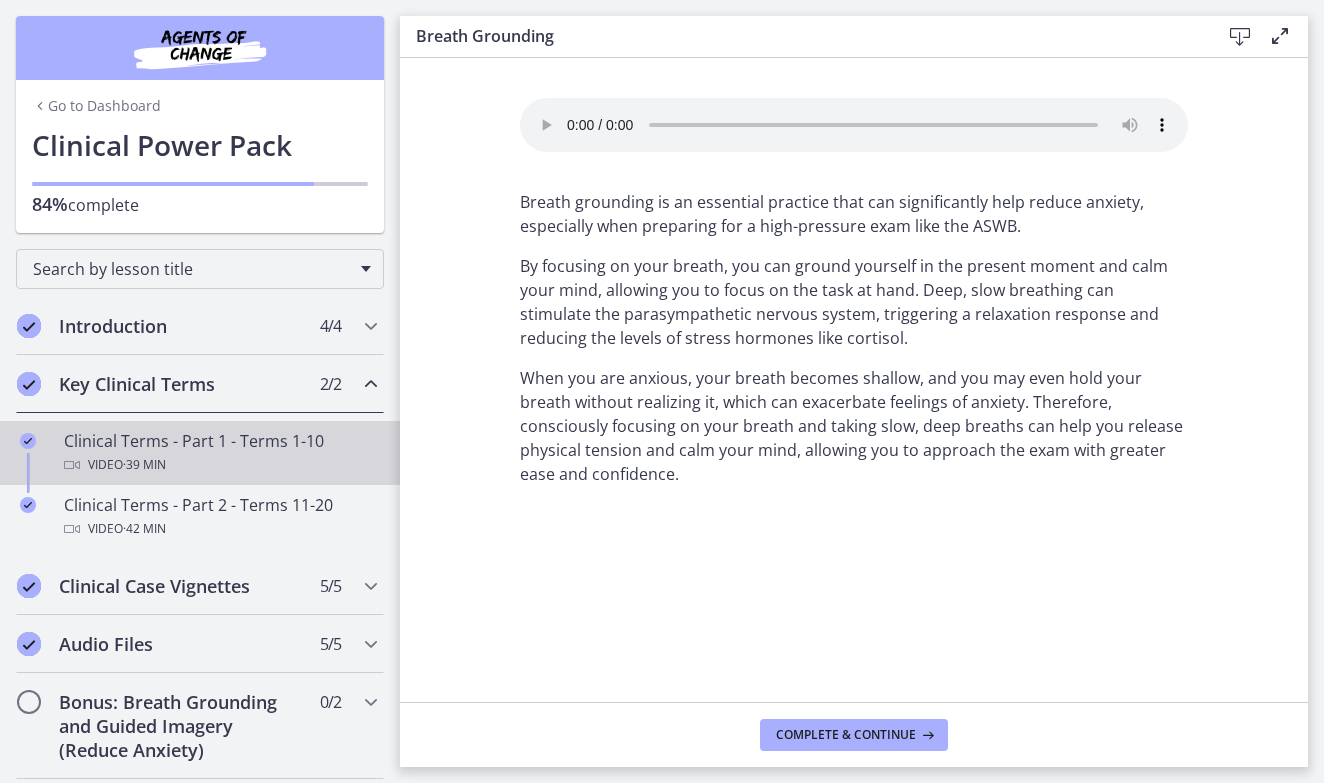 click on "Clinical Terms - Part 1 - Terms 1-10
Video
·  39 min" at bounding box center (220, 453) 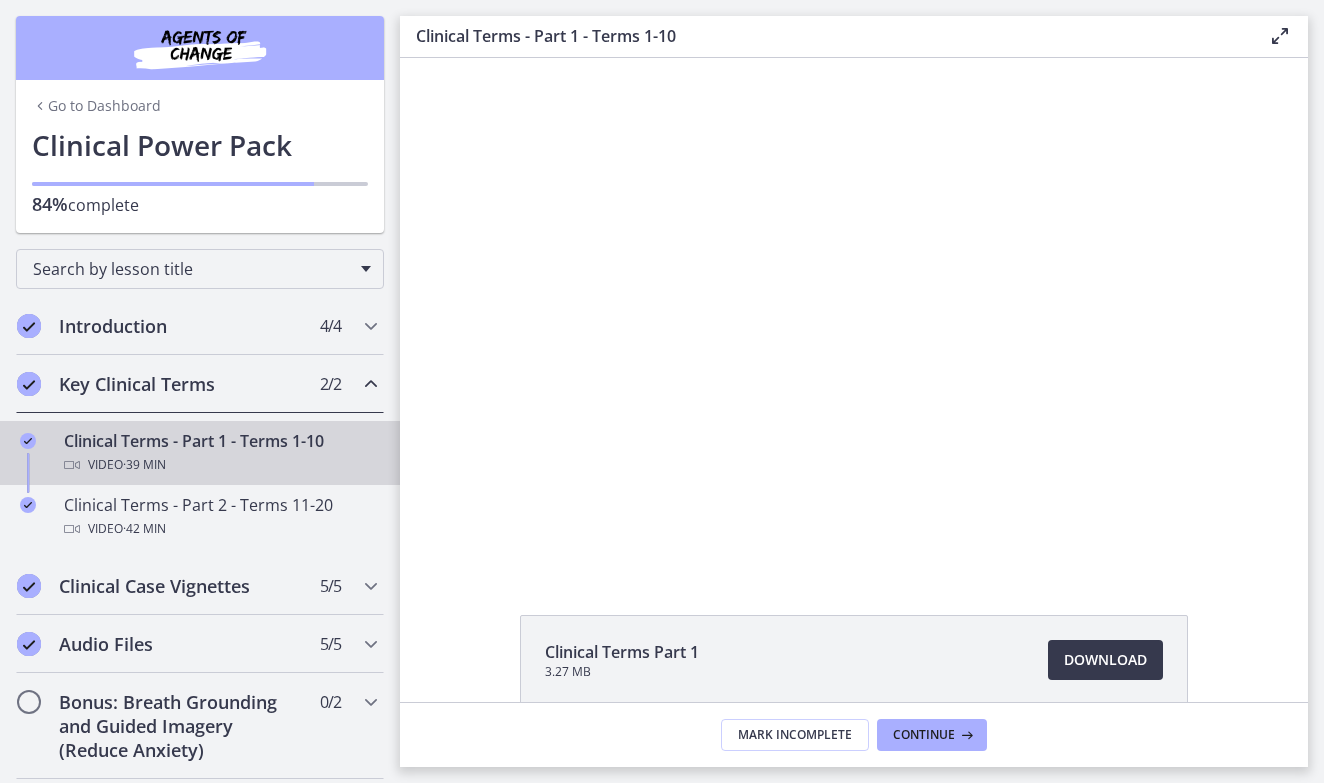 scroll, scrollTop: 0, scrollLeft: 0, axis: both 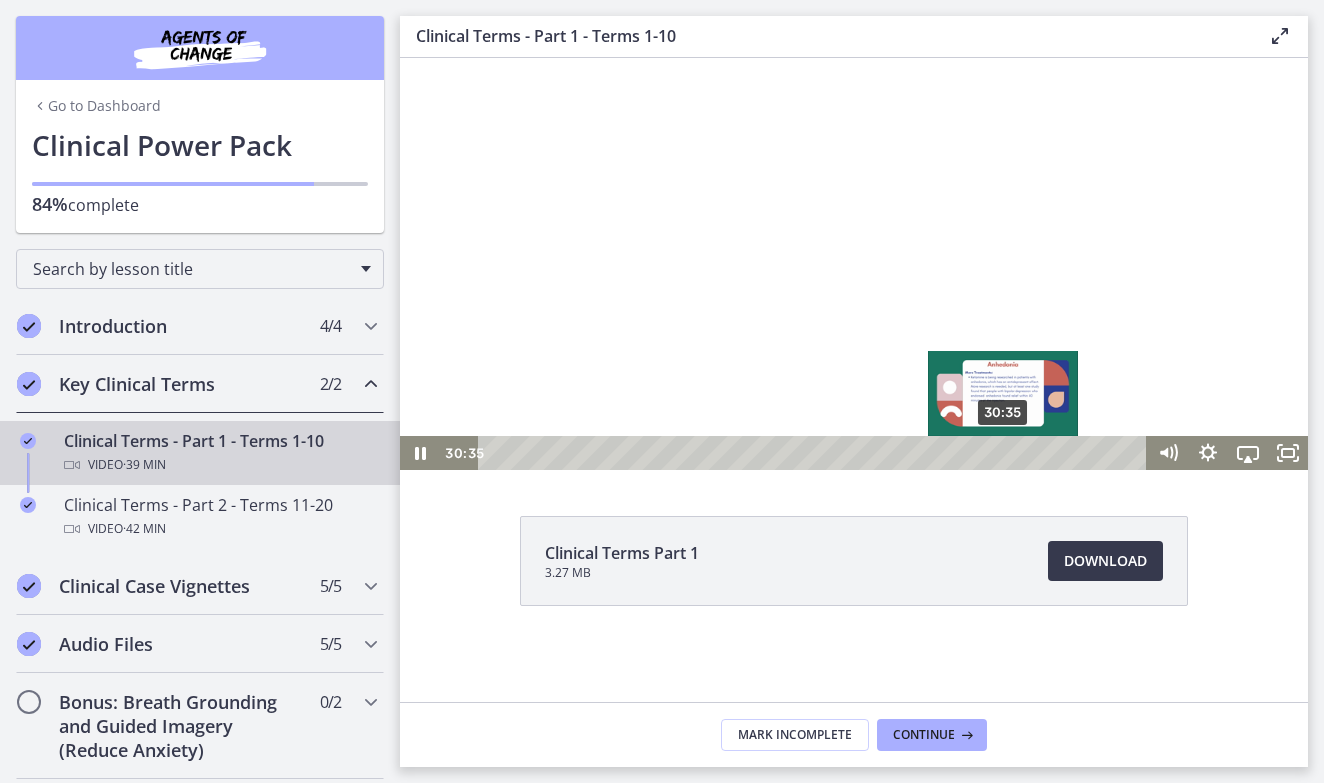 click on "30:35" at bounding box center (815, 453) 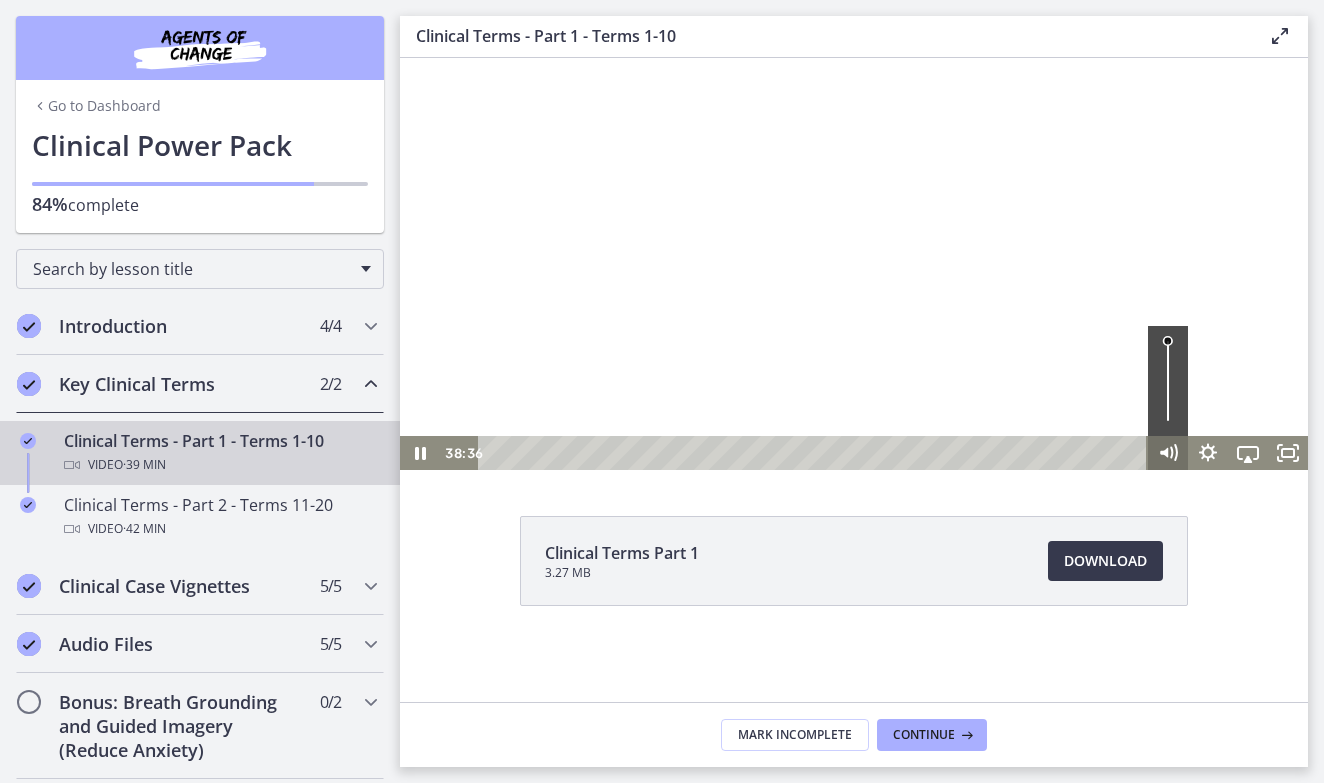 drag, startPoint x: 1007, startPoint y: 451, endPoint x: 1156, endPoint y: 452, distance: 149.00336 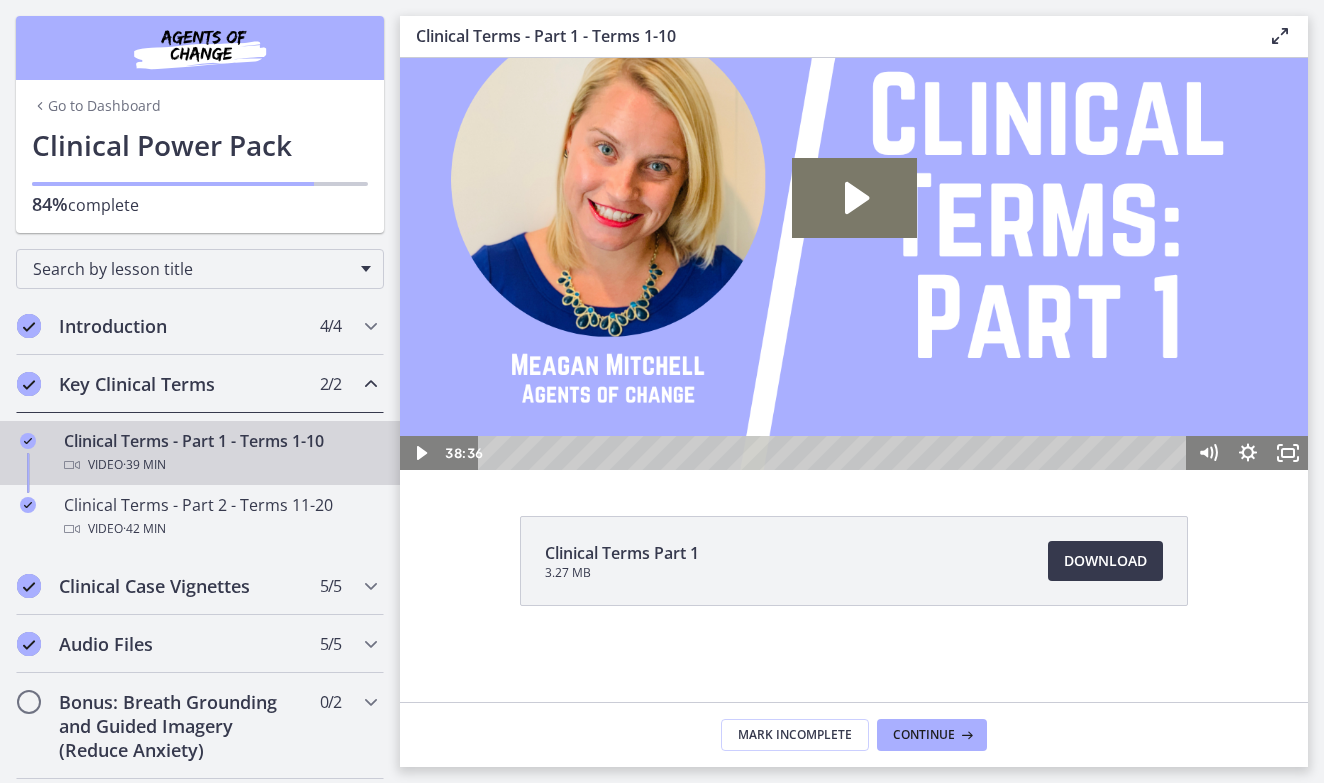 scroll, scrollTop: 0, scrollLeft: 0, axis: both 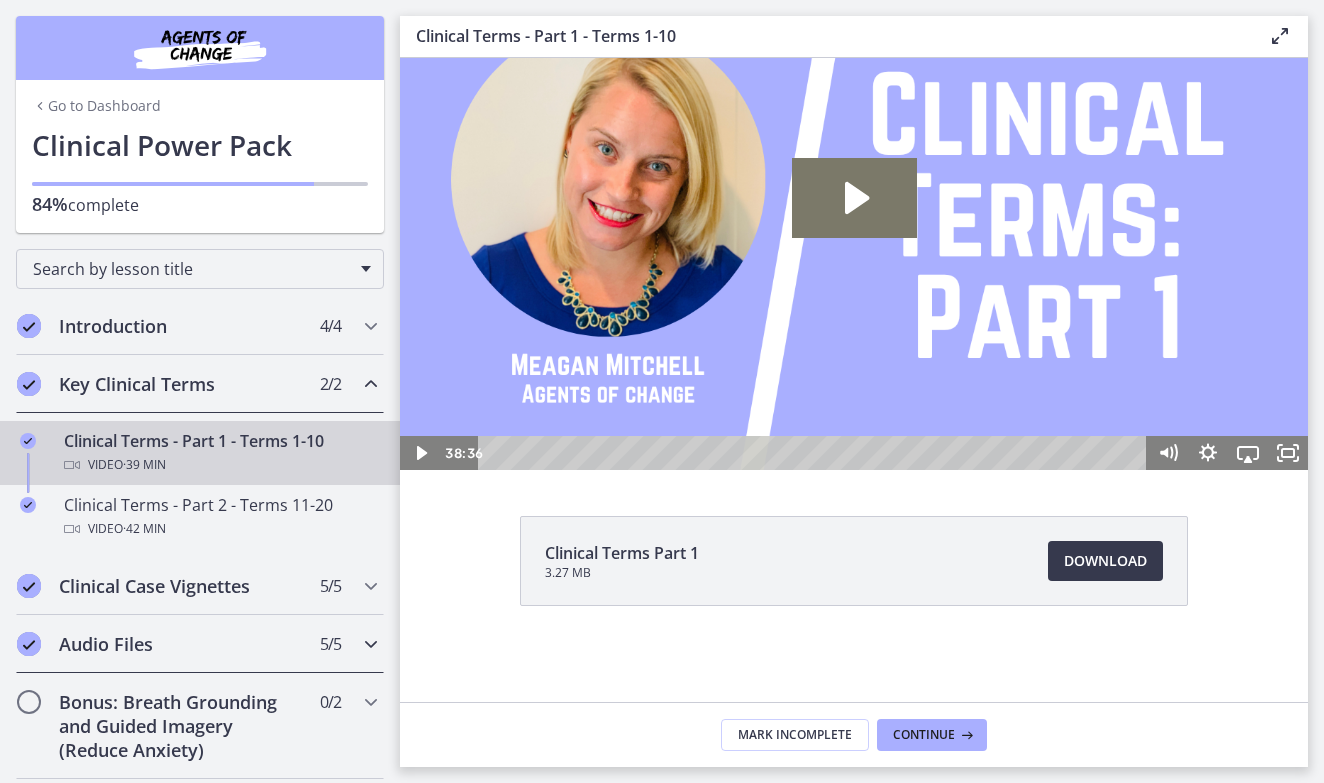 click on "Audio Files" at bounding box center [181, 644] 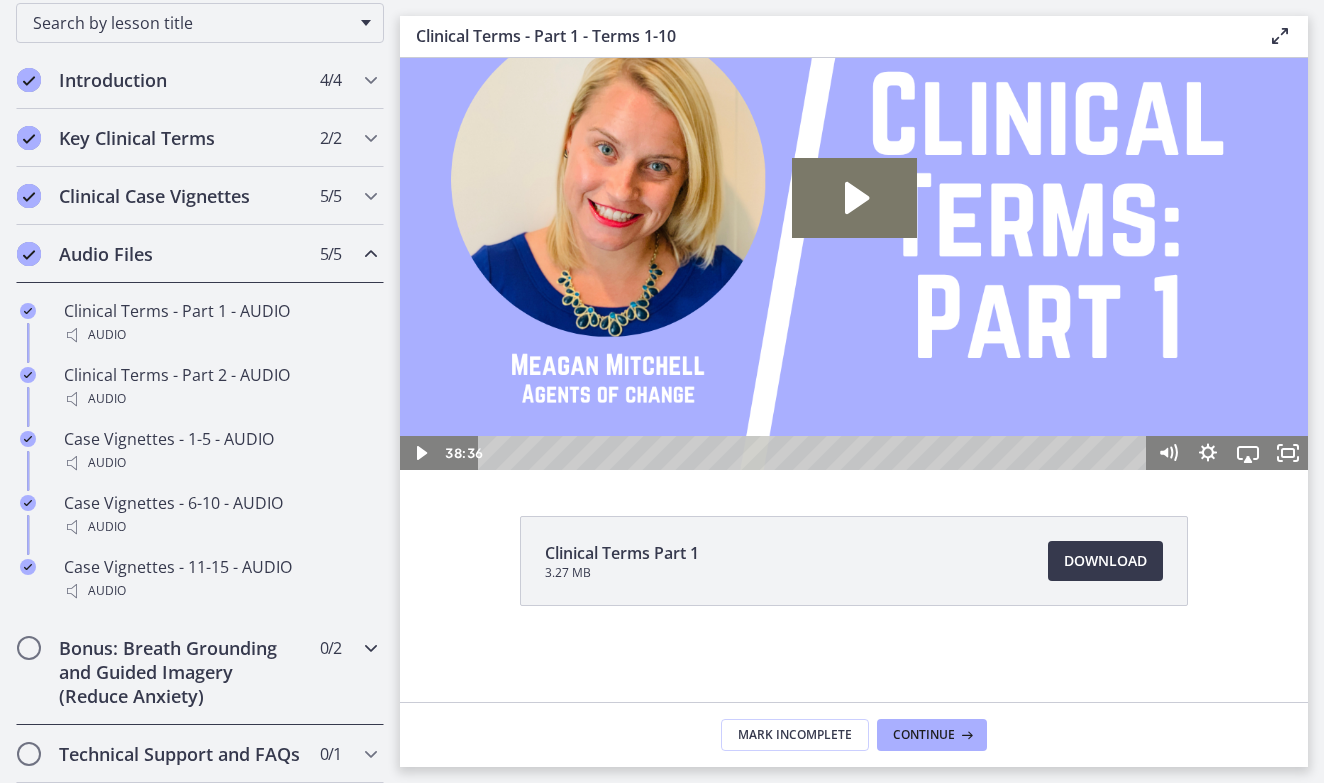click on "Bonus: Breath Grounding and Guided Imagery (Reduce Anxiety)" at bounding box center (181, 672) 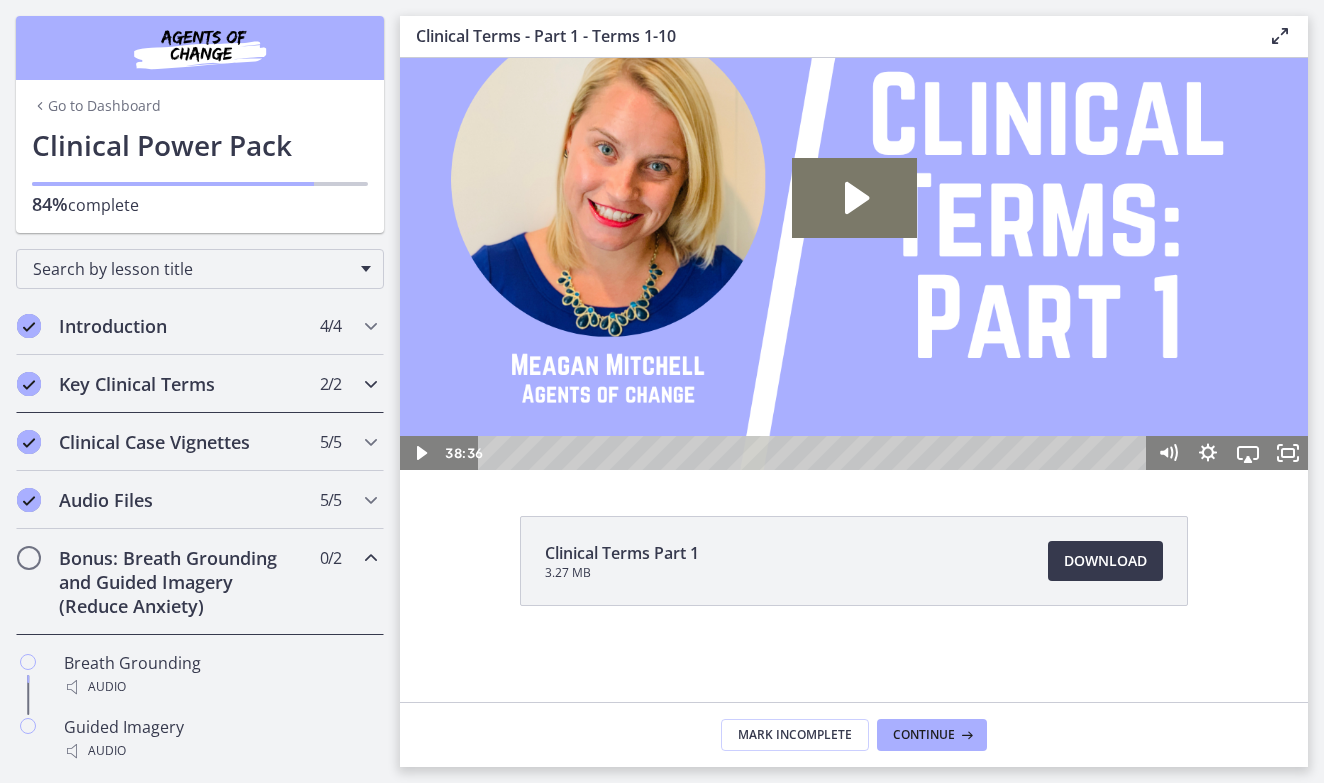 scroll, scrollTop: 0, scrollLeft: 0, axis: both 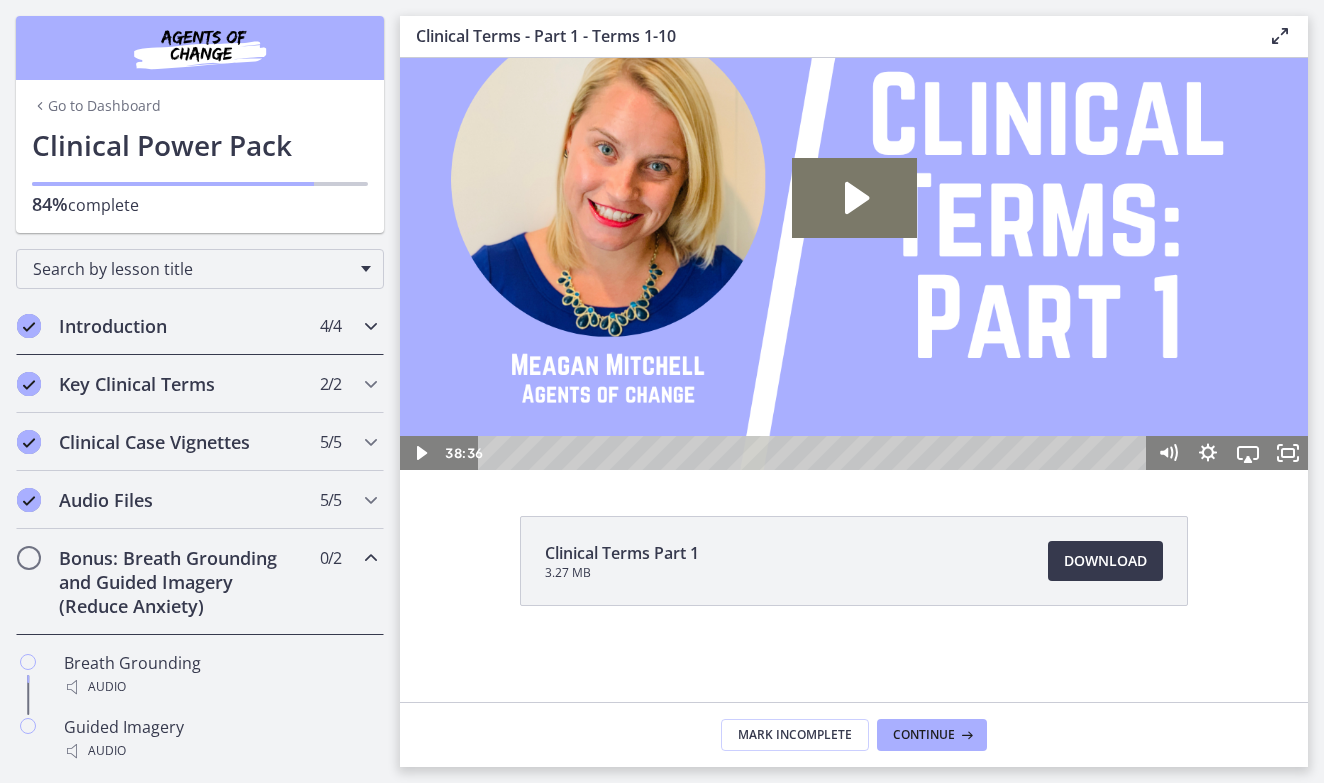 click at bounding box center [371, 326] 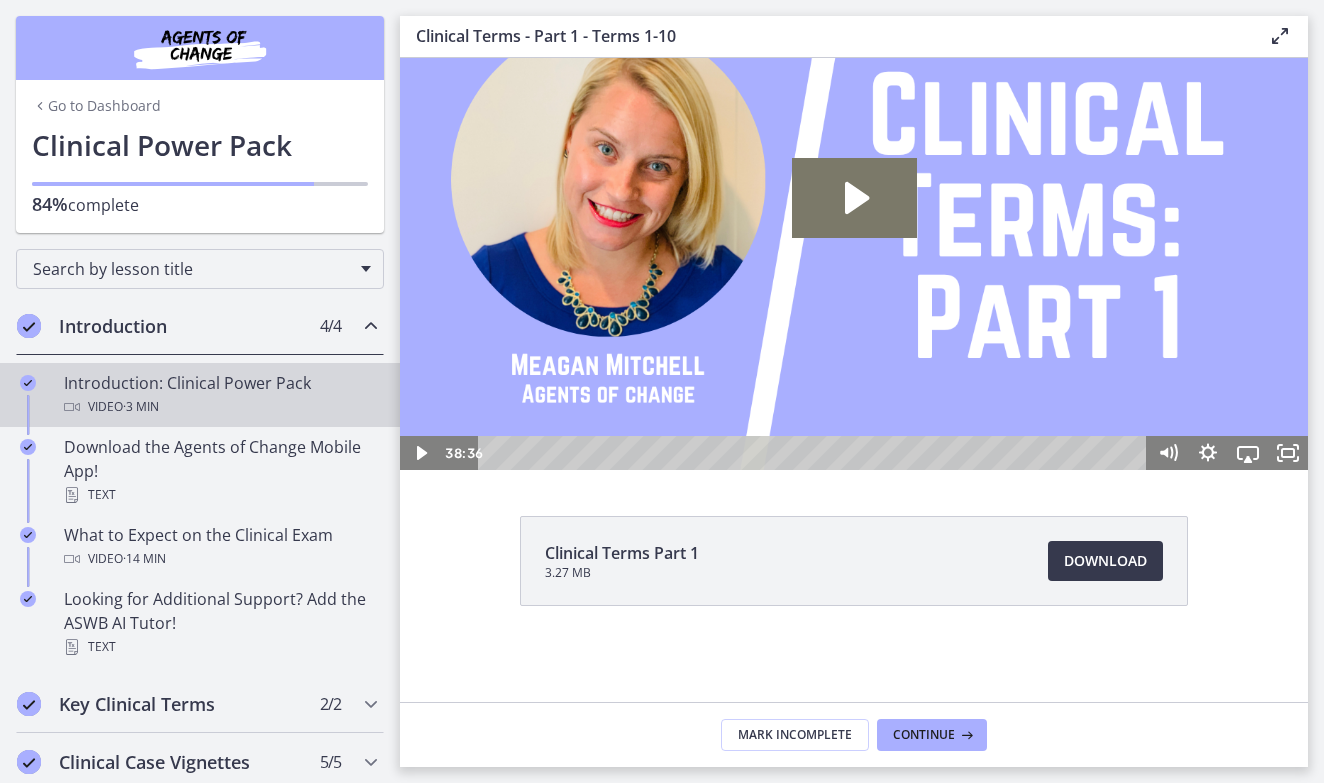 scroll, scrollTop: 0, scrollLeft: 0, axis: both 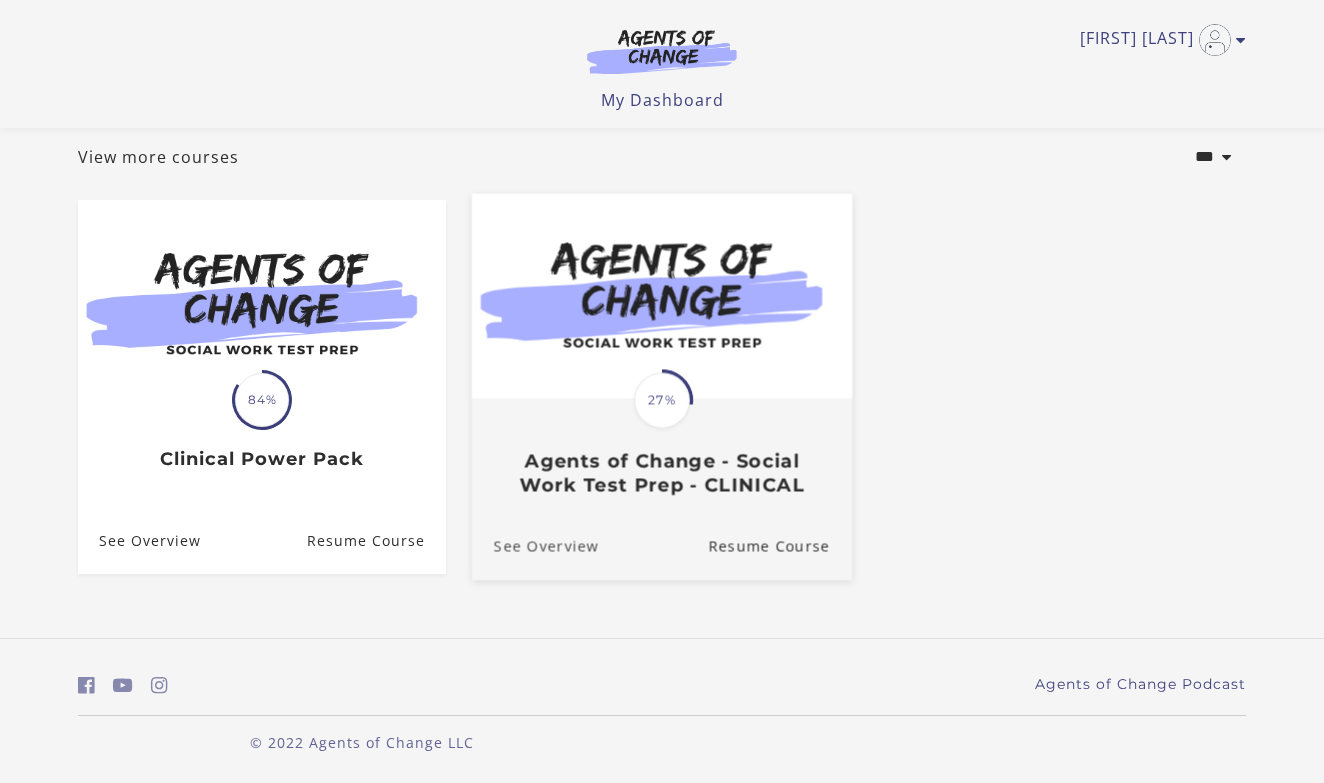 click on "See Overview" at bounding box center [535, 546] 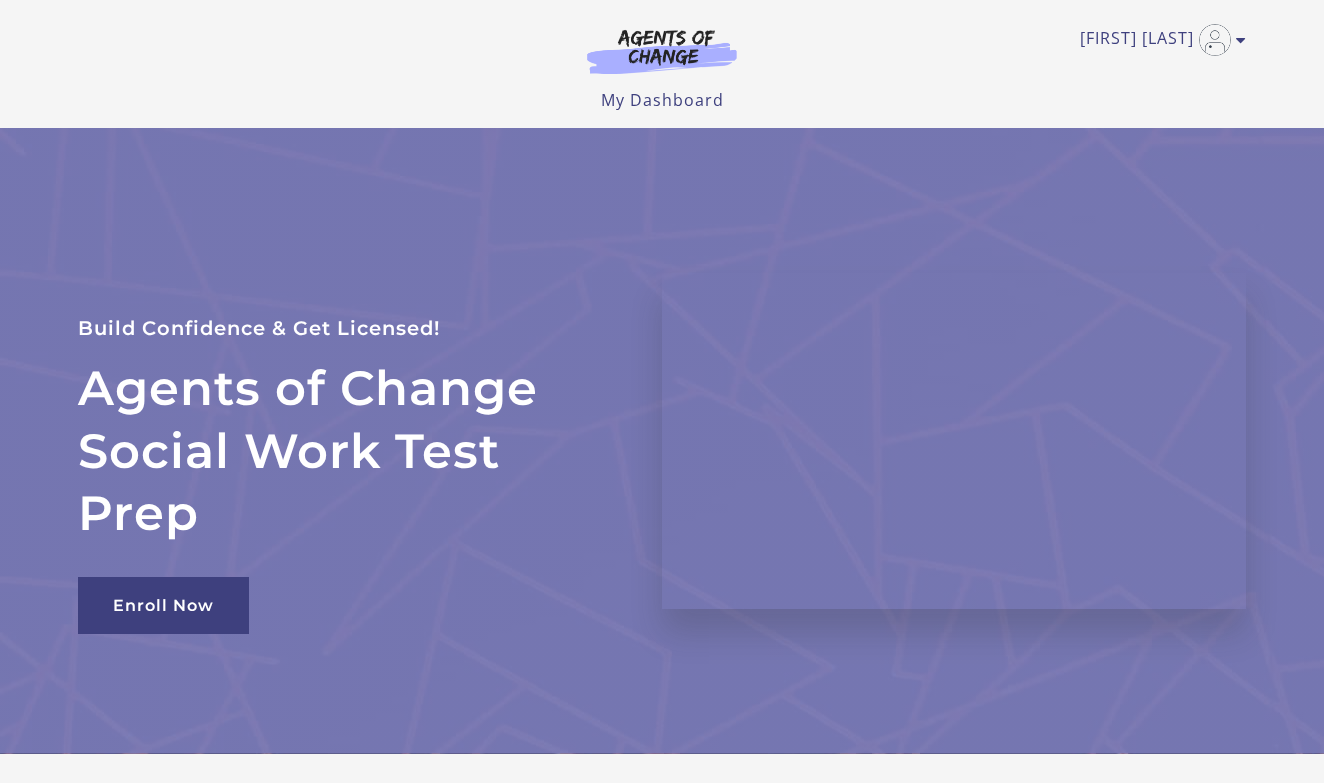 scroll, scrollTop: 0, scrollLeft: 0, axis: both 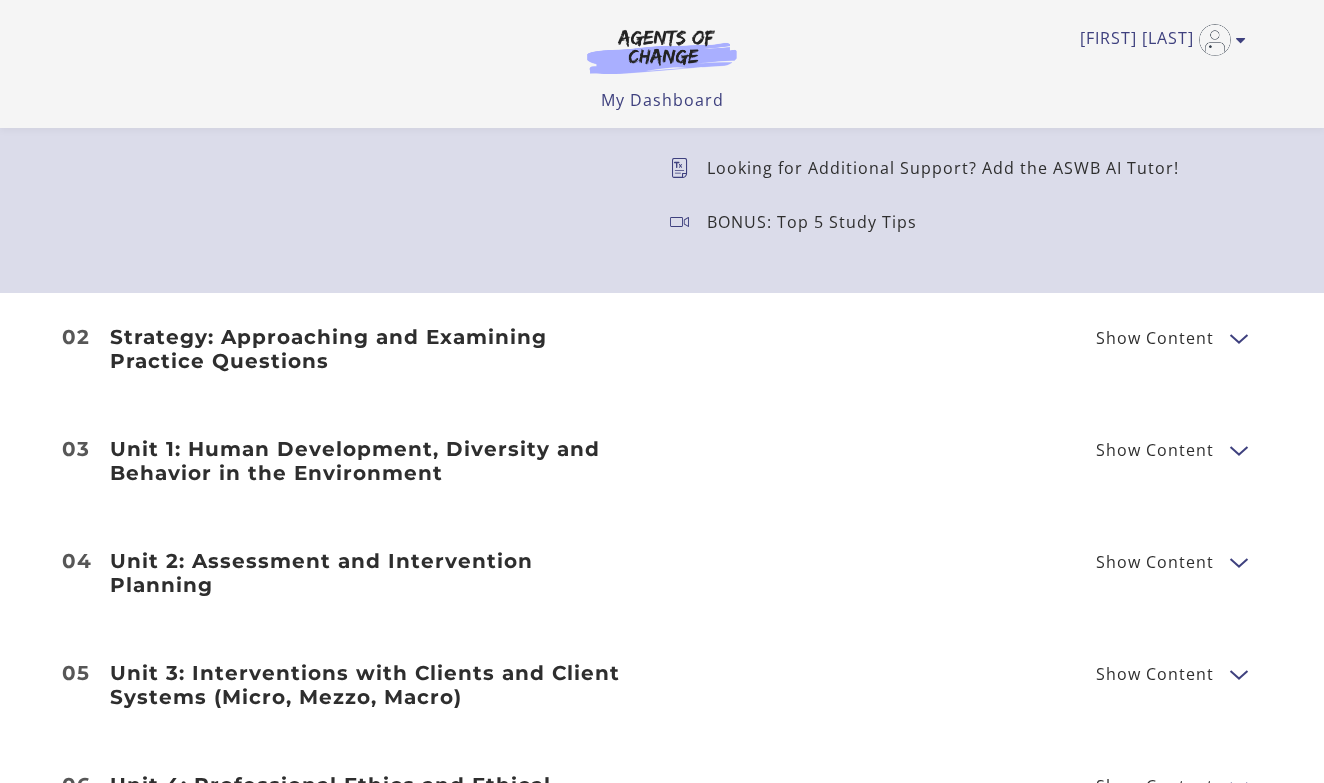 click at bounding box center (1238, 449) 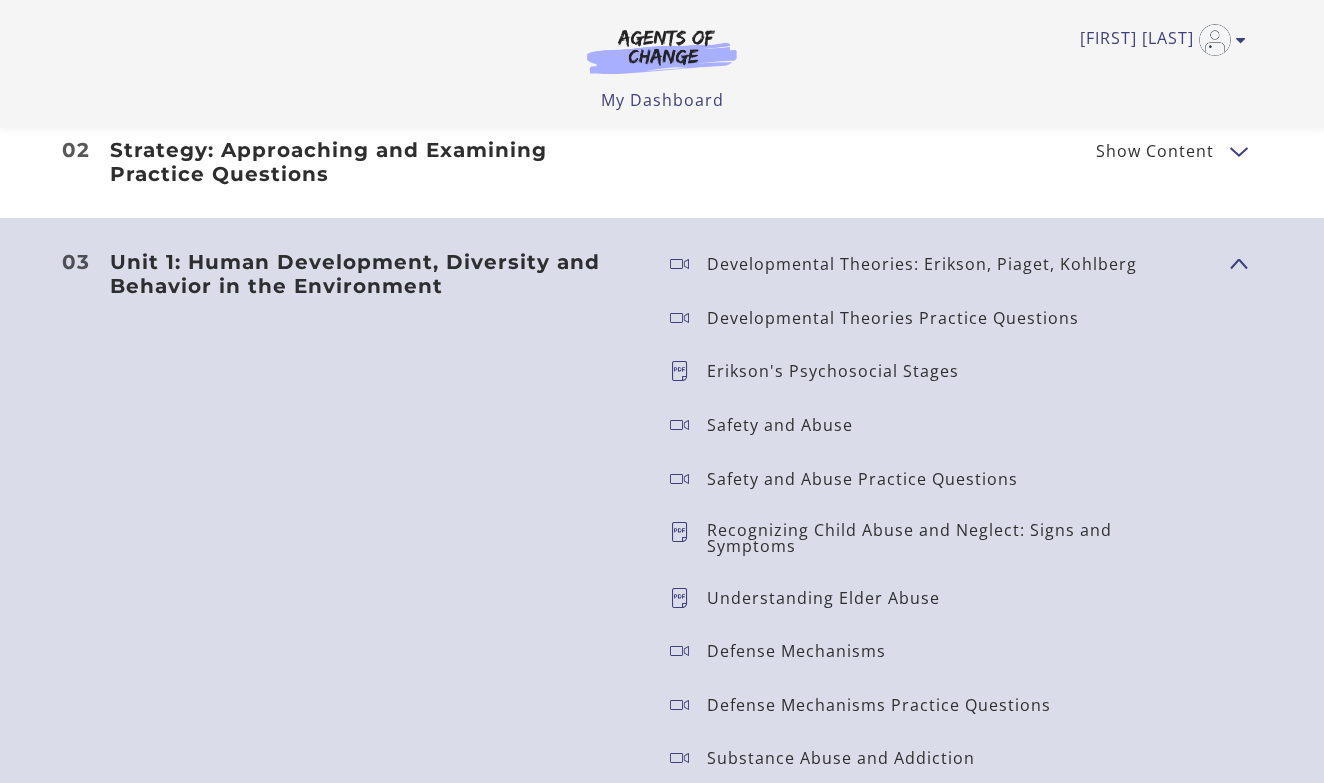 scroll, scrollTop: 2484, scrollLeft: 0, axis: vertical 